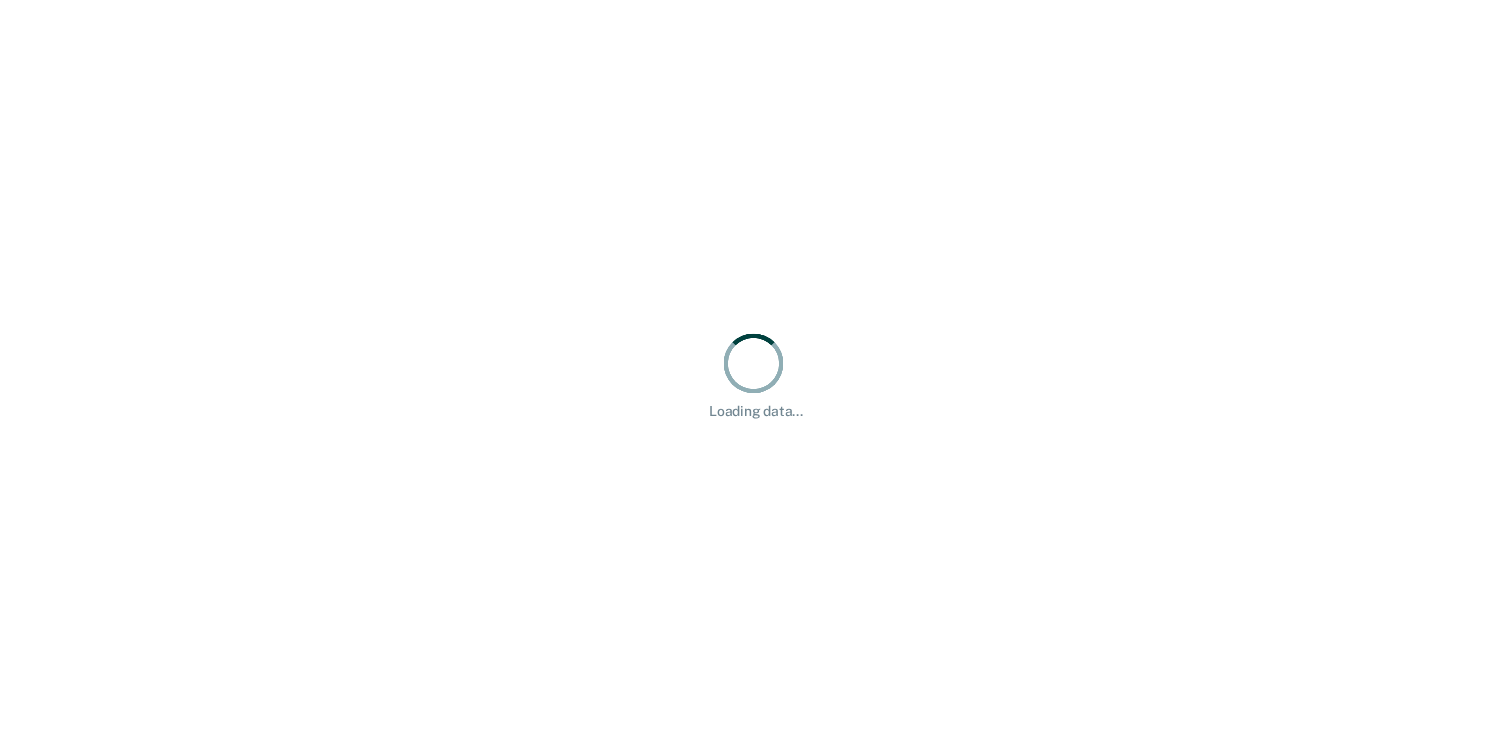 scroll, scrollTop: 0, scrollLeft: 0, axis: both 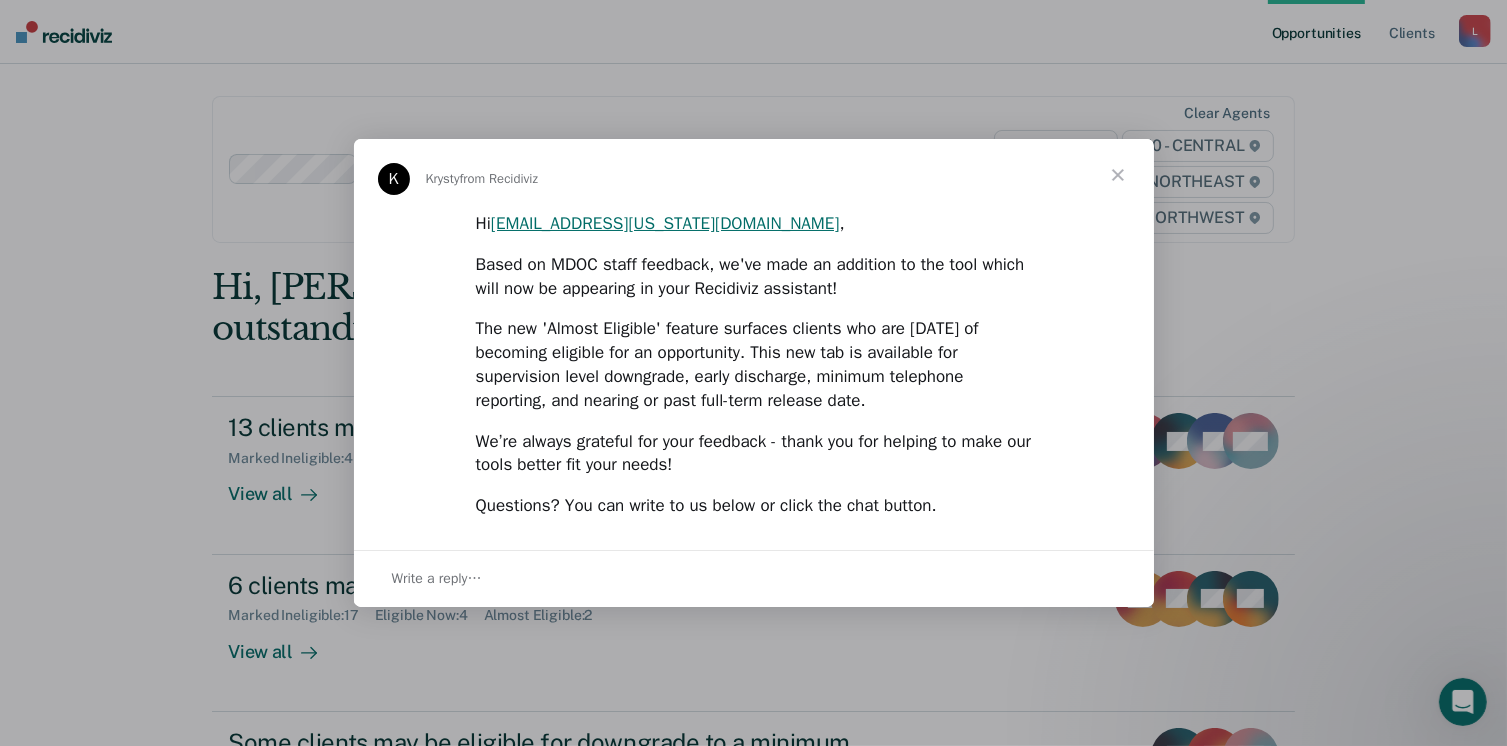 click at bounding box center [1118, 175] 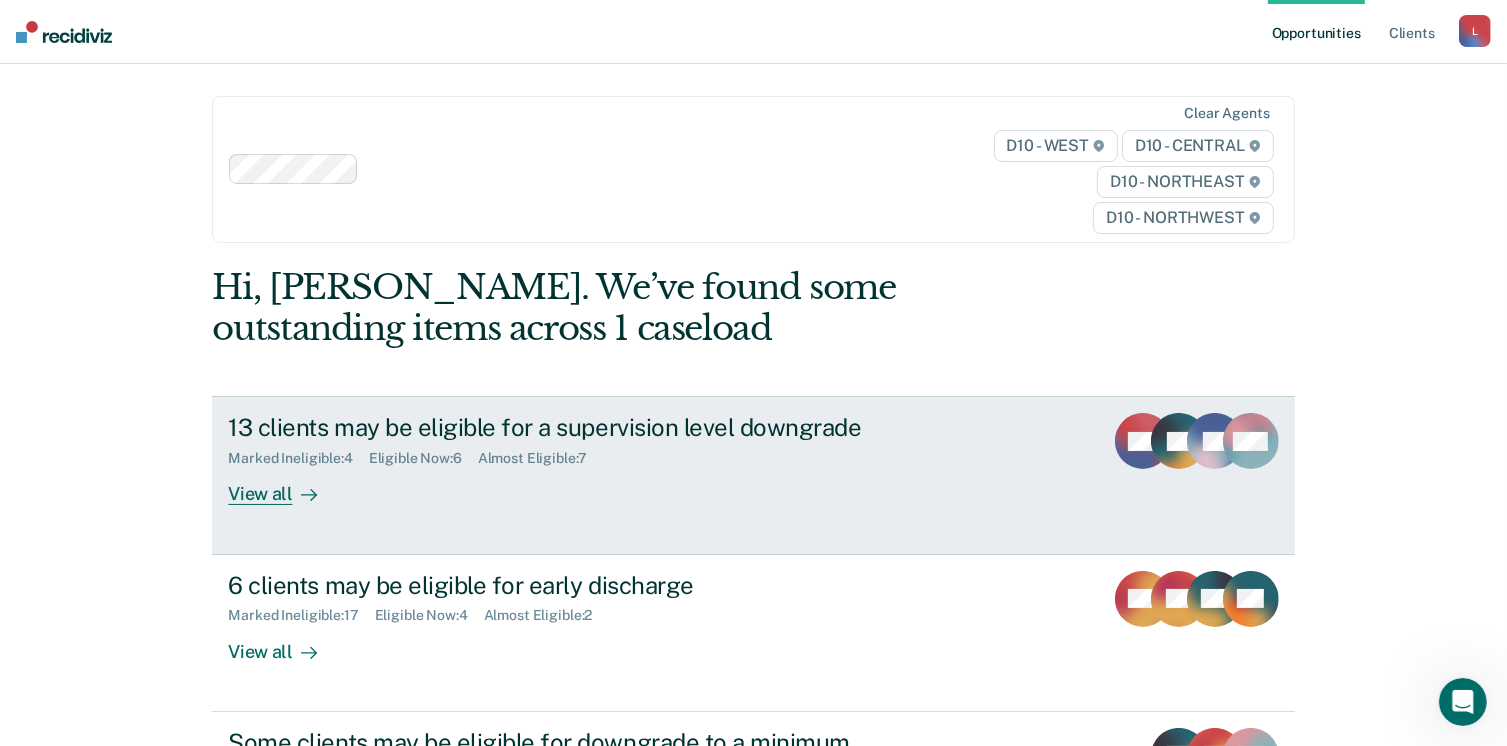 click on "View all" at bounding box center (284, 486) 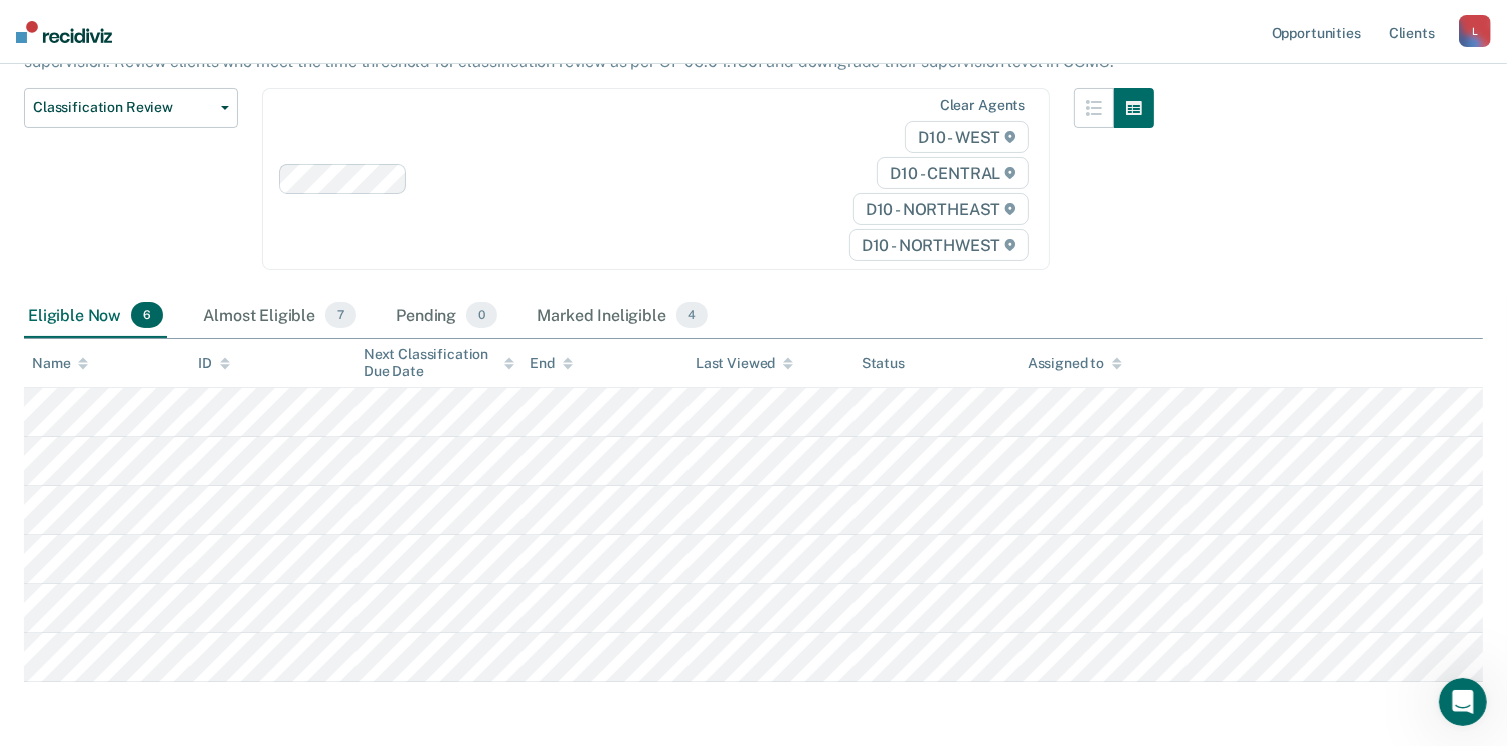 scroll, scrollTop: 296, scrollLeft: 0, axis: vertical 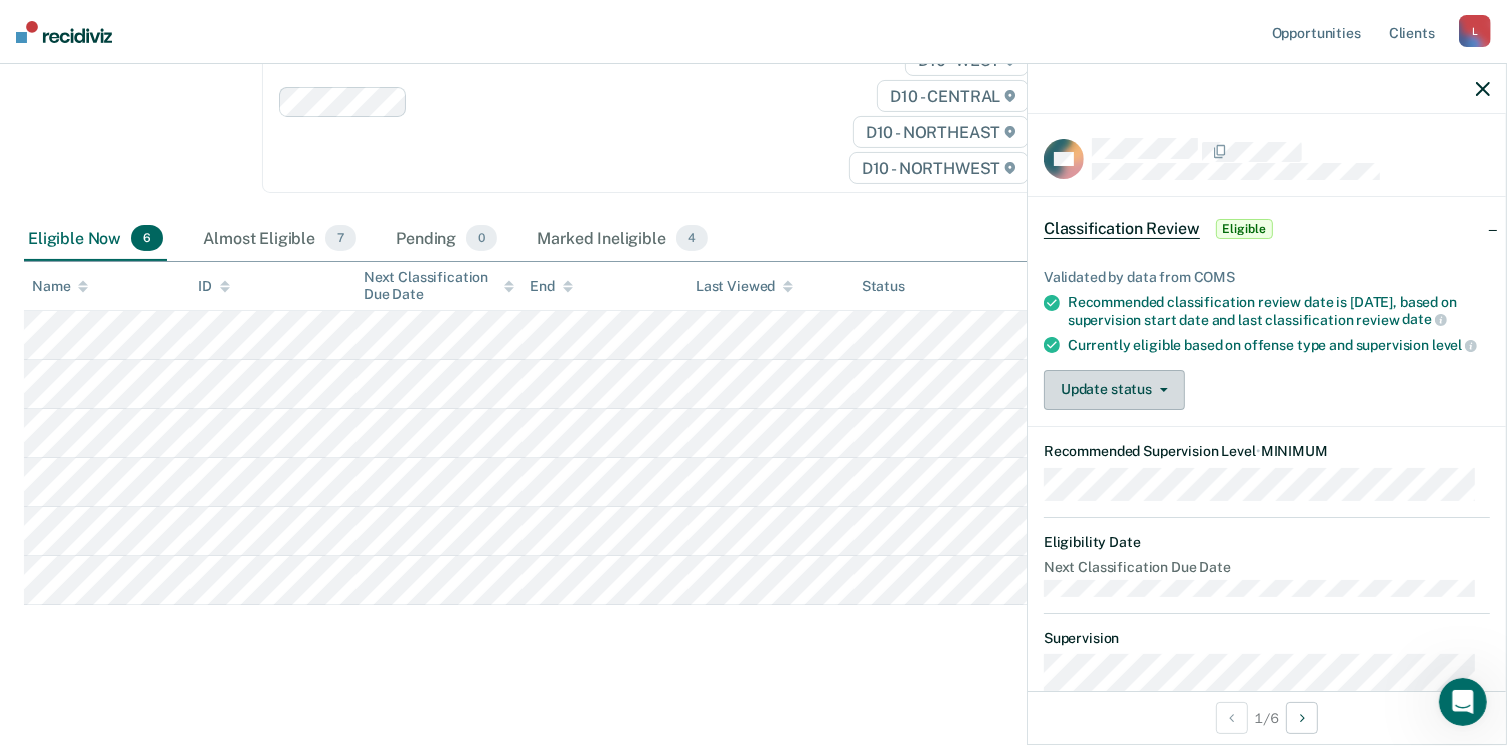 click on "Update status" at bounding box center [1114, 390] 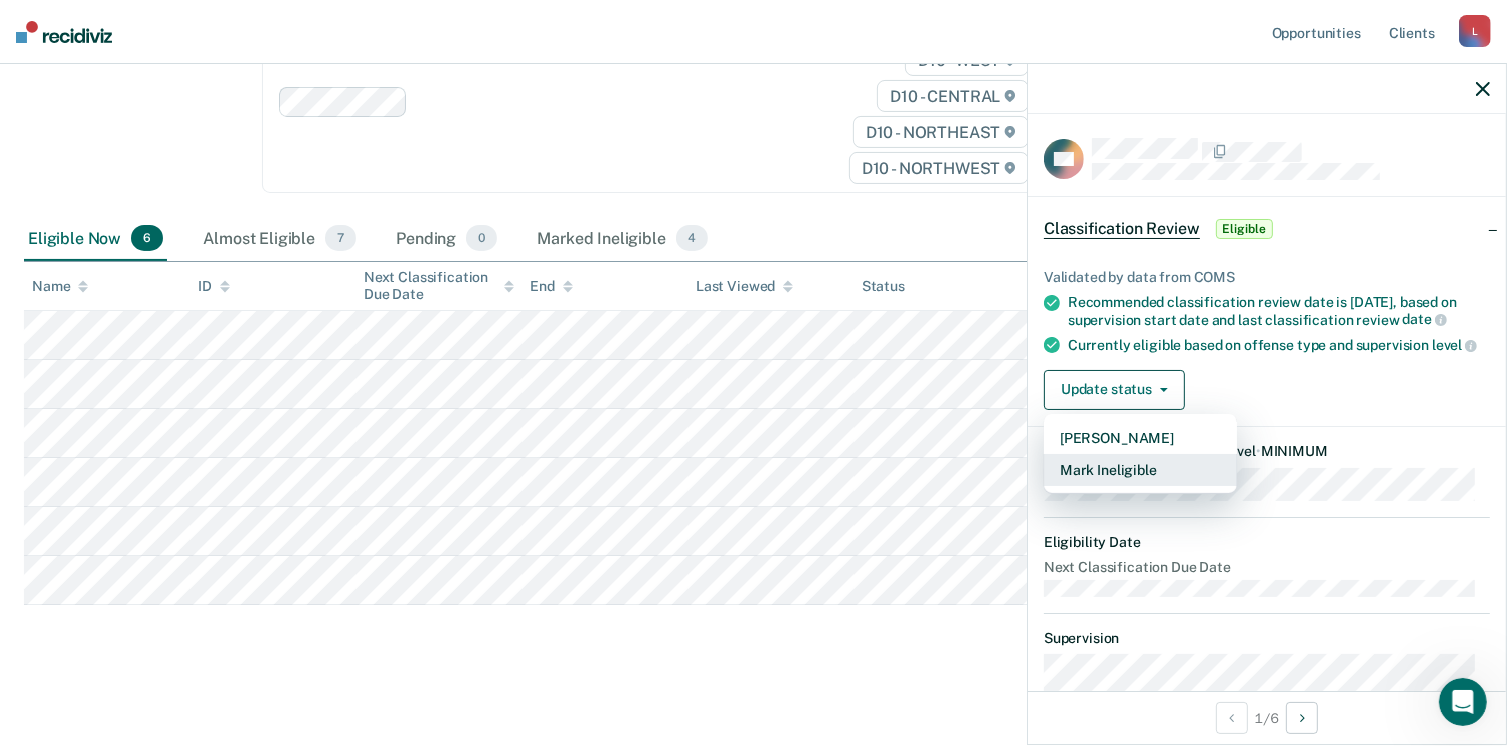 click on "Mark Ineligible" at bounding box center (1140, 470) 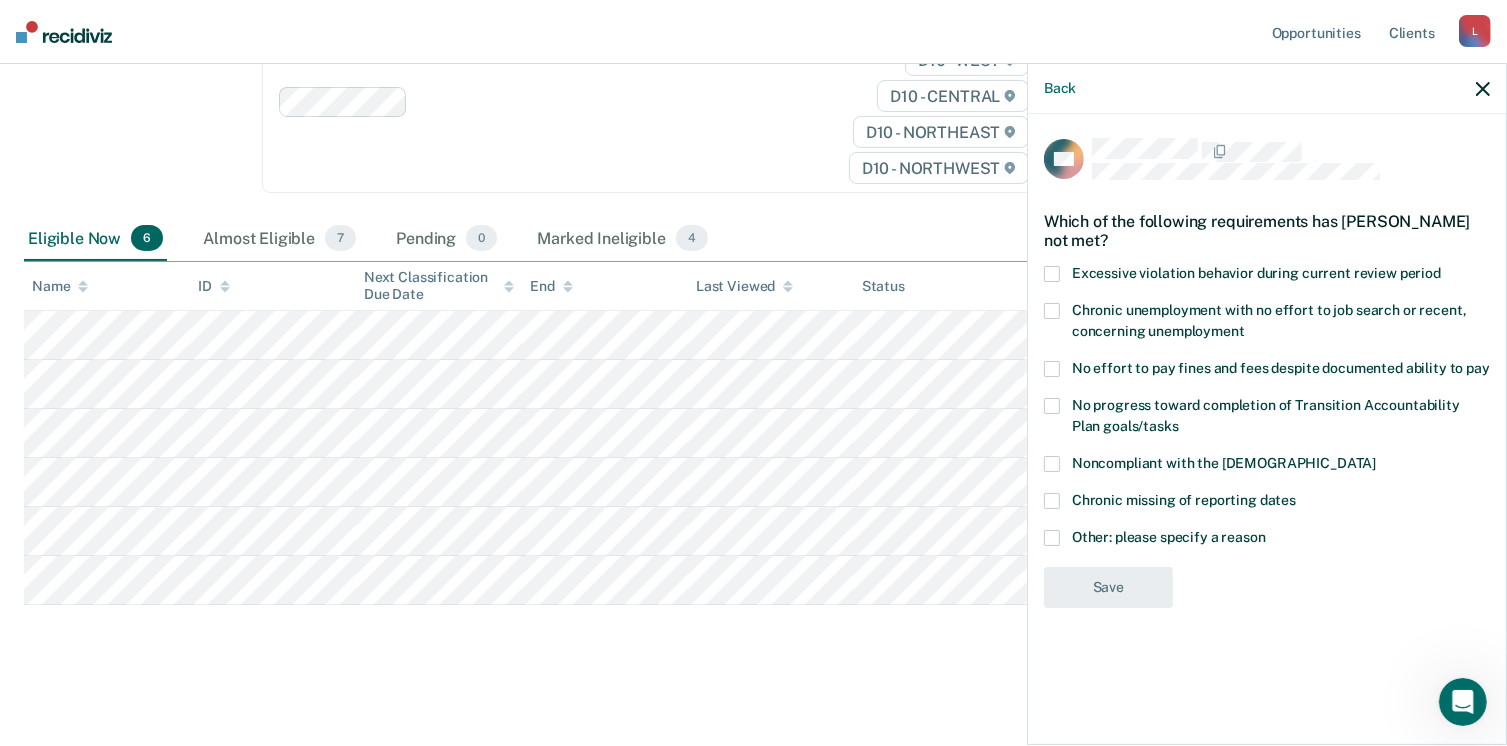 click at bounding box center (1052, 369) 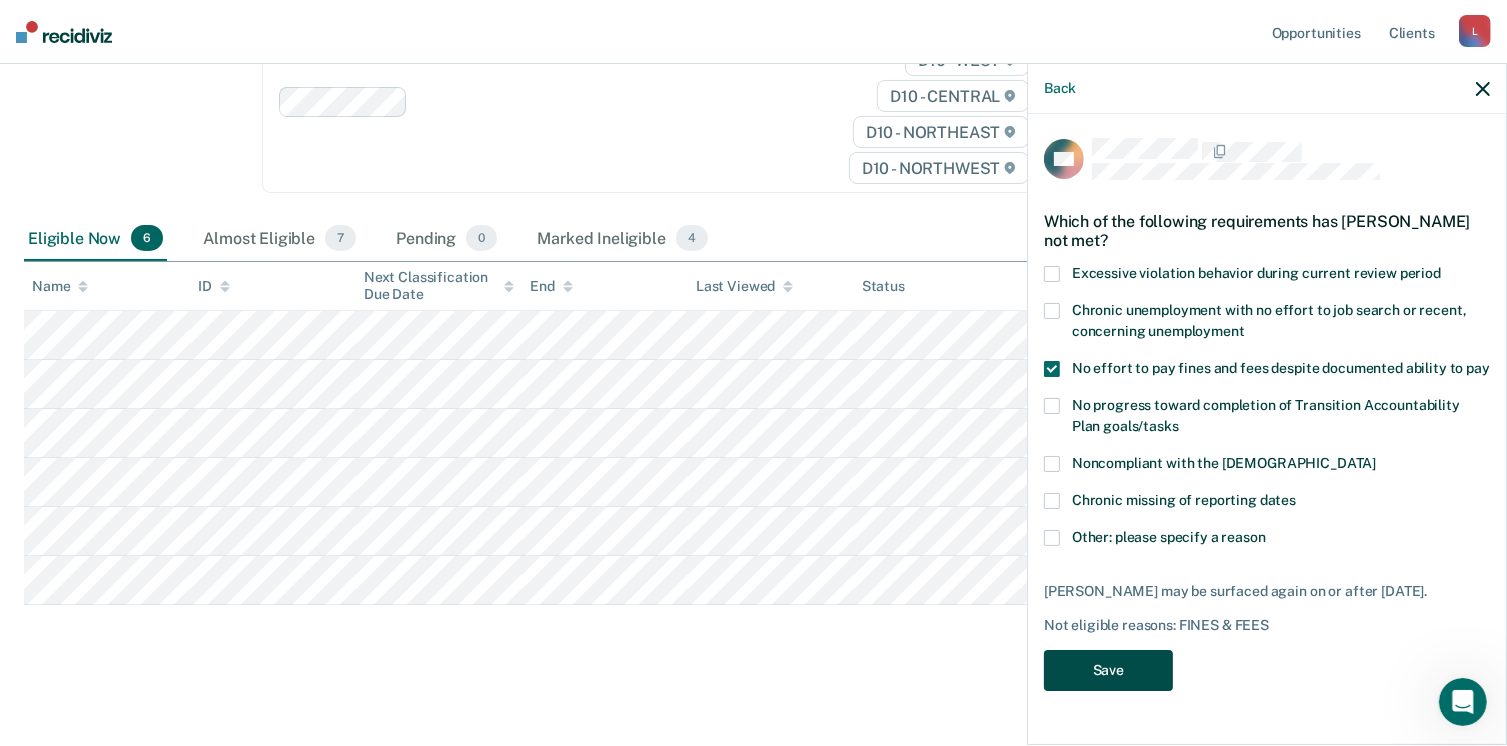 click on "Save" at bounding box center (1108, 670) 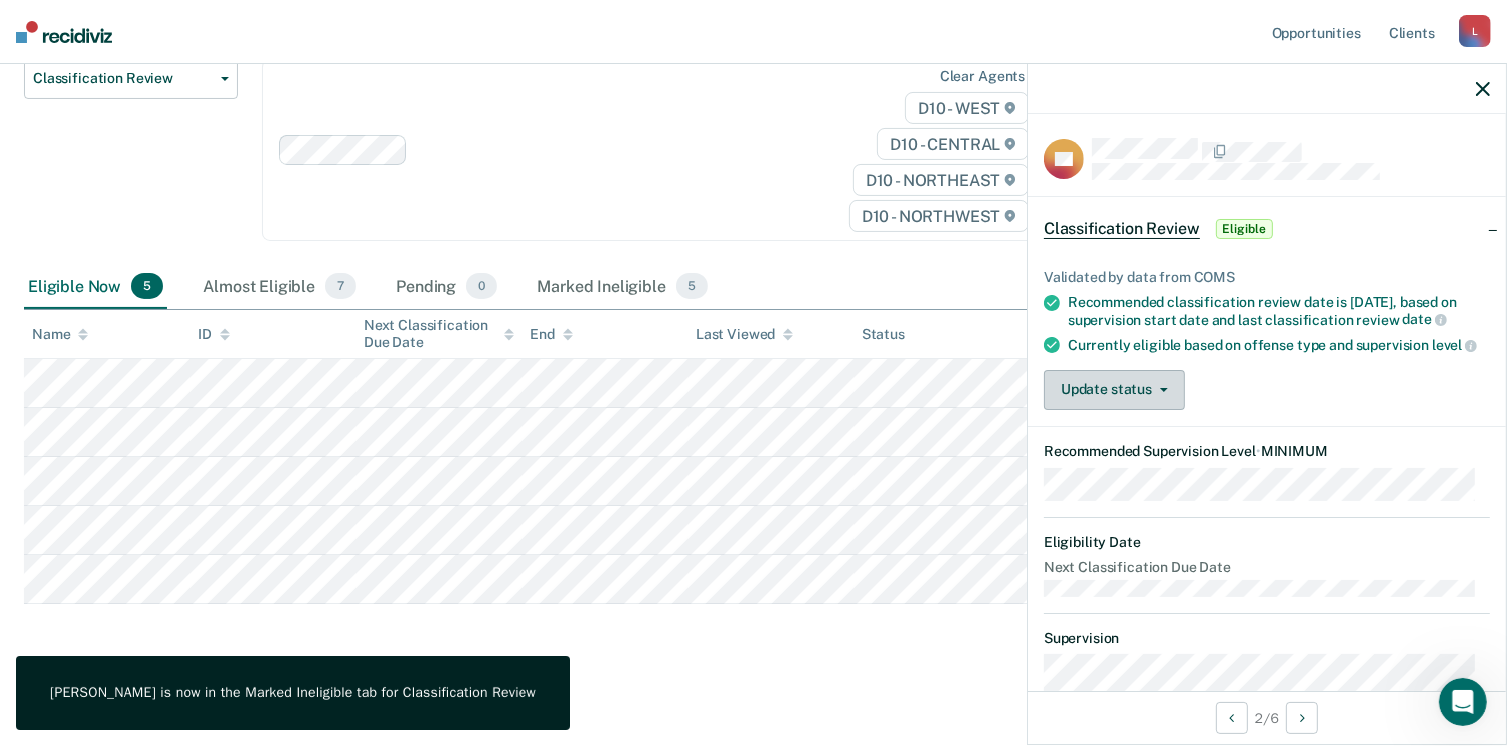 click on "Update status" at bounding box center (1114, 390) 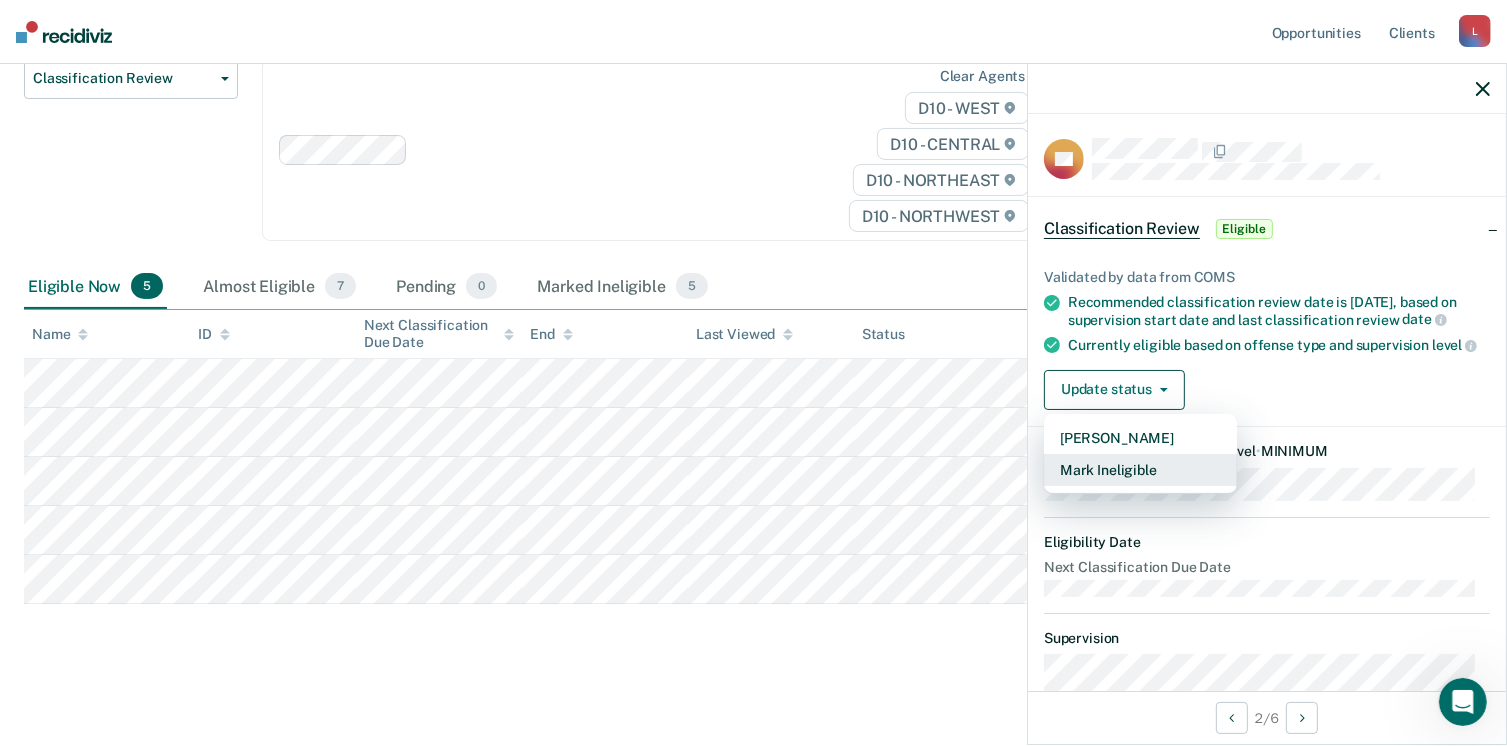 click on "Mark Ineligible" at bounding box center (1140, 470) 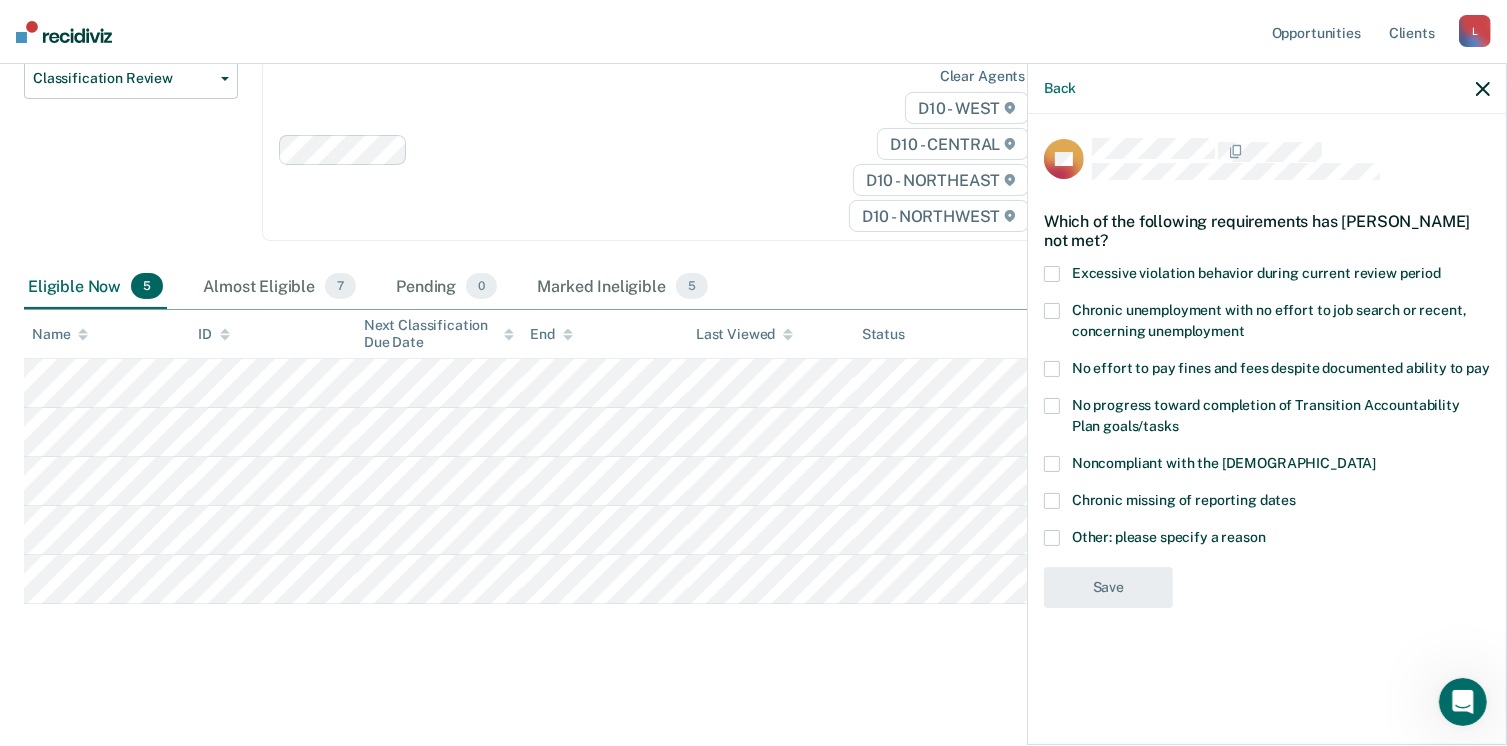 click at bounding box center (1052, 369) 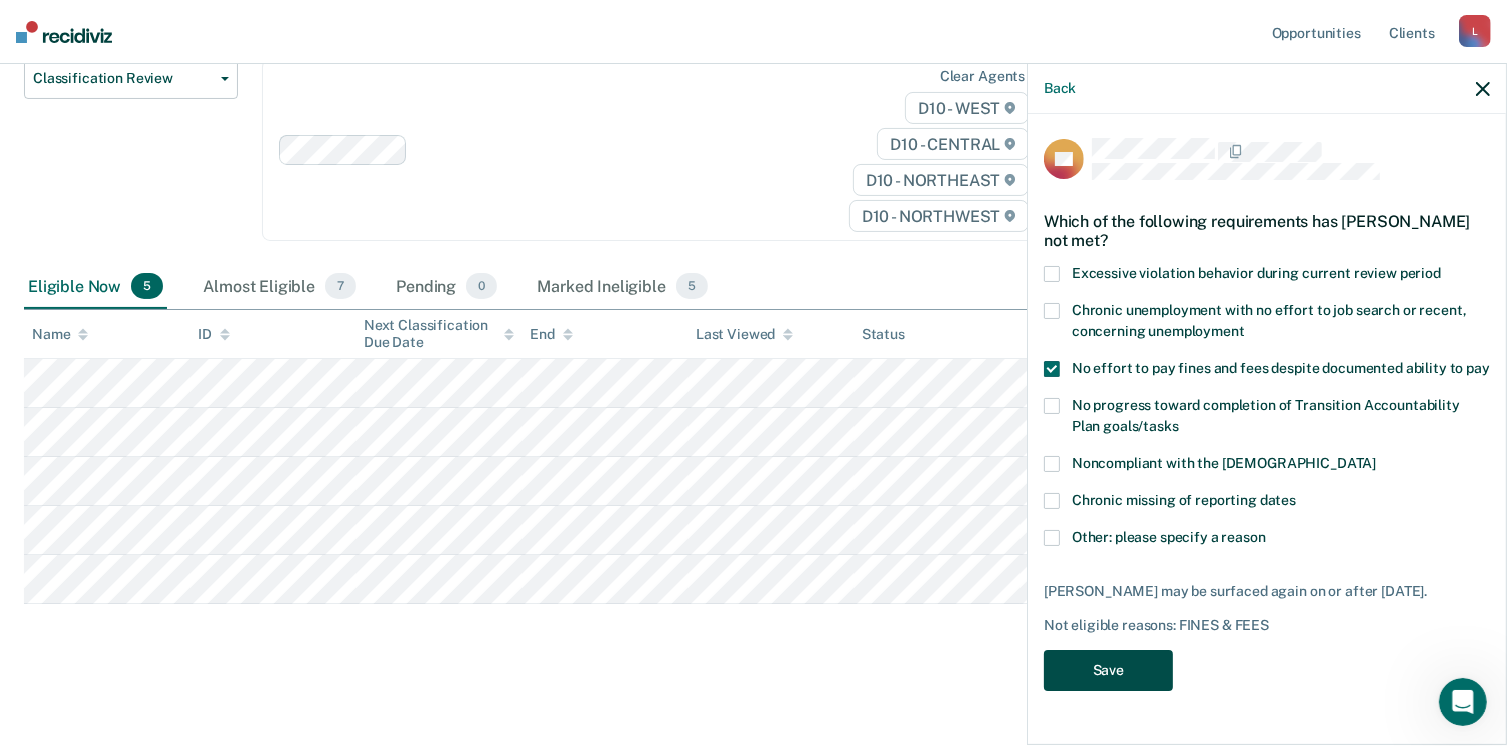 click on "Save" at bounding box center [1108, 670] 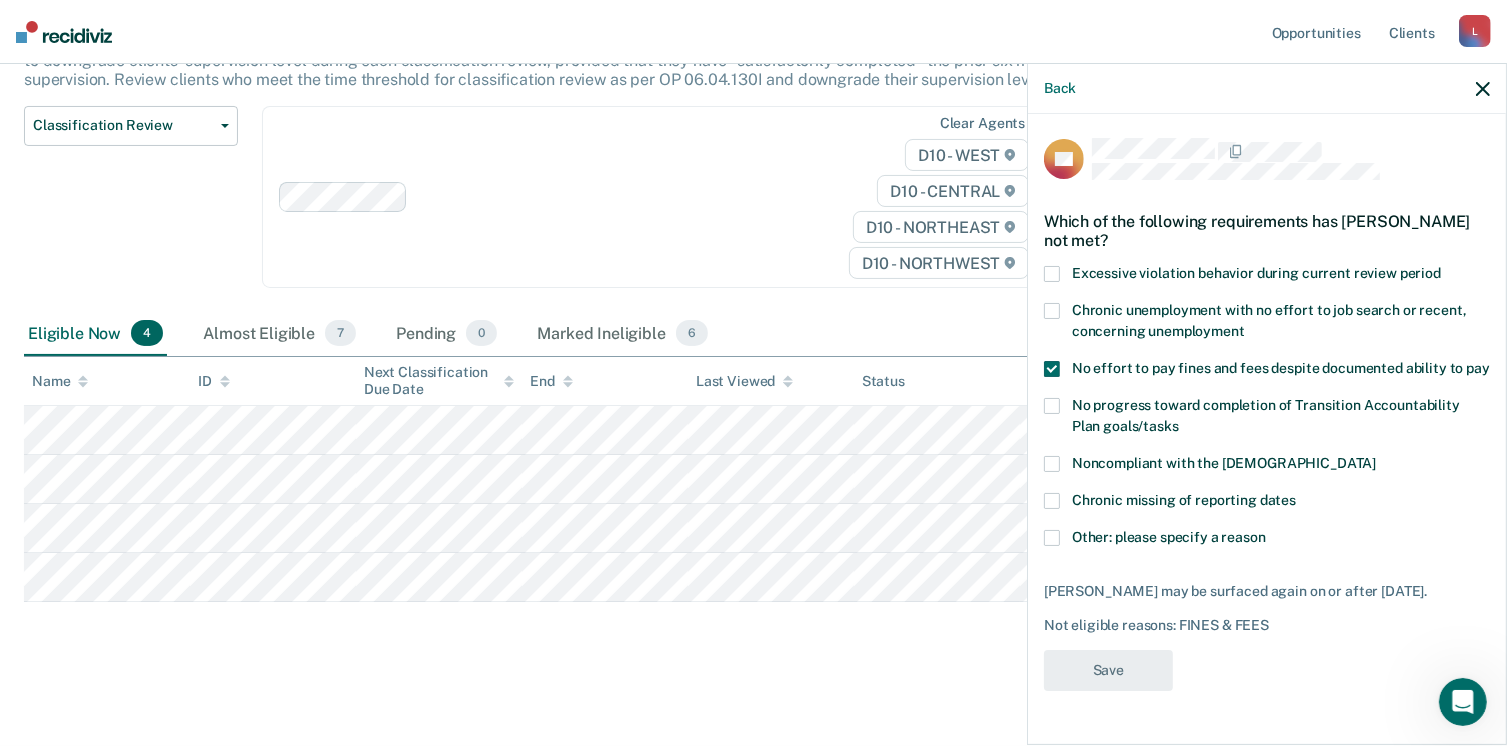 scroll, scrollTop: 198, scrollLeft: 0, axis: vertical 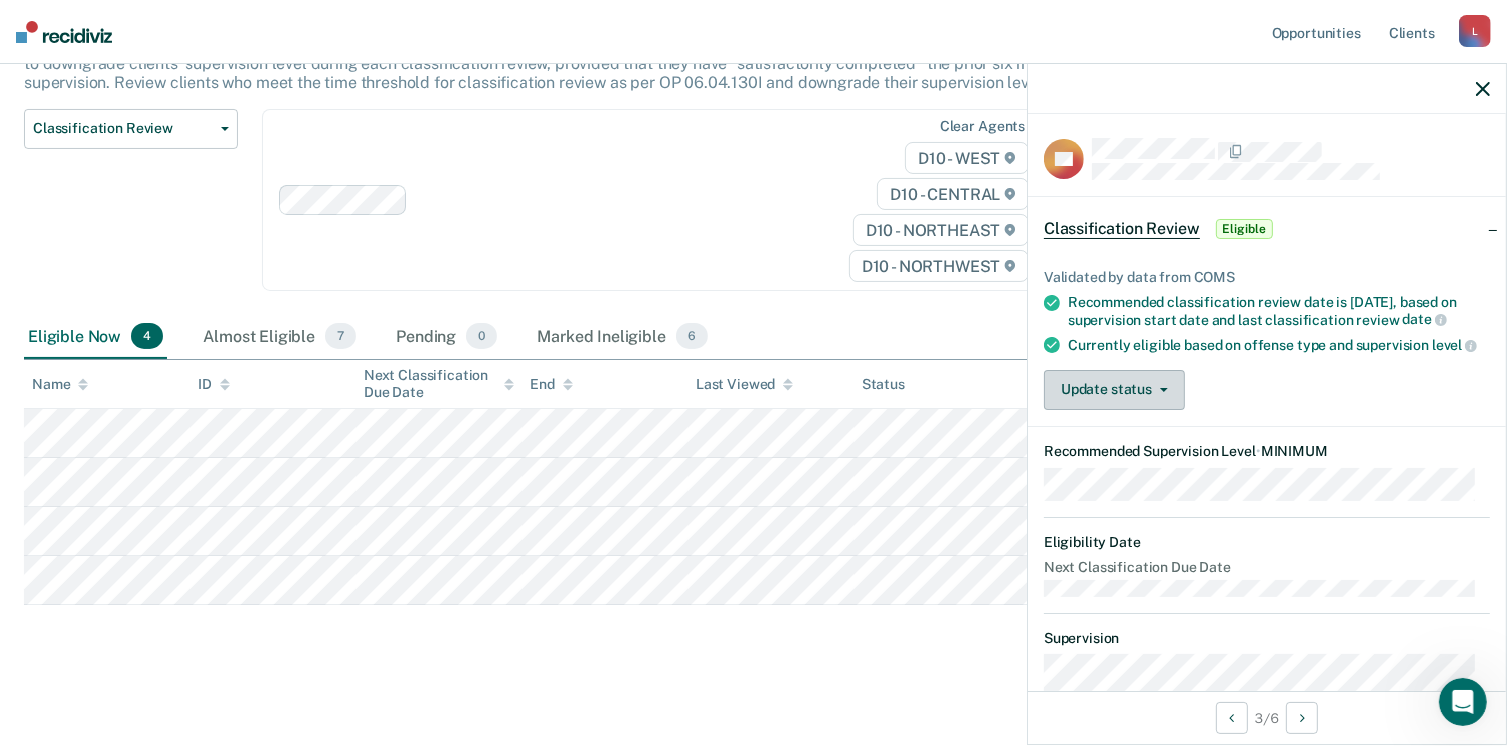 click on "Update status" at bounding box center [1114, 390] 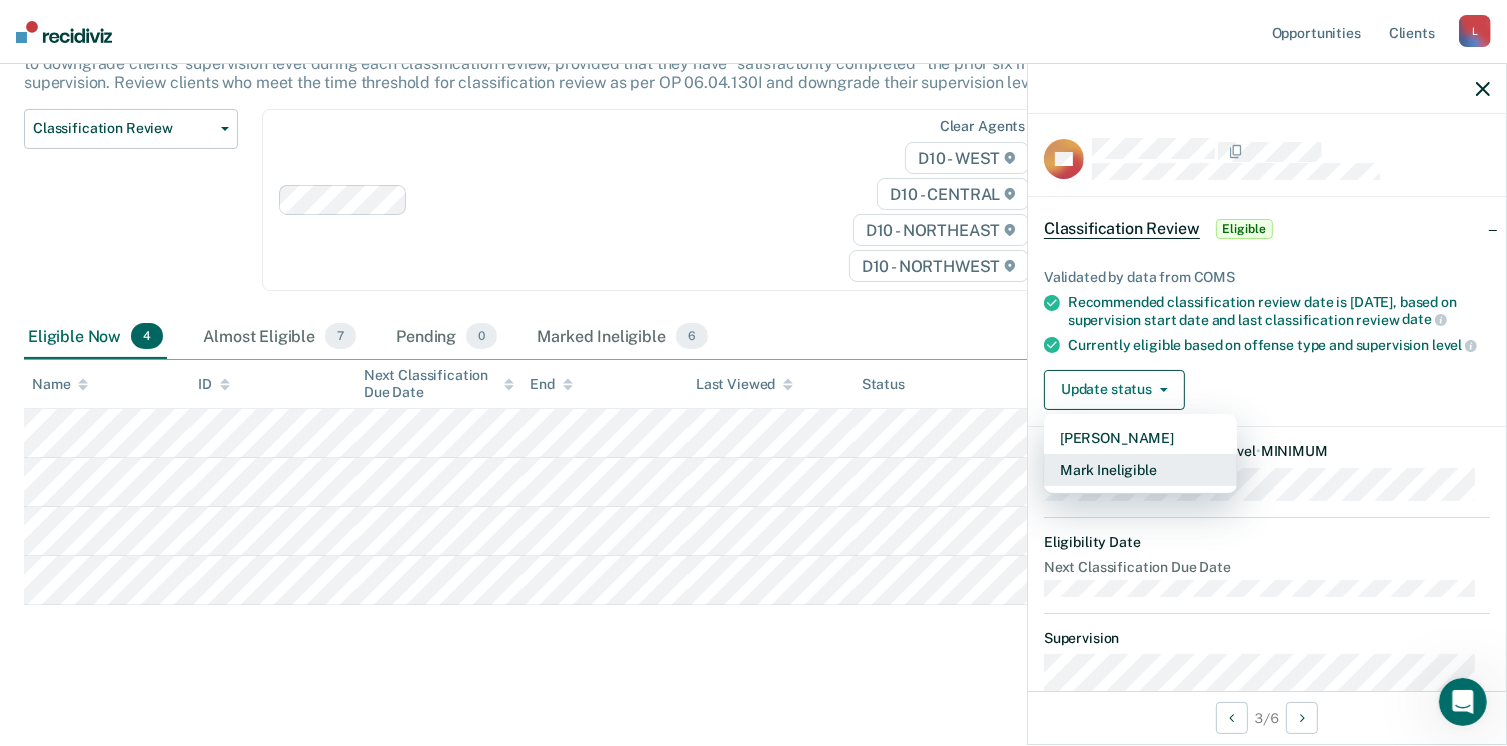click on "Mark Ineligible" at bounding box center (1140, 470) 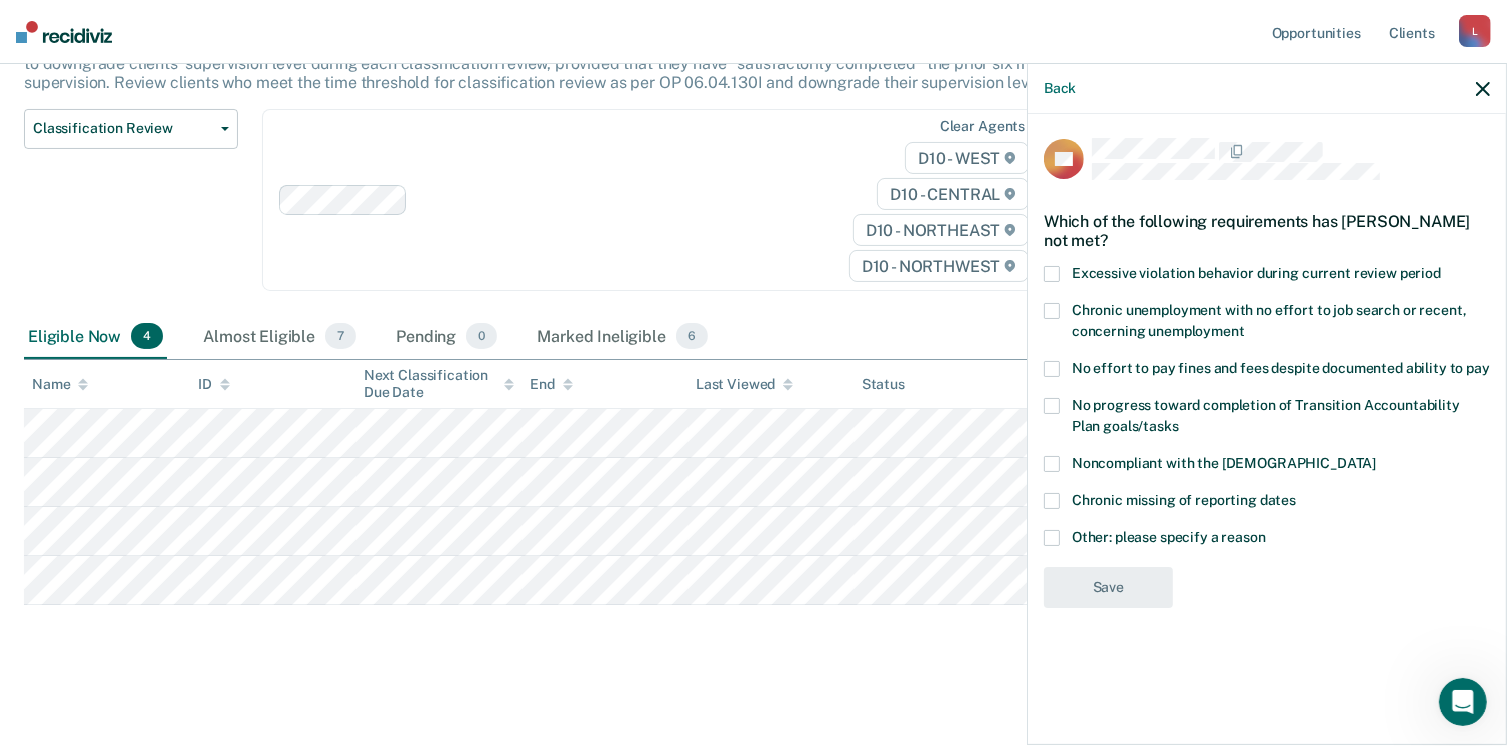 click at bounding box center (1052, 369) 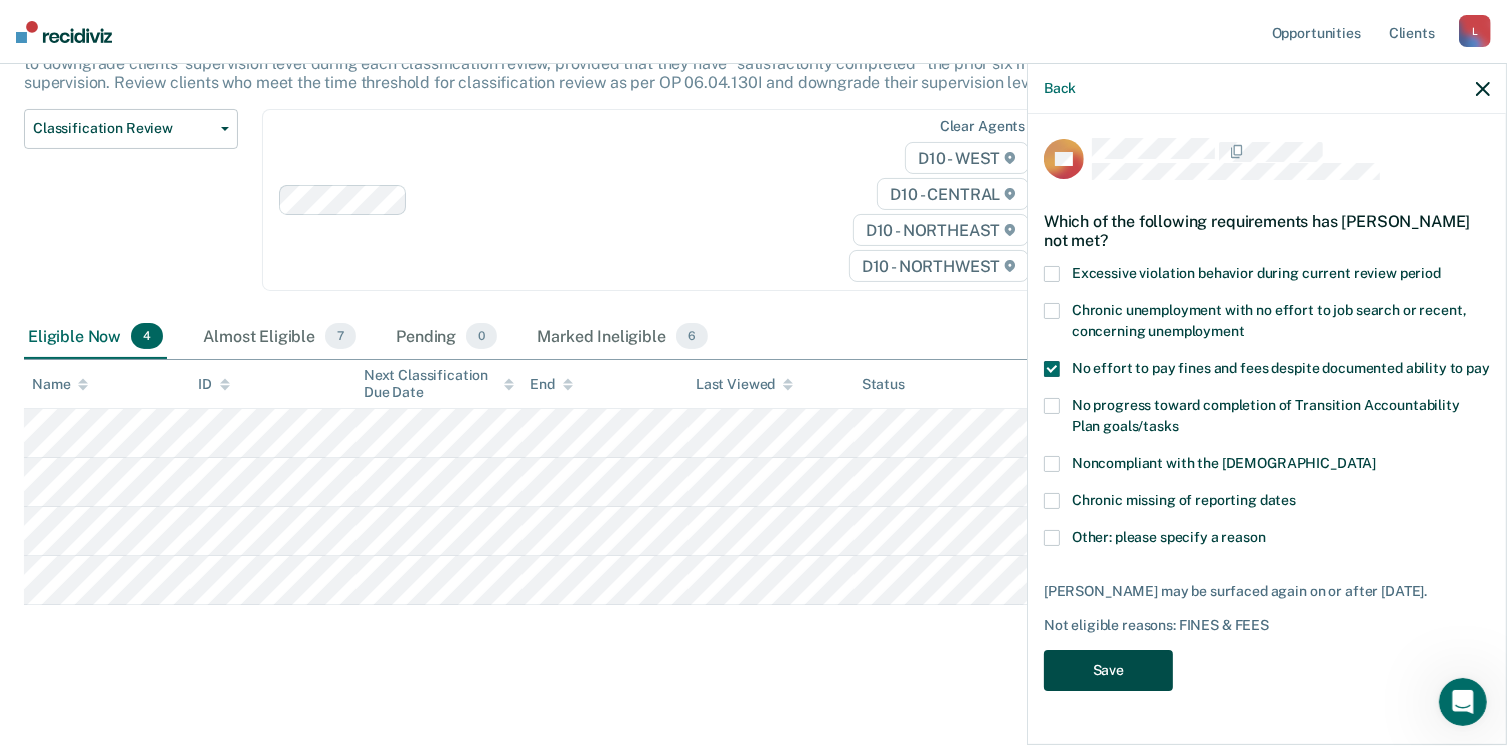 click on "Save" at bounding box center (1108, 670) 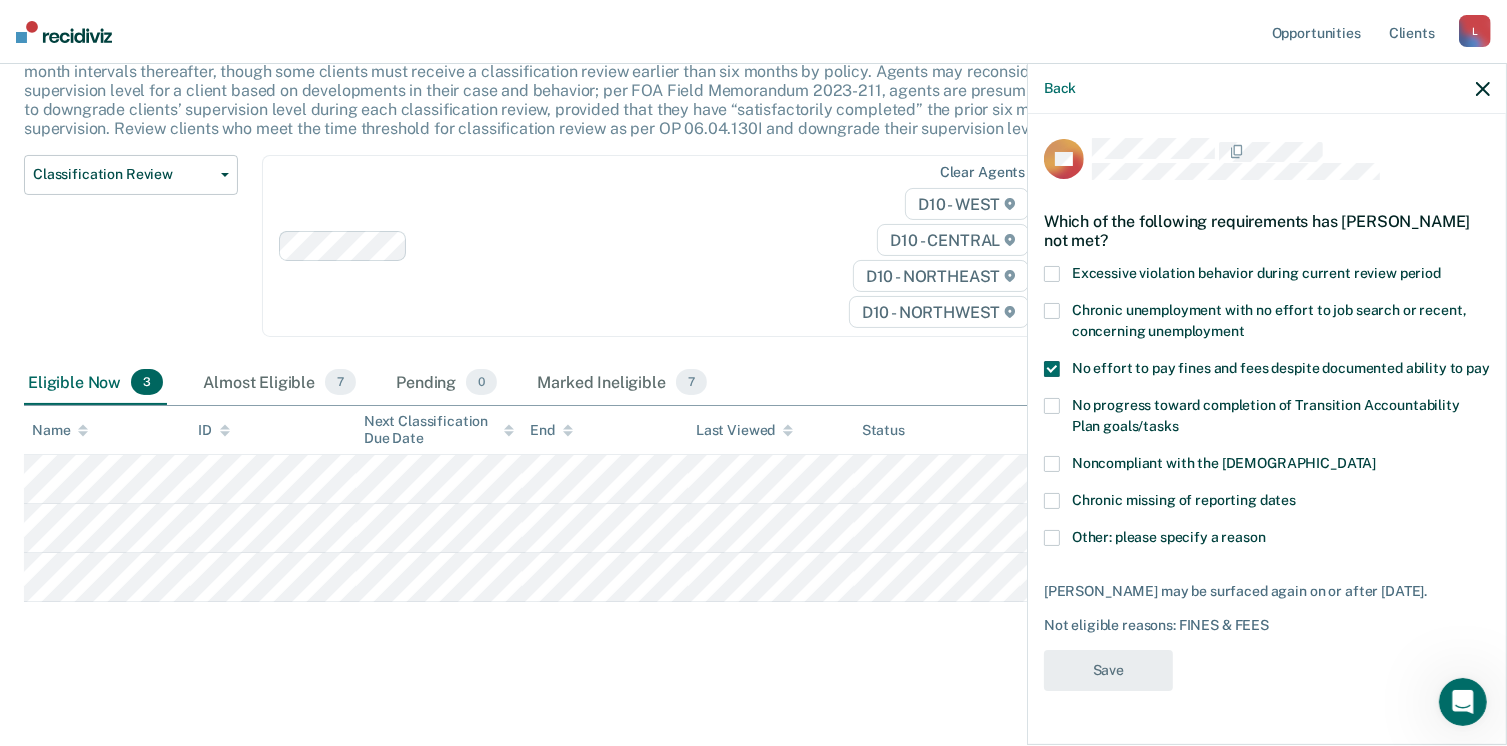 scroll, scrollTop: 149, scrollLeft: 0, axis: vertical 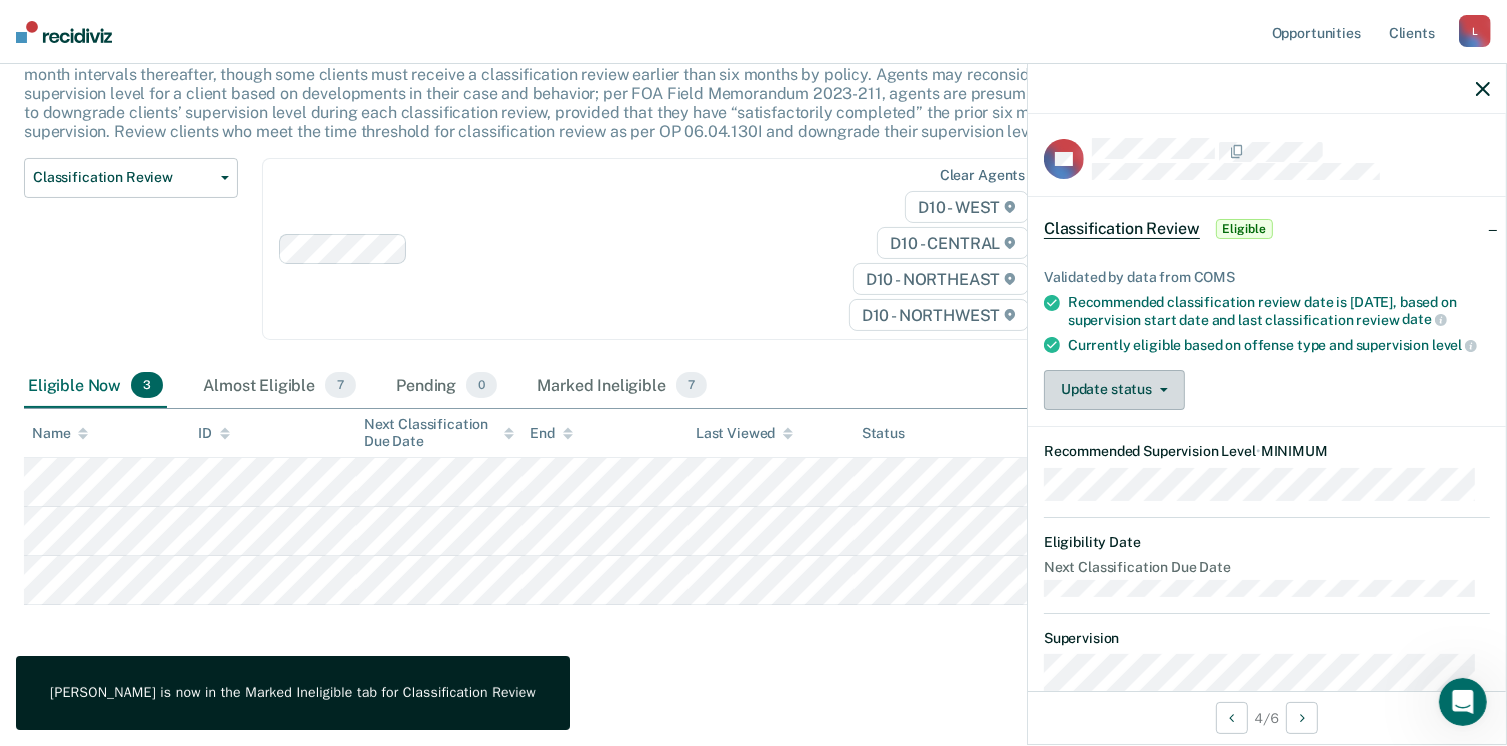 click on "Update status" at bounding box center [1114, 390] 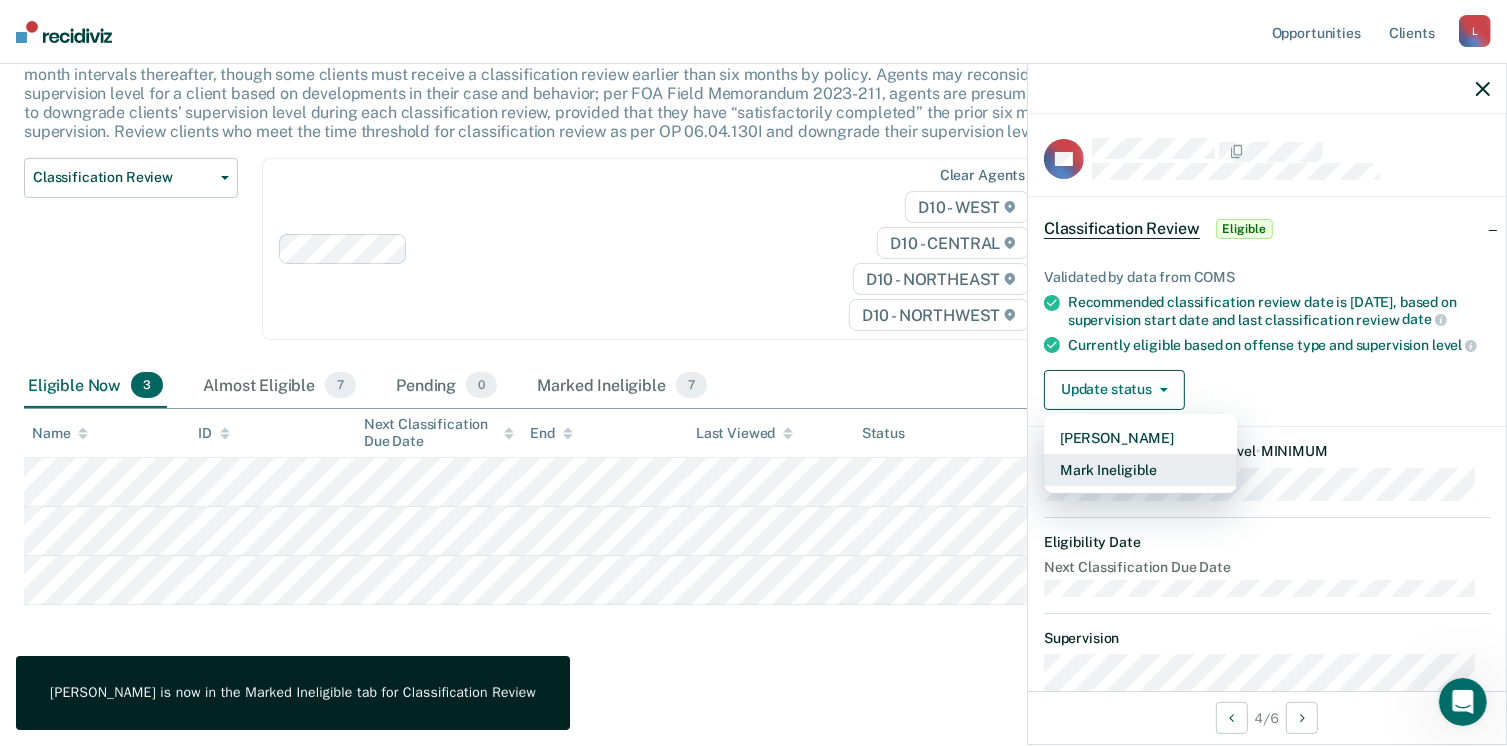 click on "Mark Ineligible" at bounding box center (1140, 470) 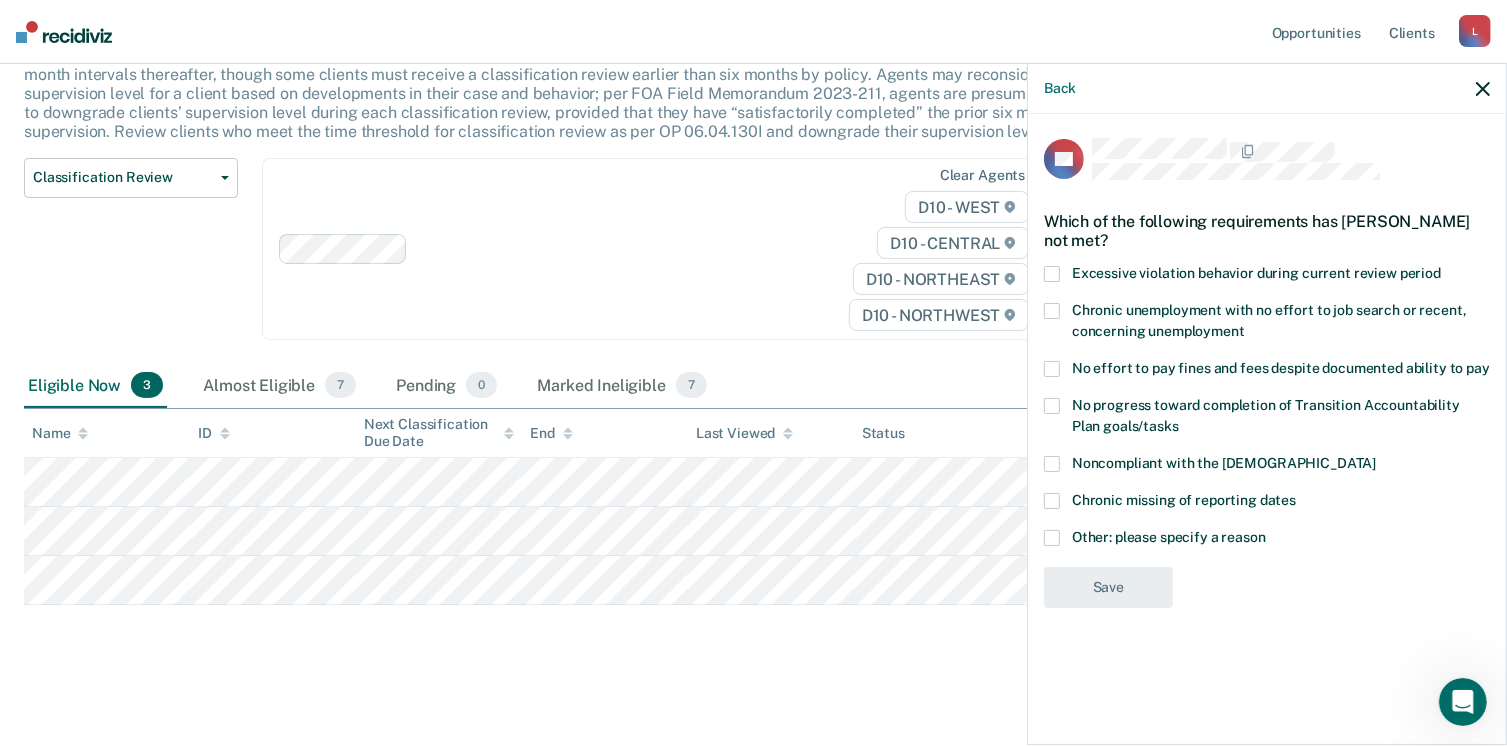 click at bounding box center (1052, 369) 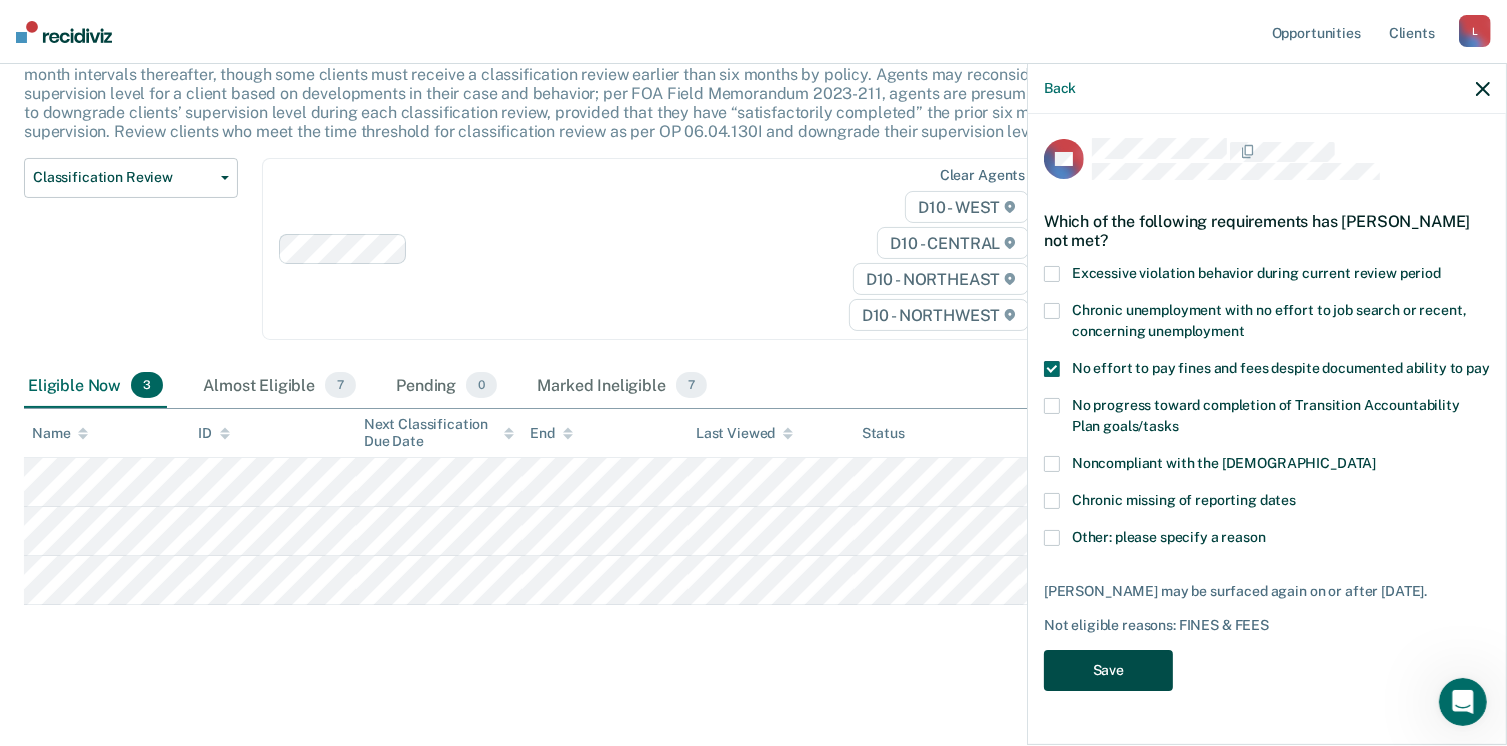 click on "Save" at bounding box center (1108, 670) 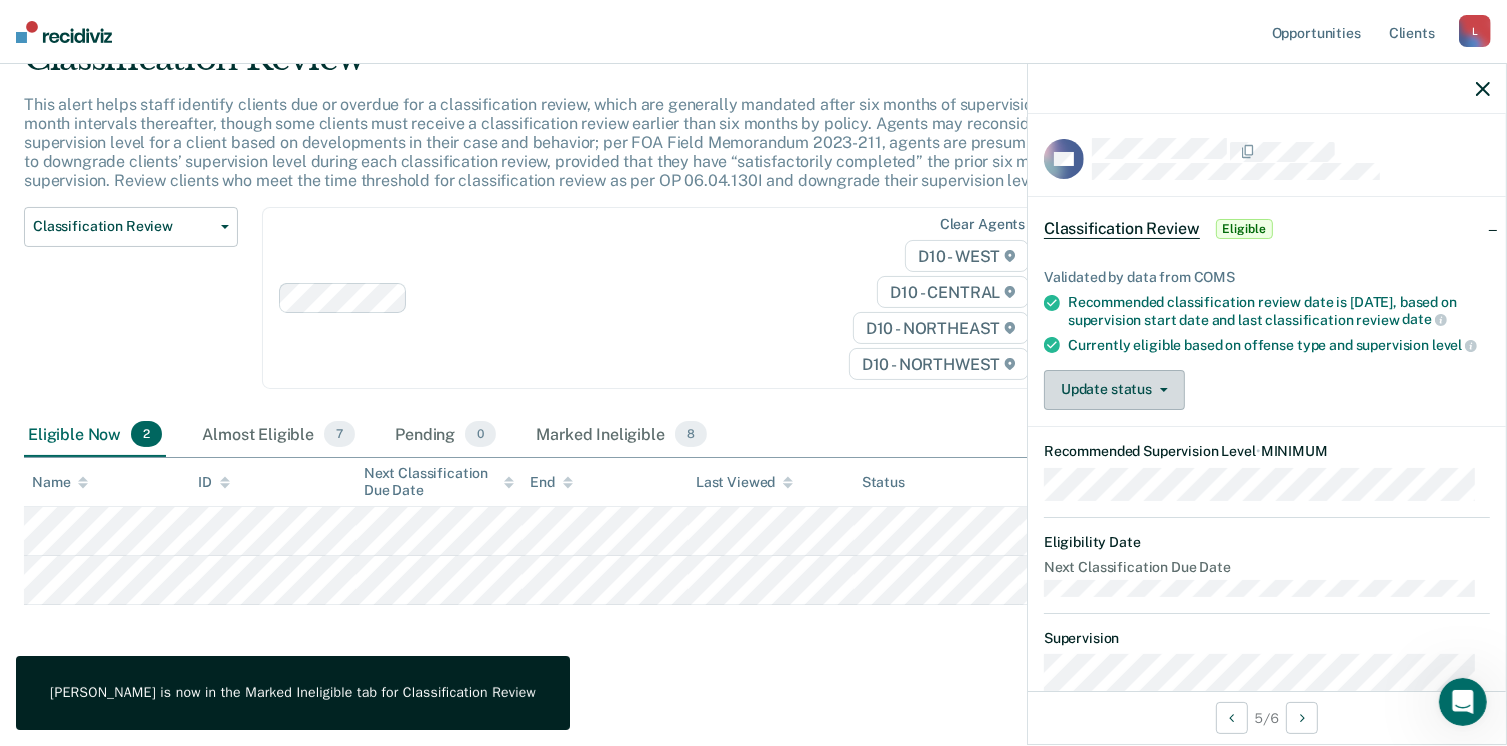 click on "Update status" at bounding box center [1114, 390] 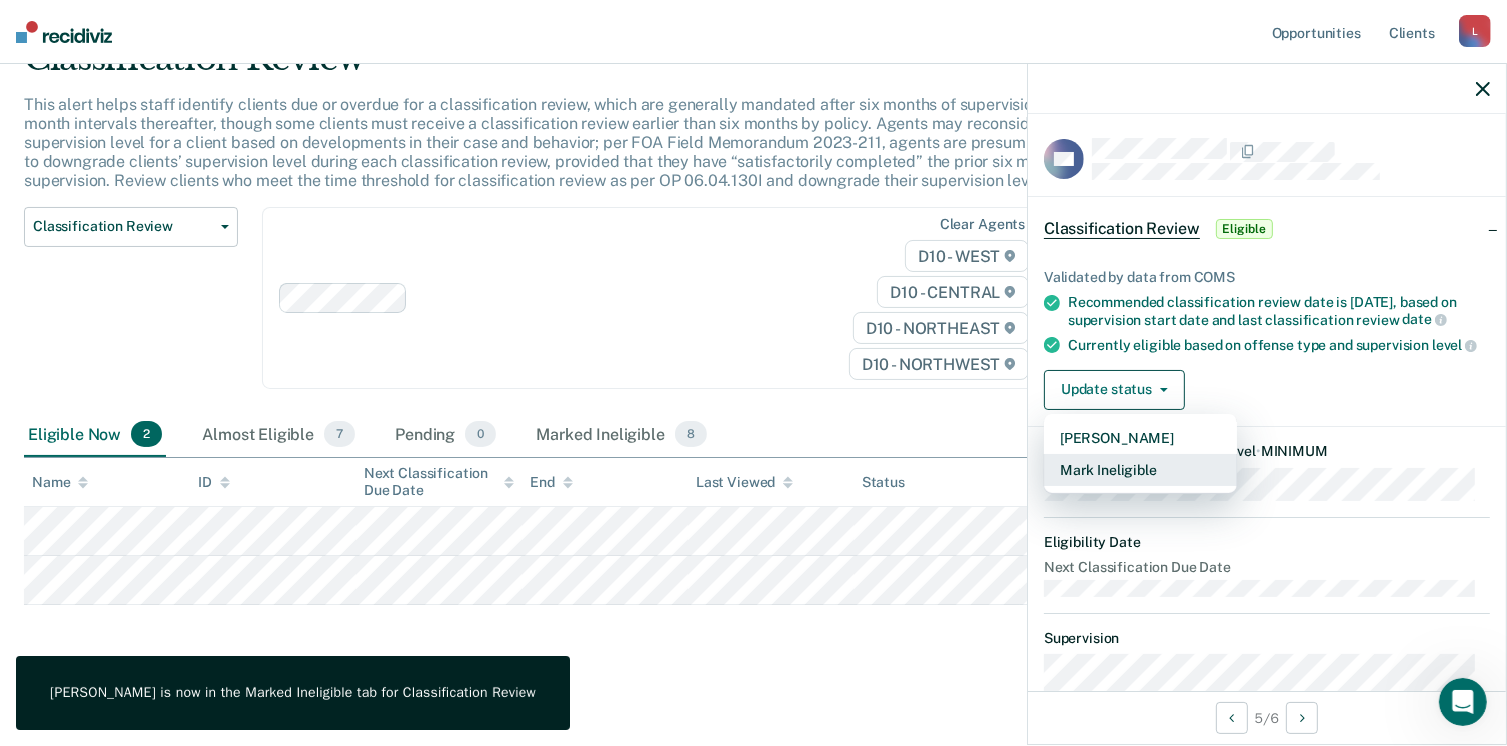 click on "Mark Ineligible" at bounding box center (1140, 470) 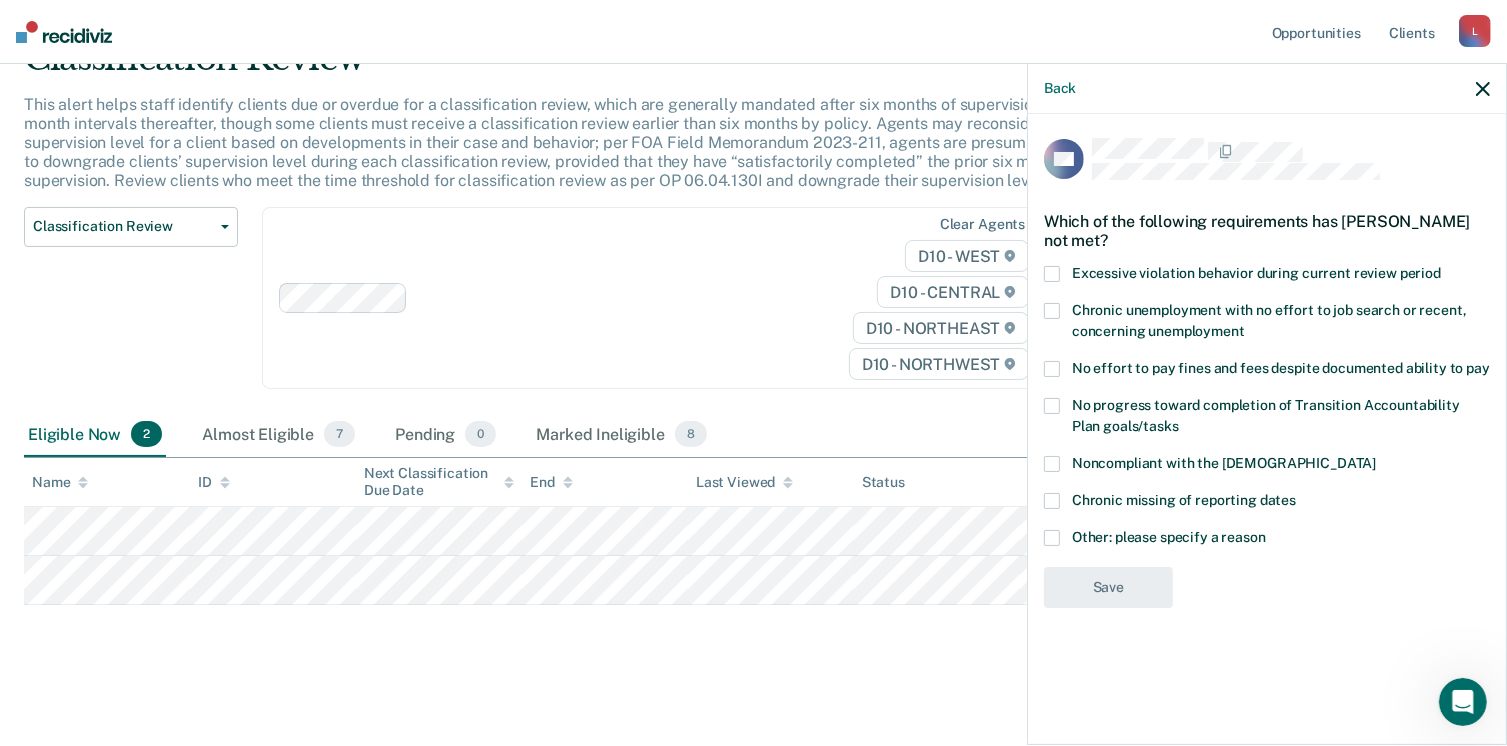 click at bounding box center (1052, 369) 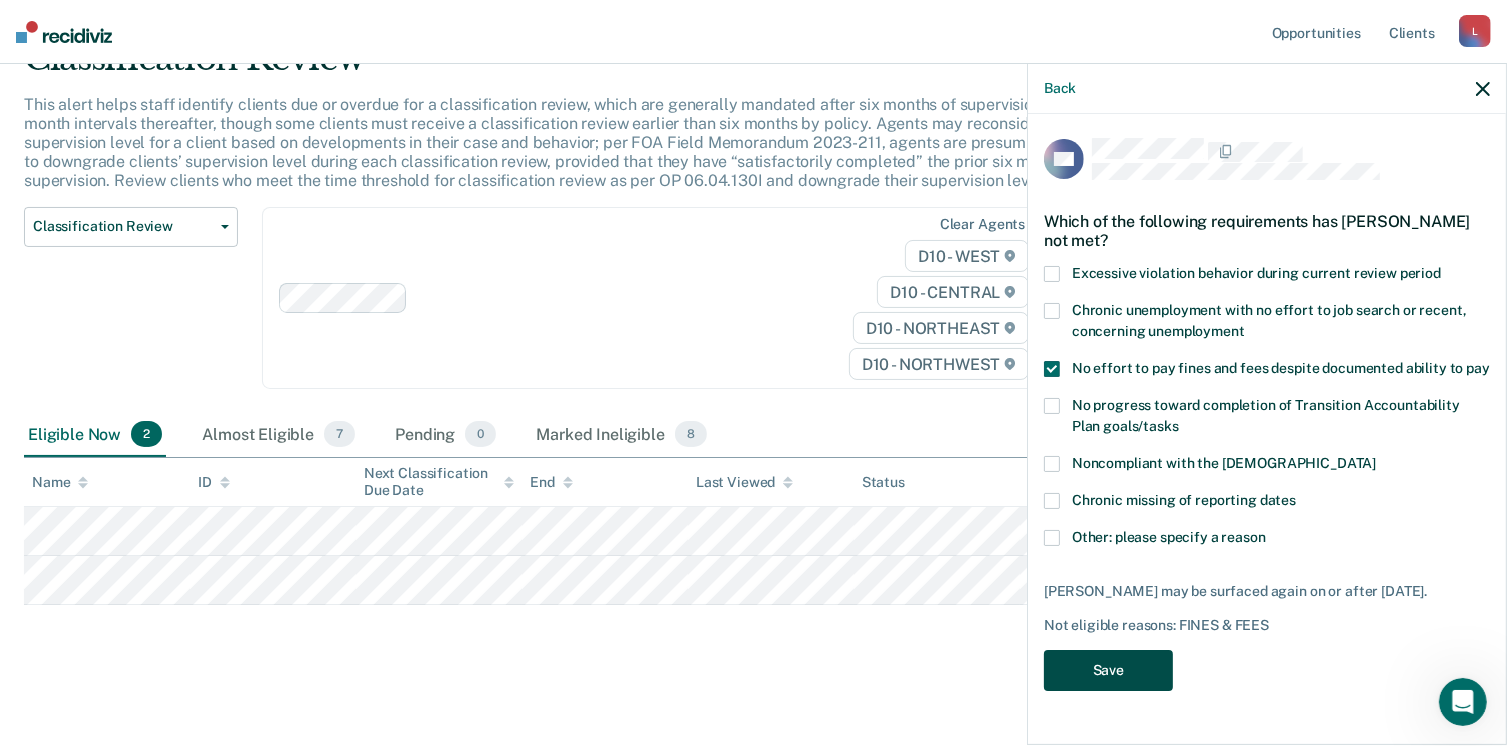 click on "Save" at bounding box center [1108, 670] 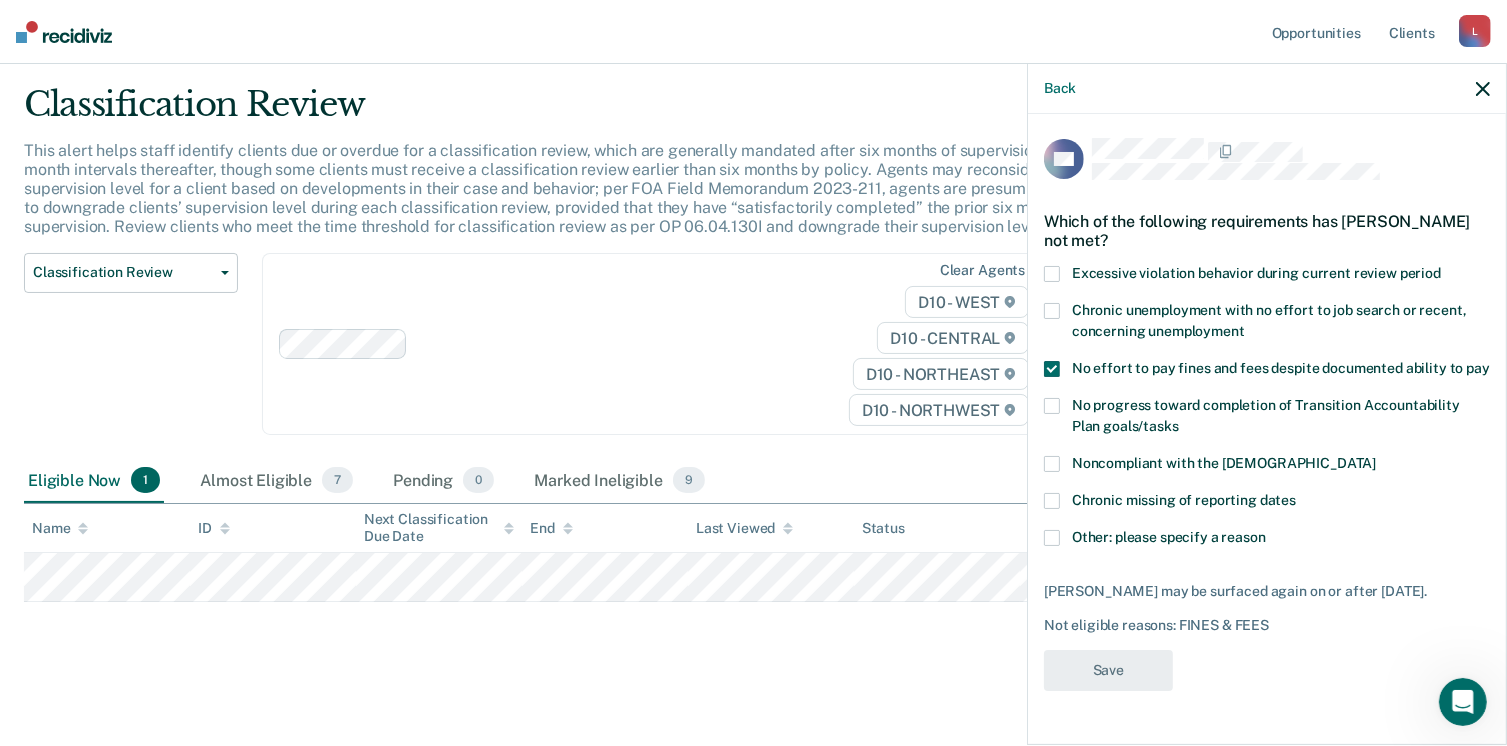 scroll, scrollTop: 52, scrollLeft: 0, axis: vertical 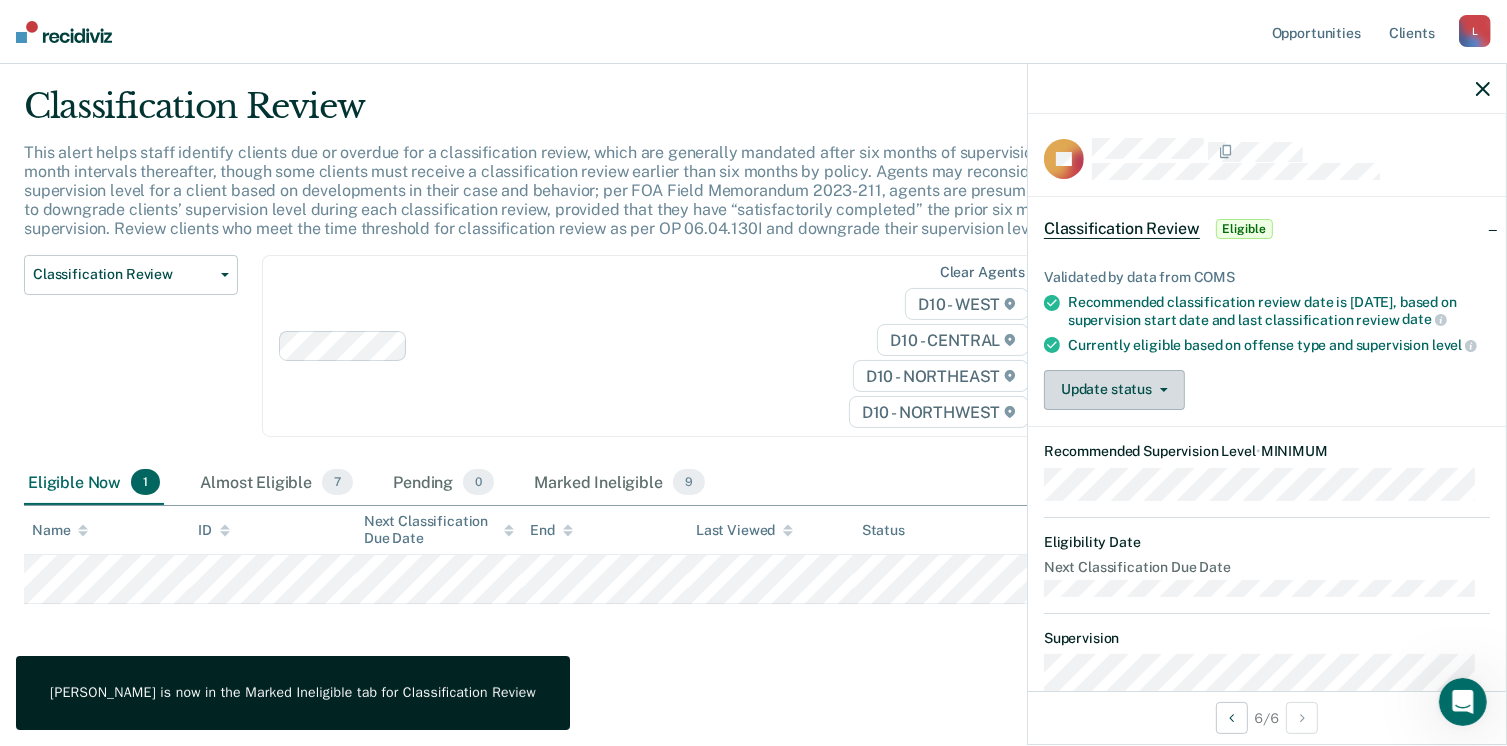 click on "Update status" at bounding box center [1114, 390] 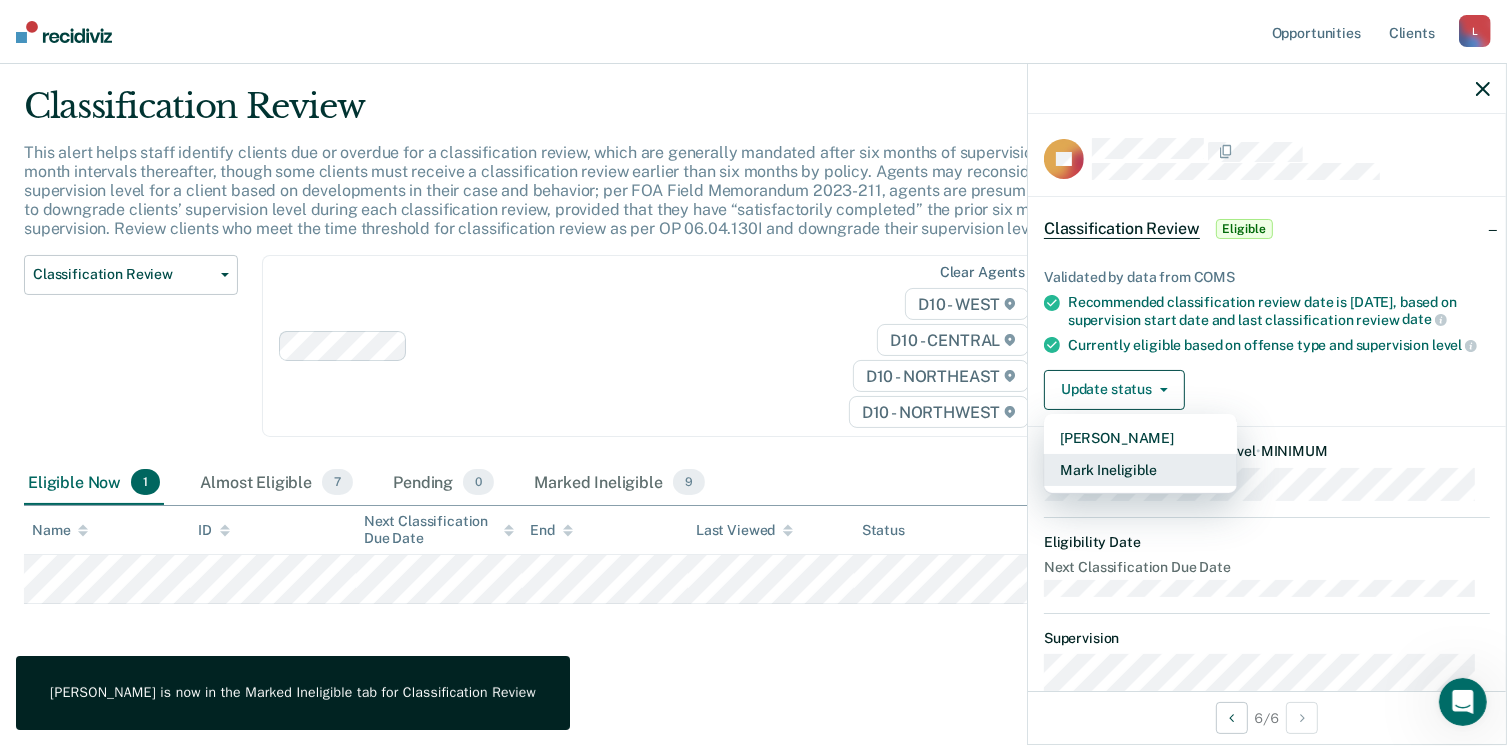 click on "Mark Ineligible" at bounding box center (1140, 470) 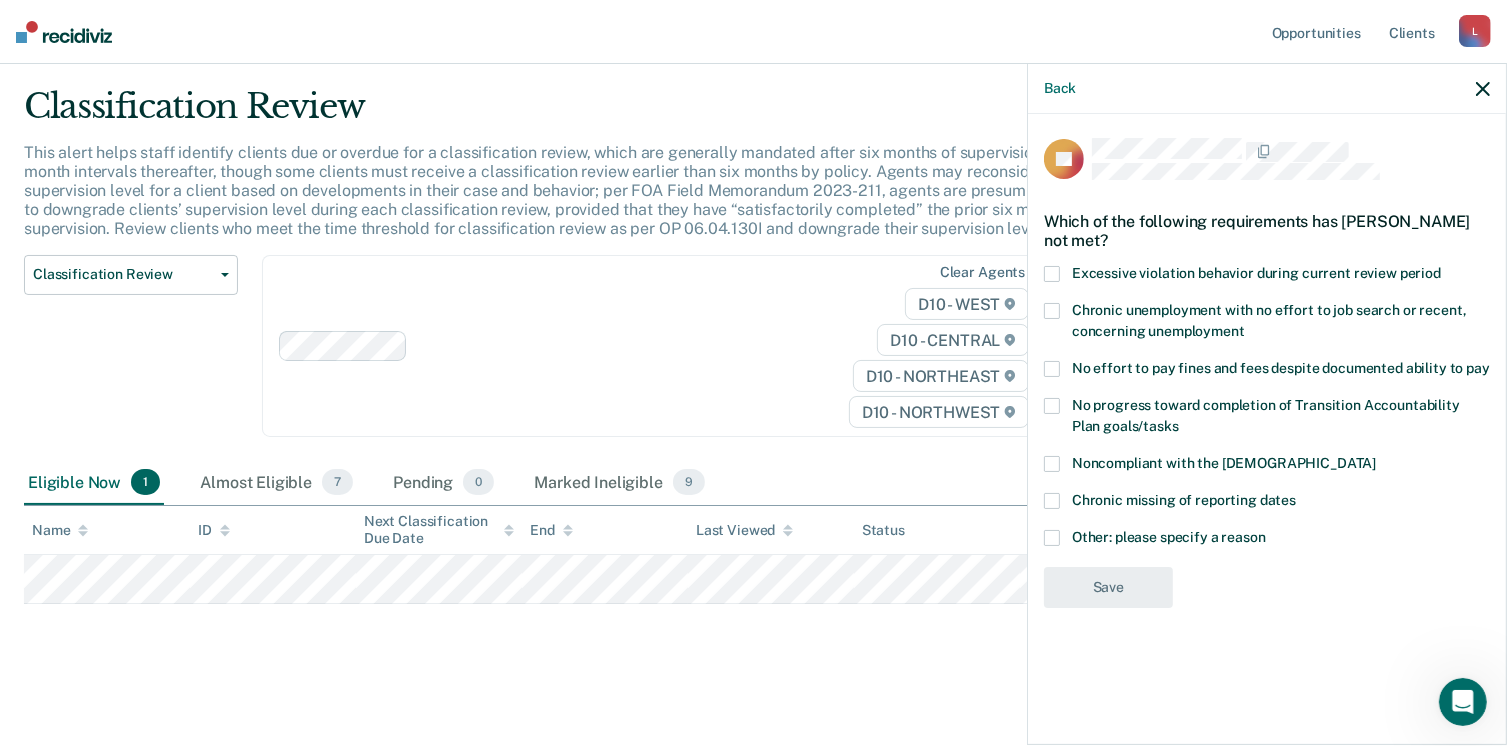 click at bounding box center (1052, 464) 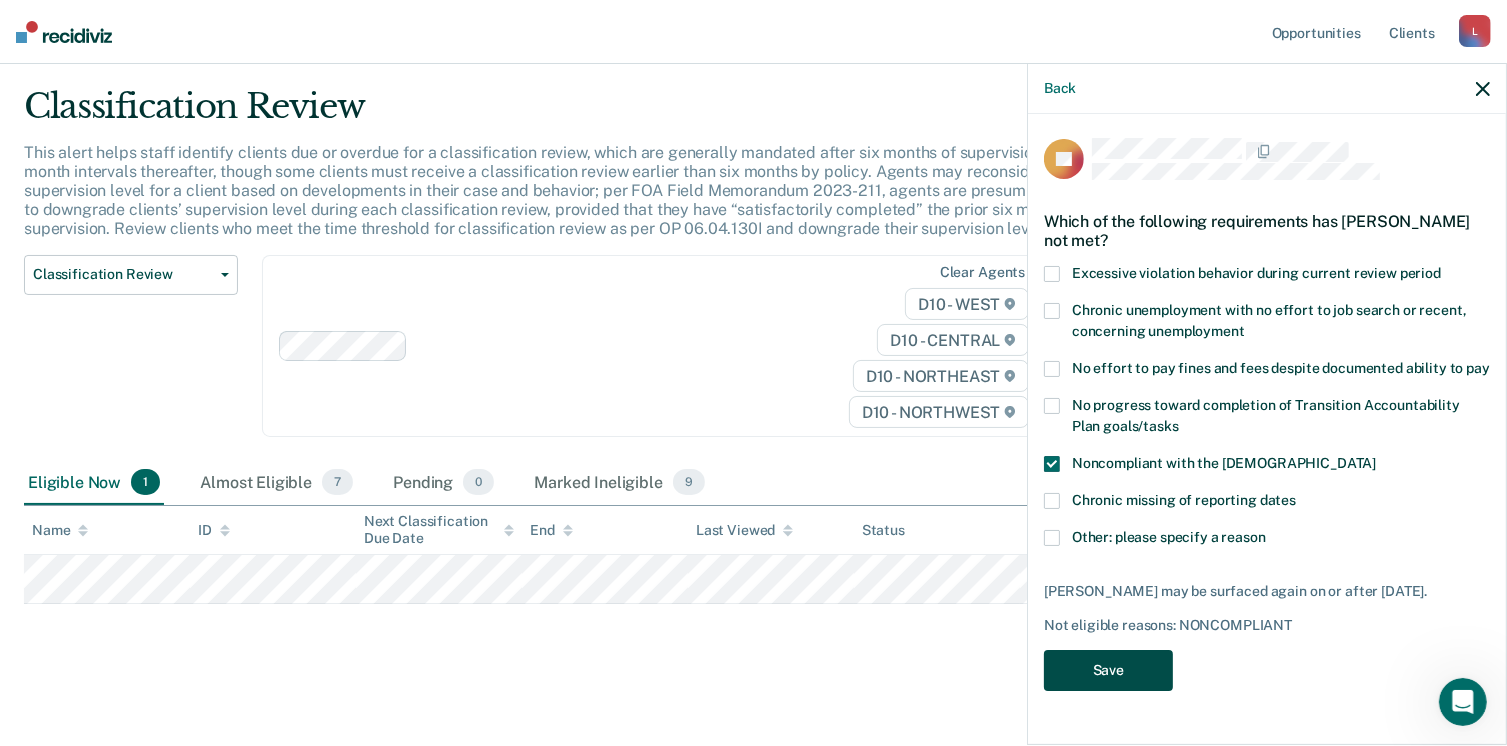 click on "Save" at bounding box center [1108, 670] 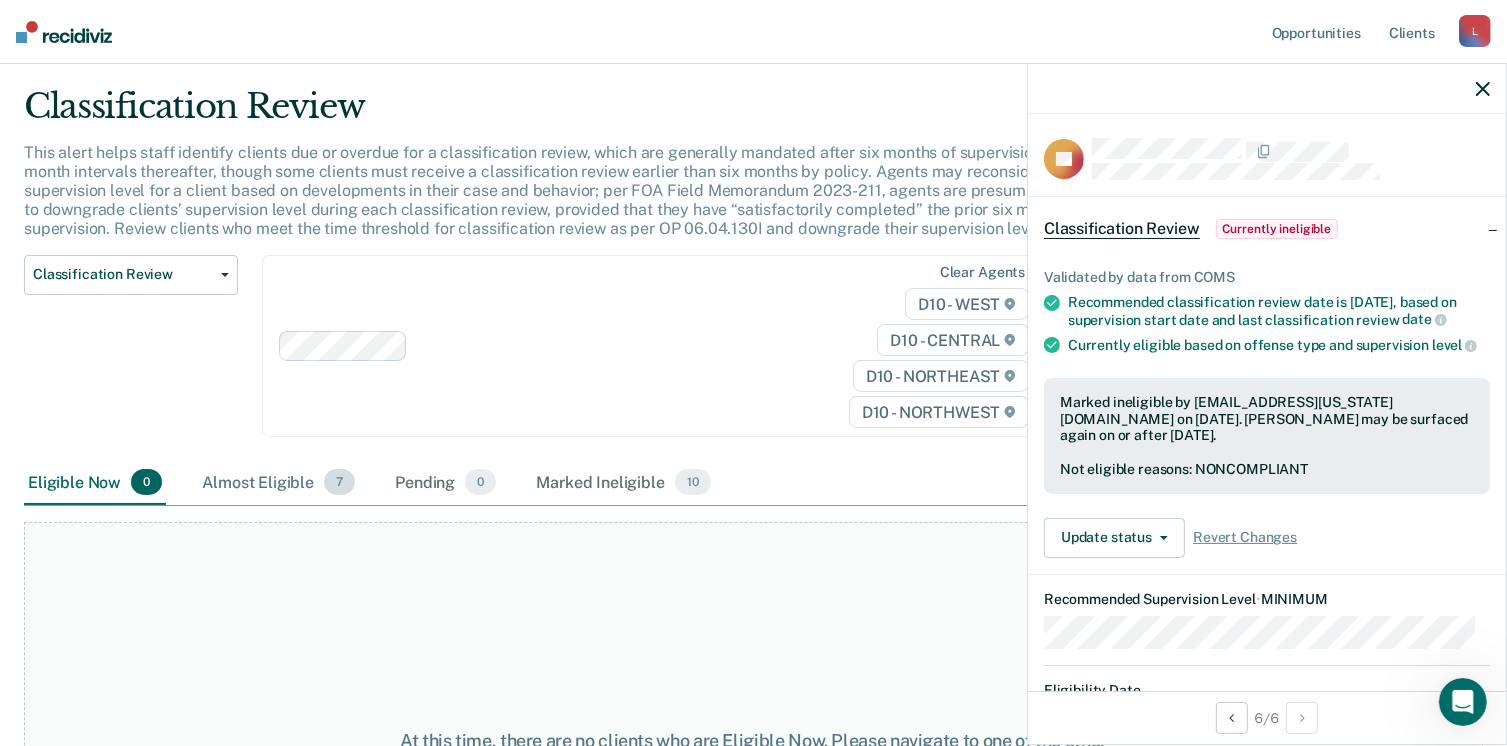 click on "Almost Eligible 7" at bounding box center [278, 483] 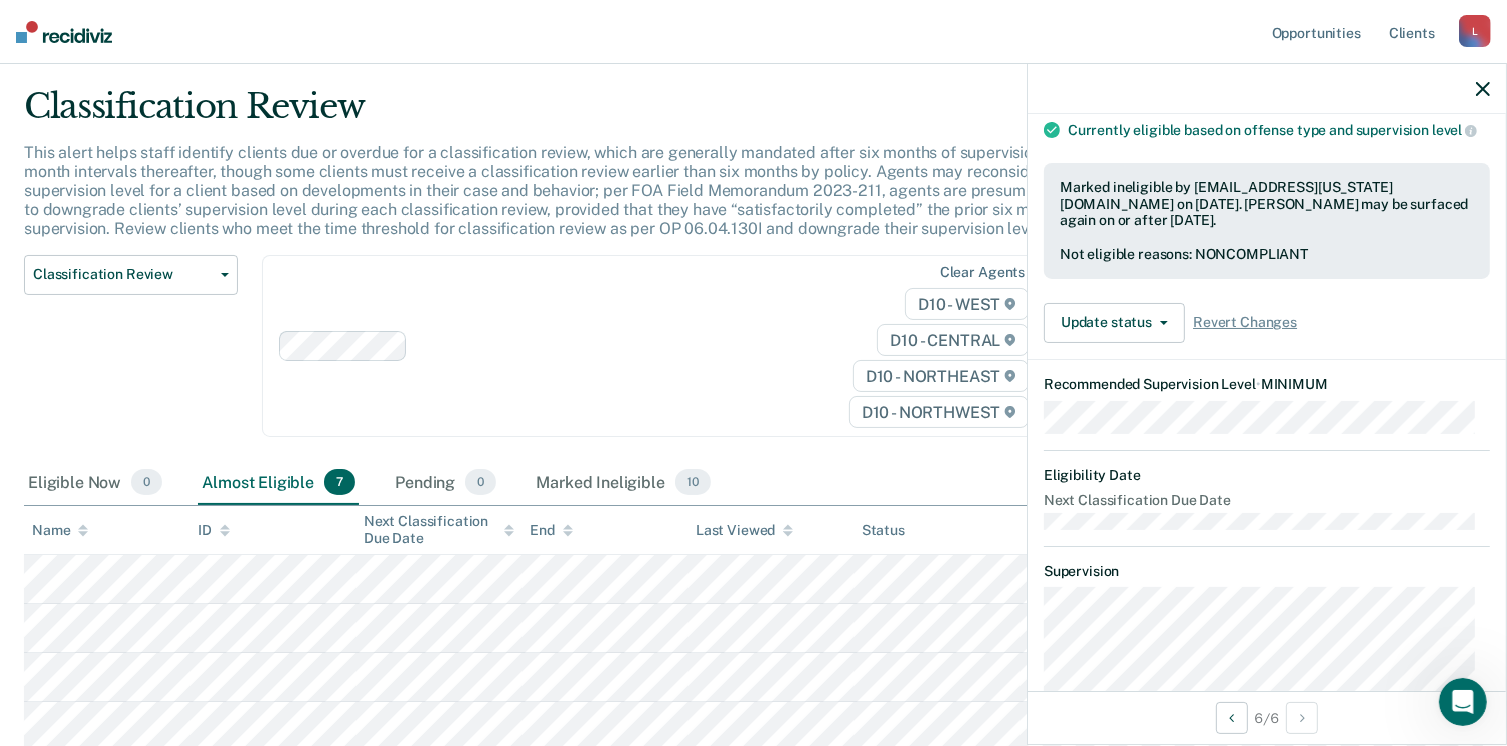 scroll, scrollTop: 204, scrollLeft: 0, axis: vertical 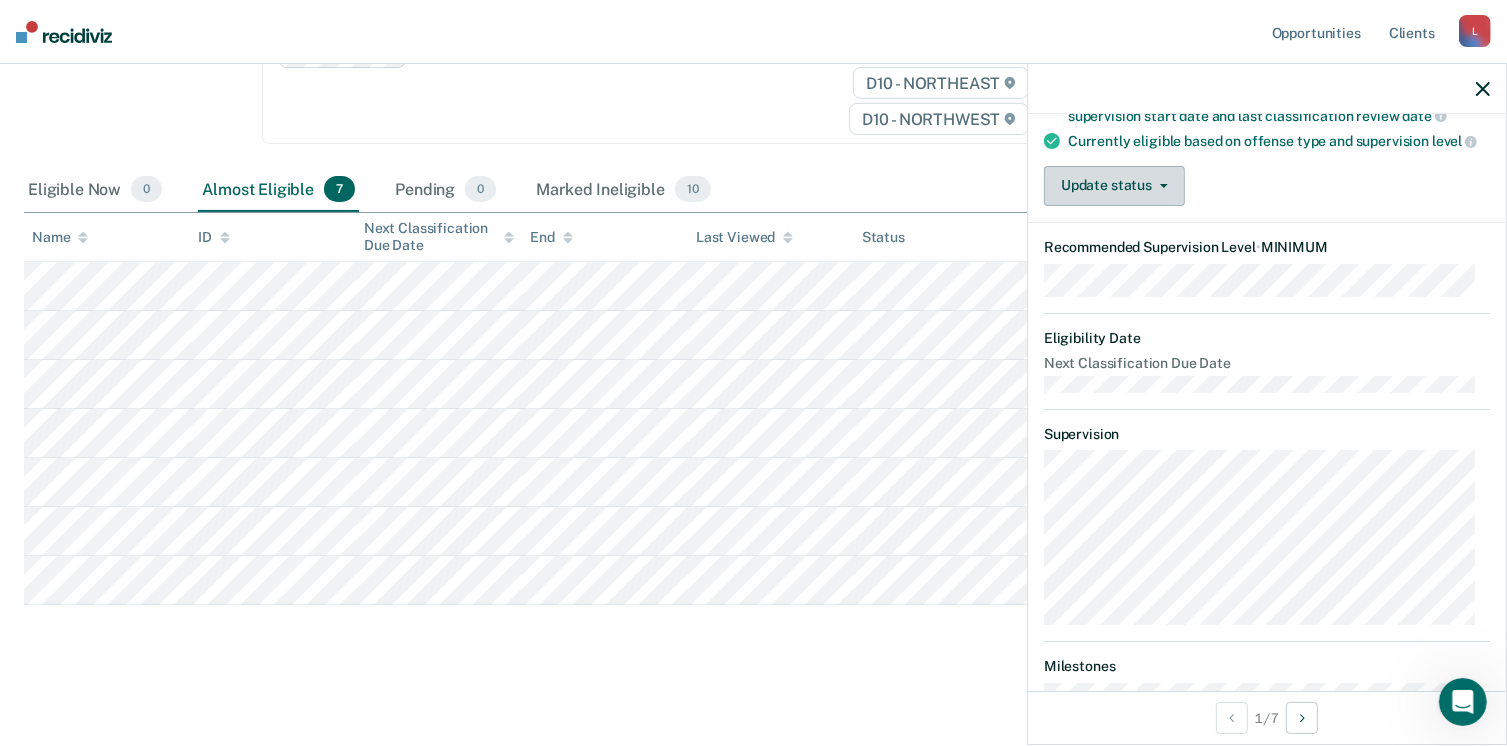 click on "Update status" at bounding box center [1114, 186] 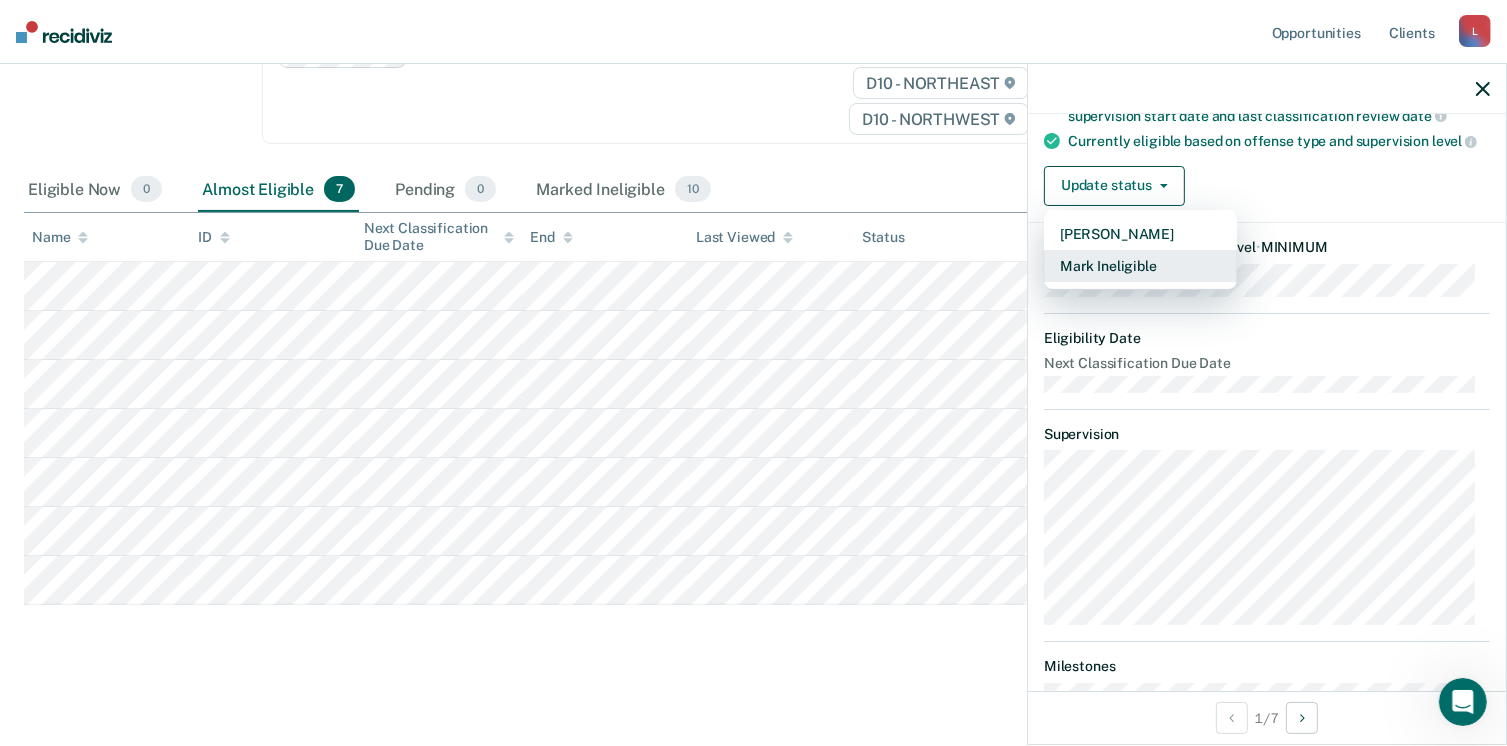click on "Mark Ineligible" at bounding box center [1140, 266] 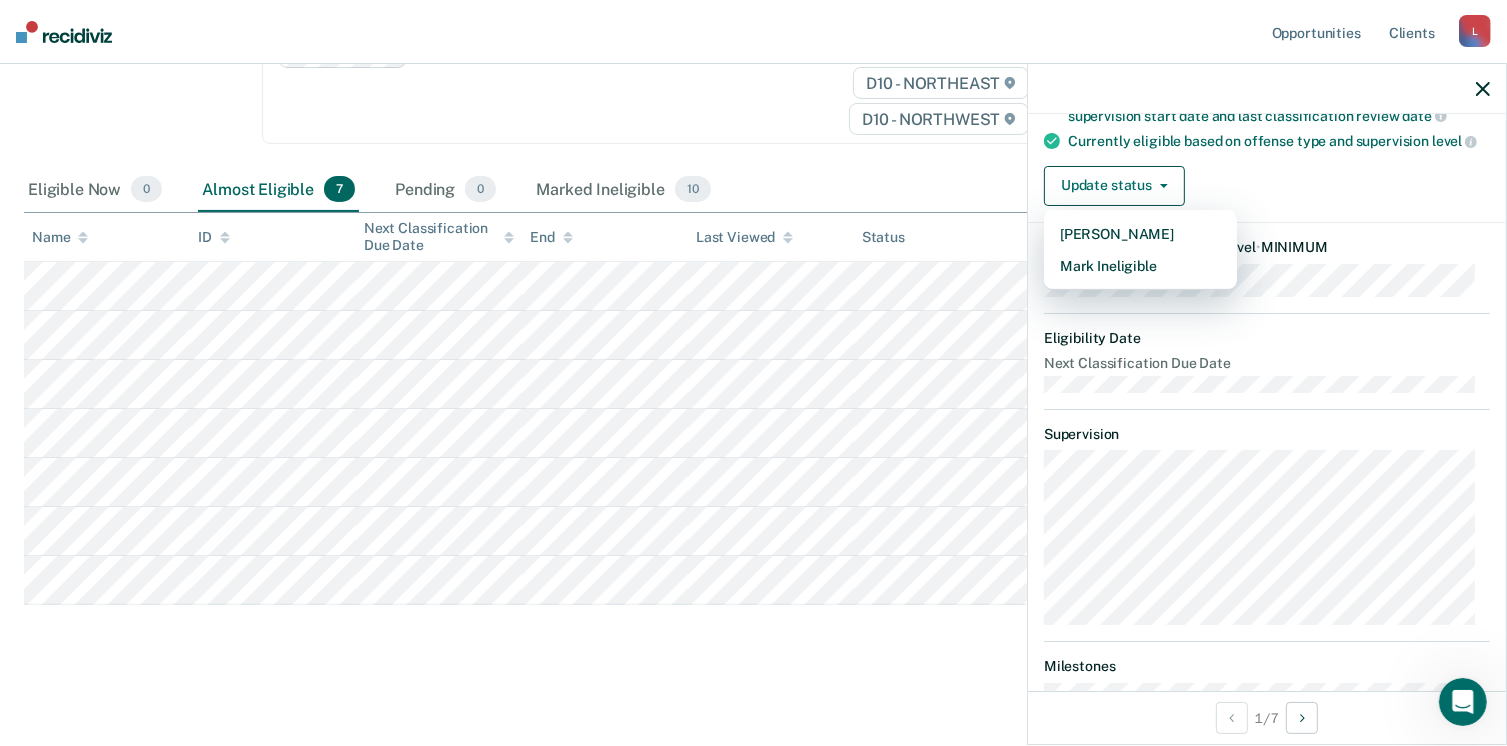 scroll, scrollTop: 0, scrollLeft: 0, axis: both 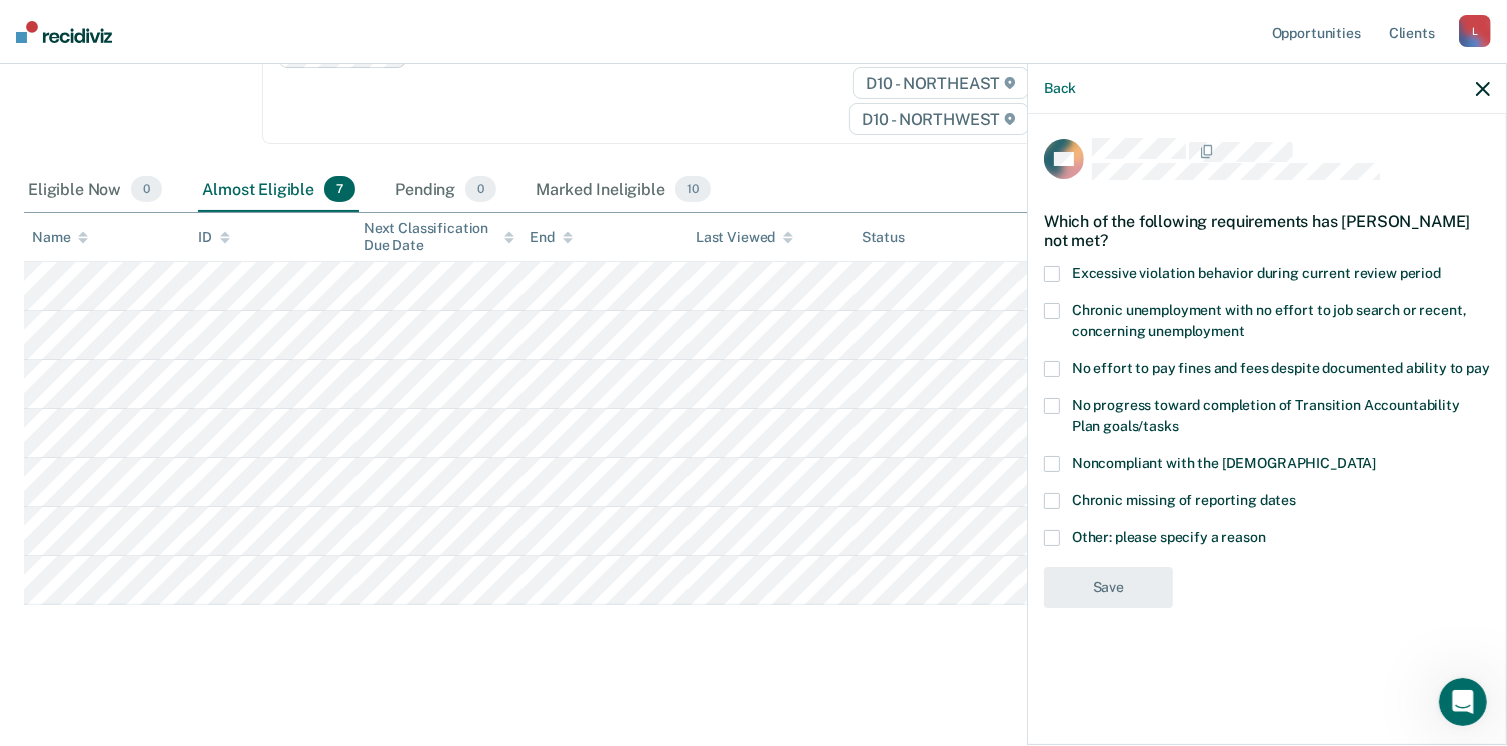 click at bounding box center [1052, 369] 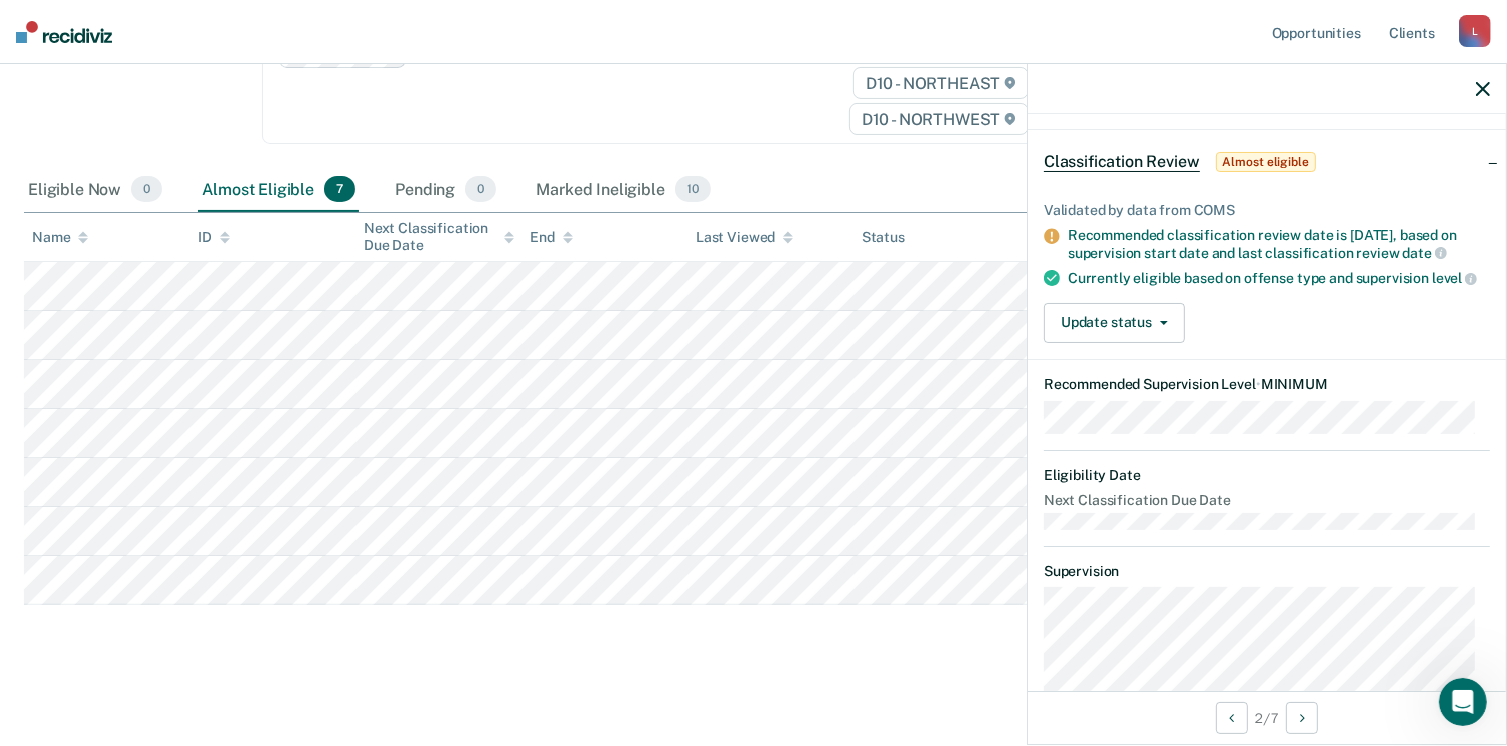 scroll, scrollTop: 0, scrollLeft: 0, axis: both 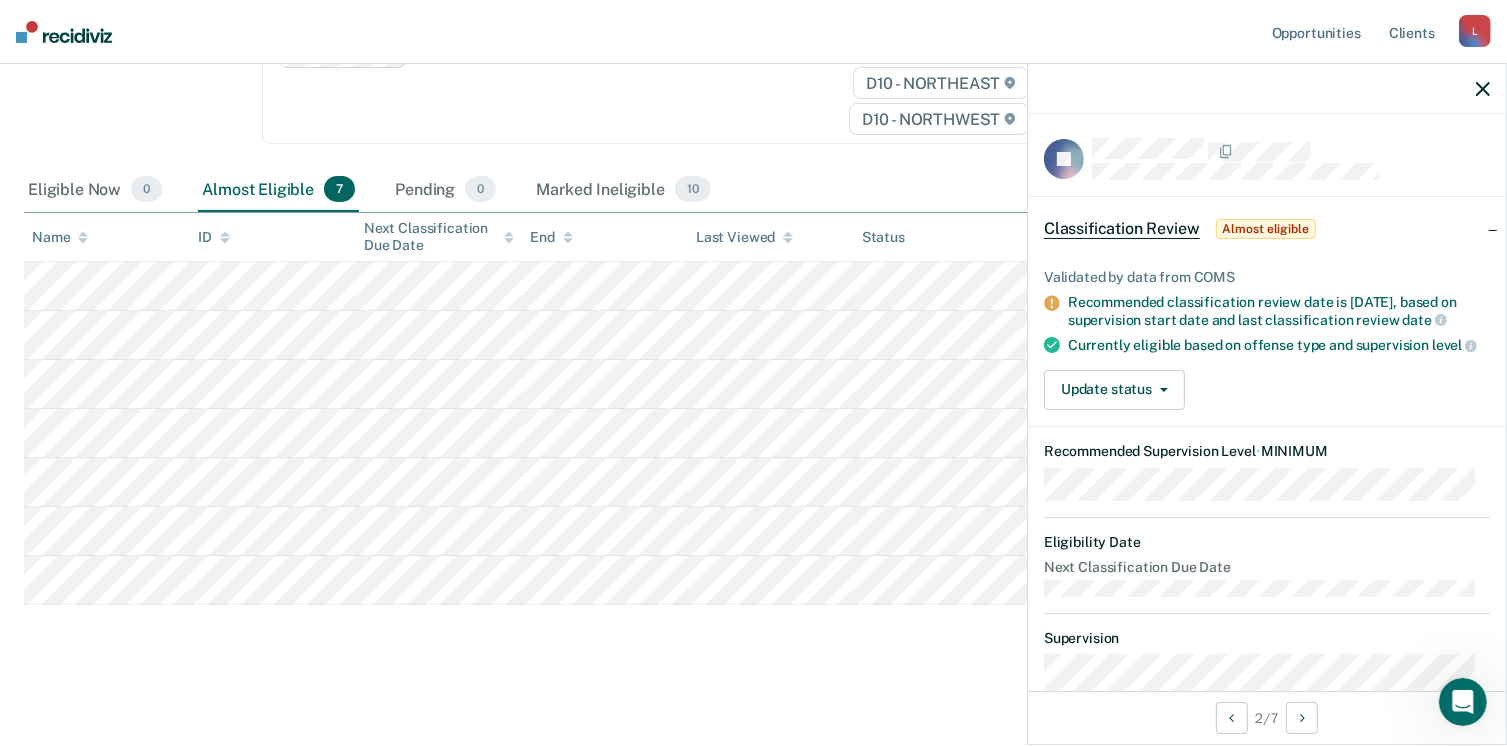 click on "Almost eligible" at bounding box center [1266, 229] 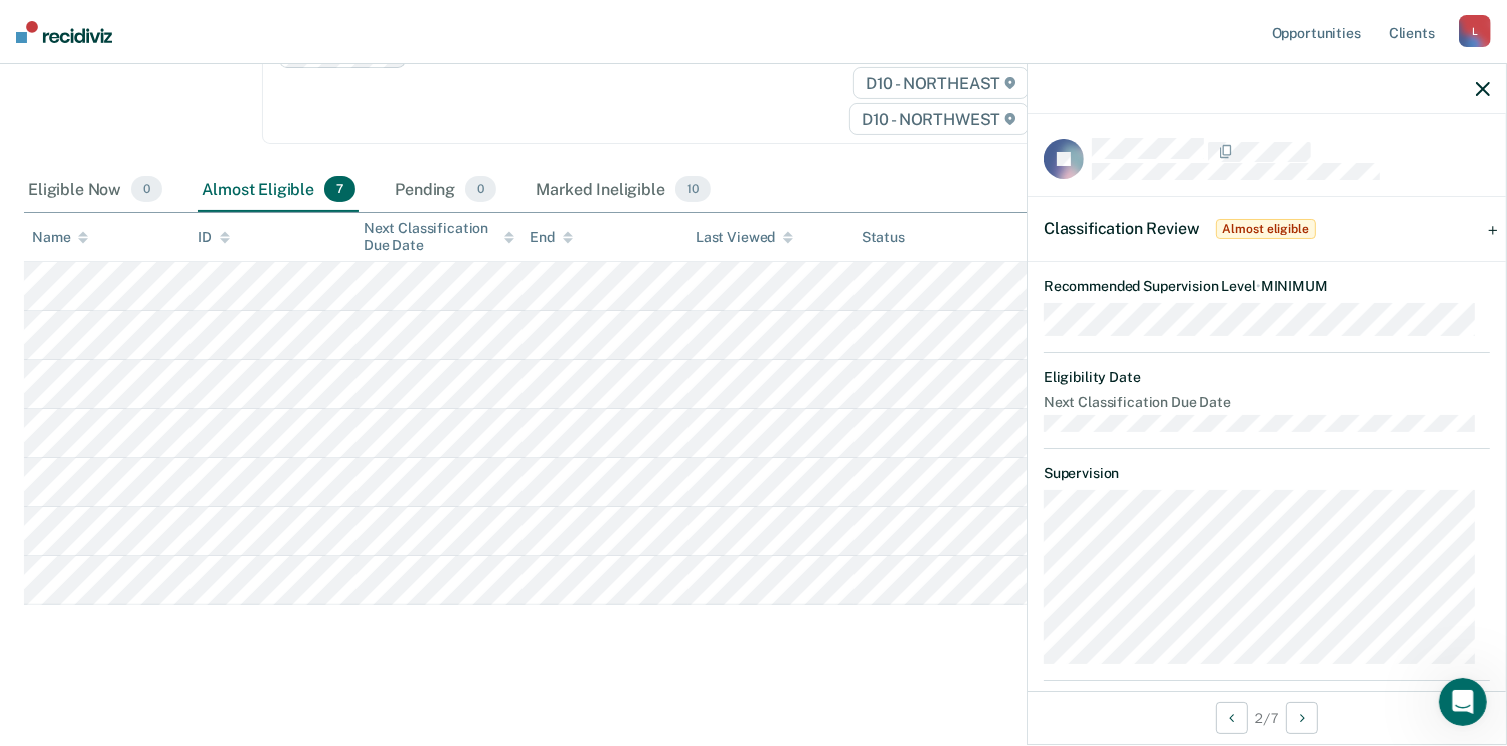 click on "Classification Review Almost eligible" at bounding box center (1182, 229) 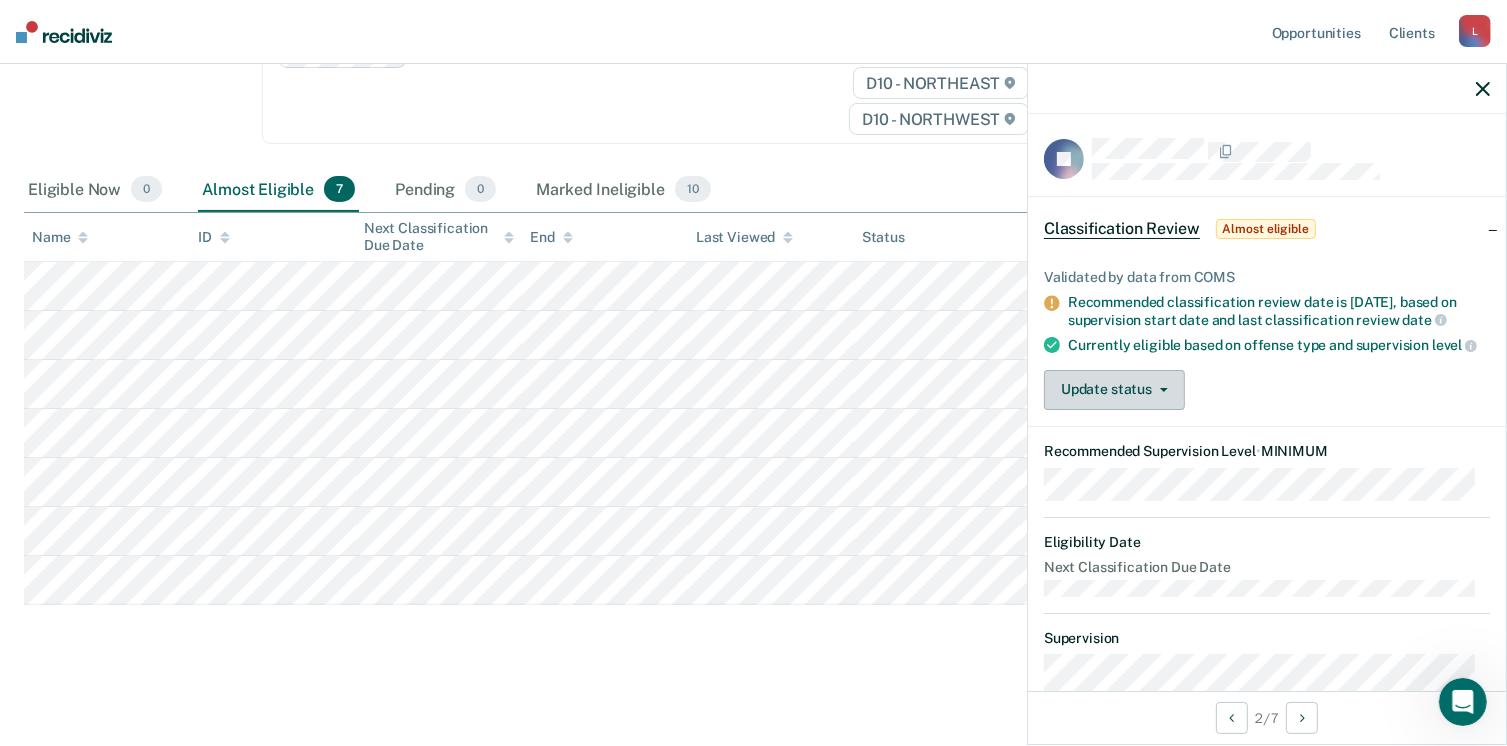 click on "Update status" at bounding box center [1114, 390] 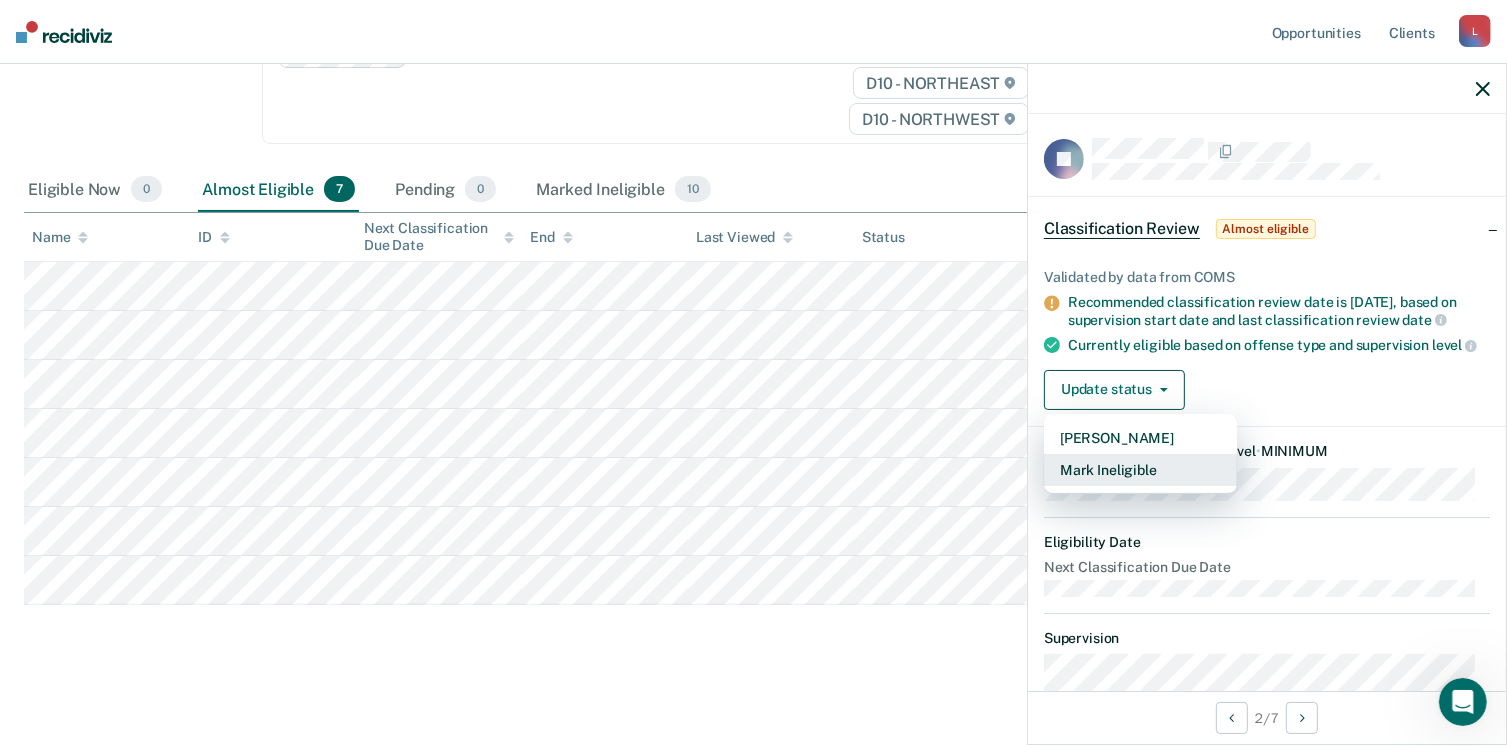 click on "Mark Ineligible" at bounding box center [1140, 470] 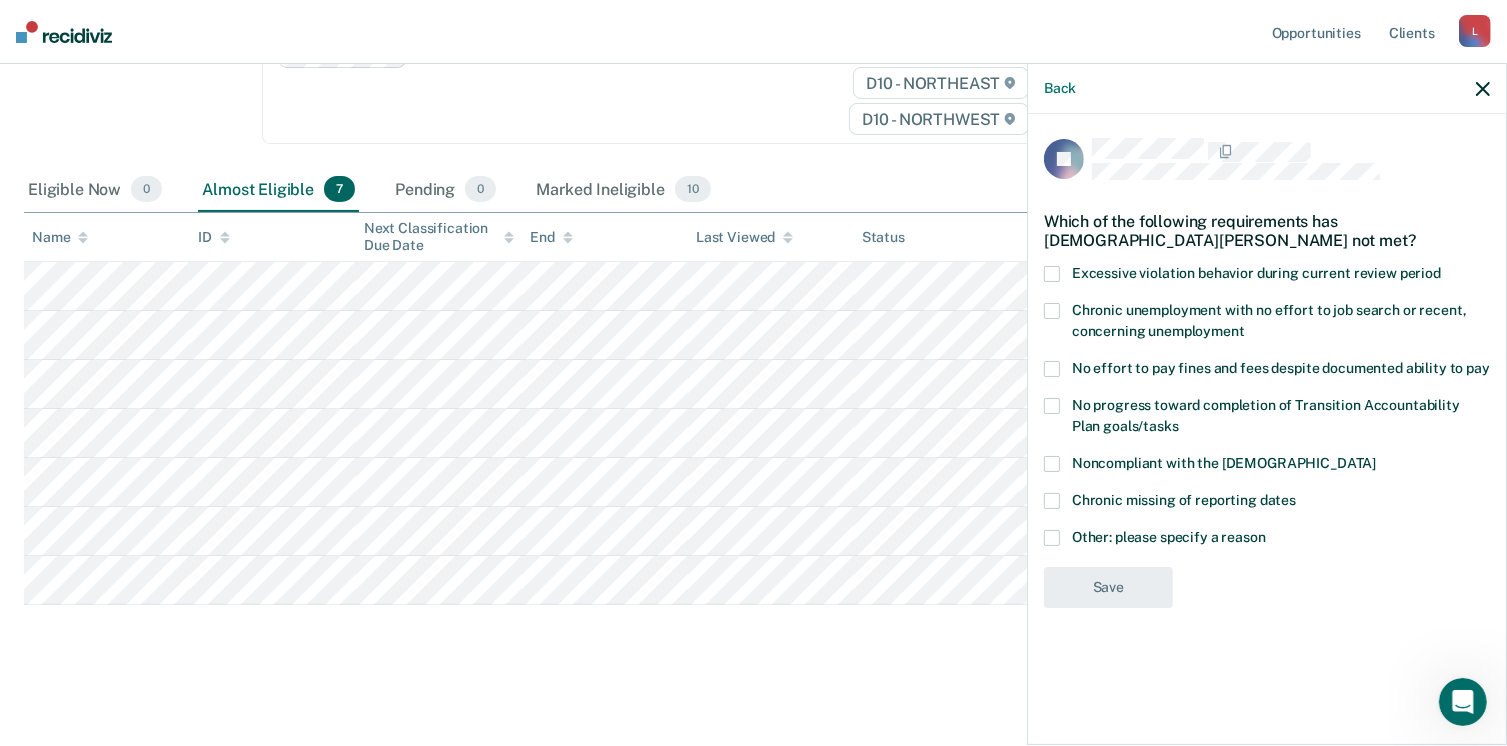 click at bounding box center (1052, 369) 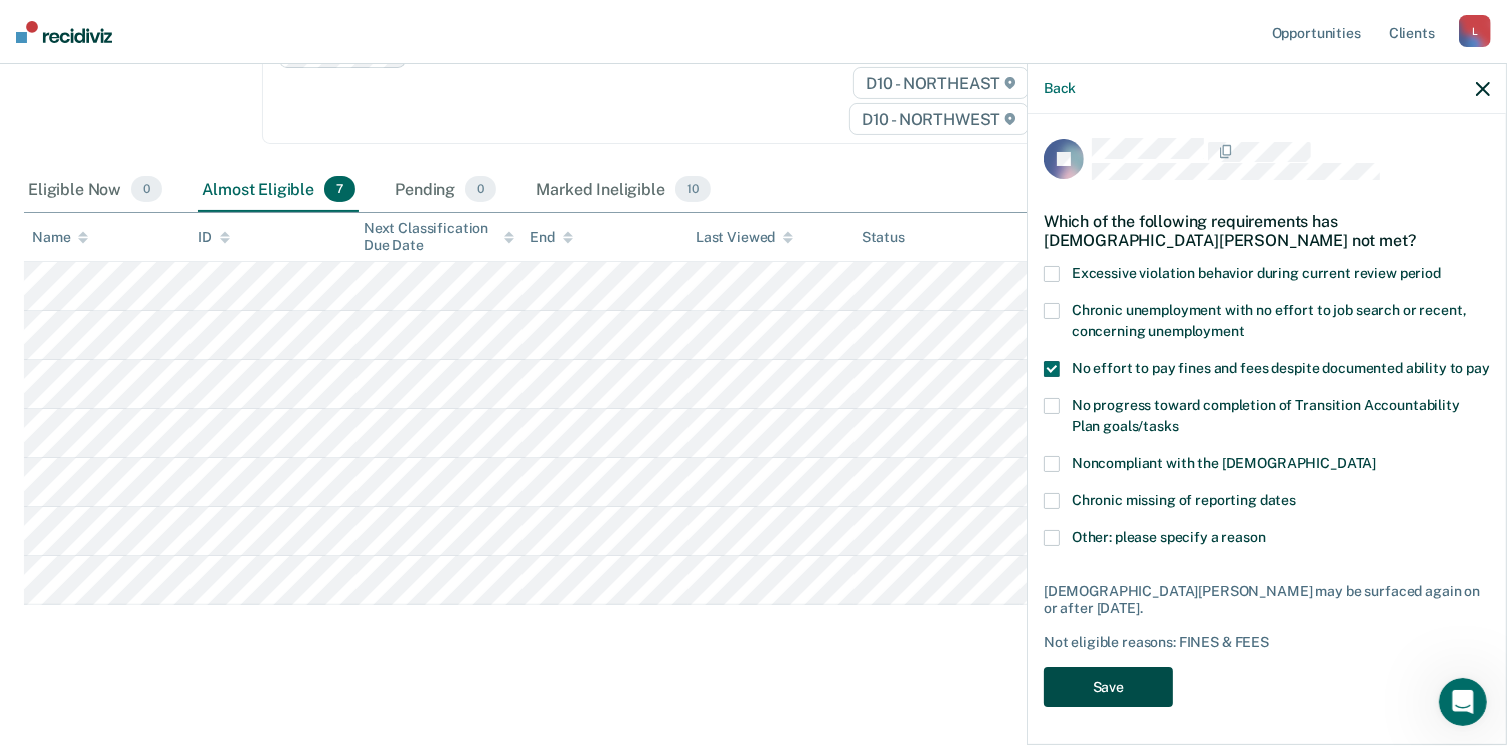 click on "Save" at bounding box center [1108, 687] 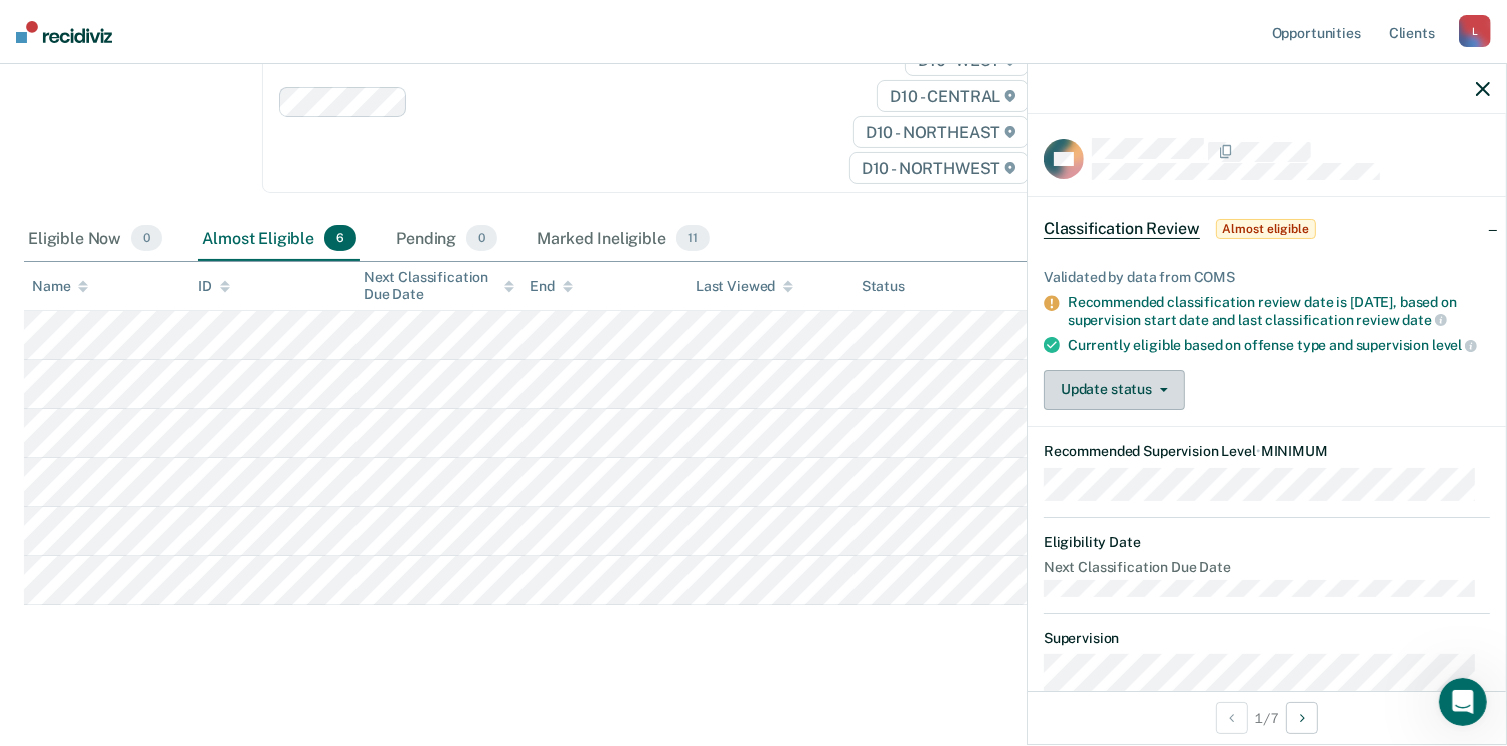 click on "Update status" at bounding box center (1114, 390) 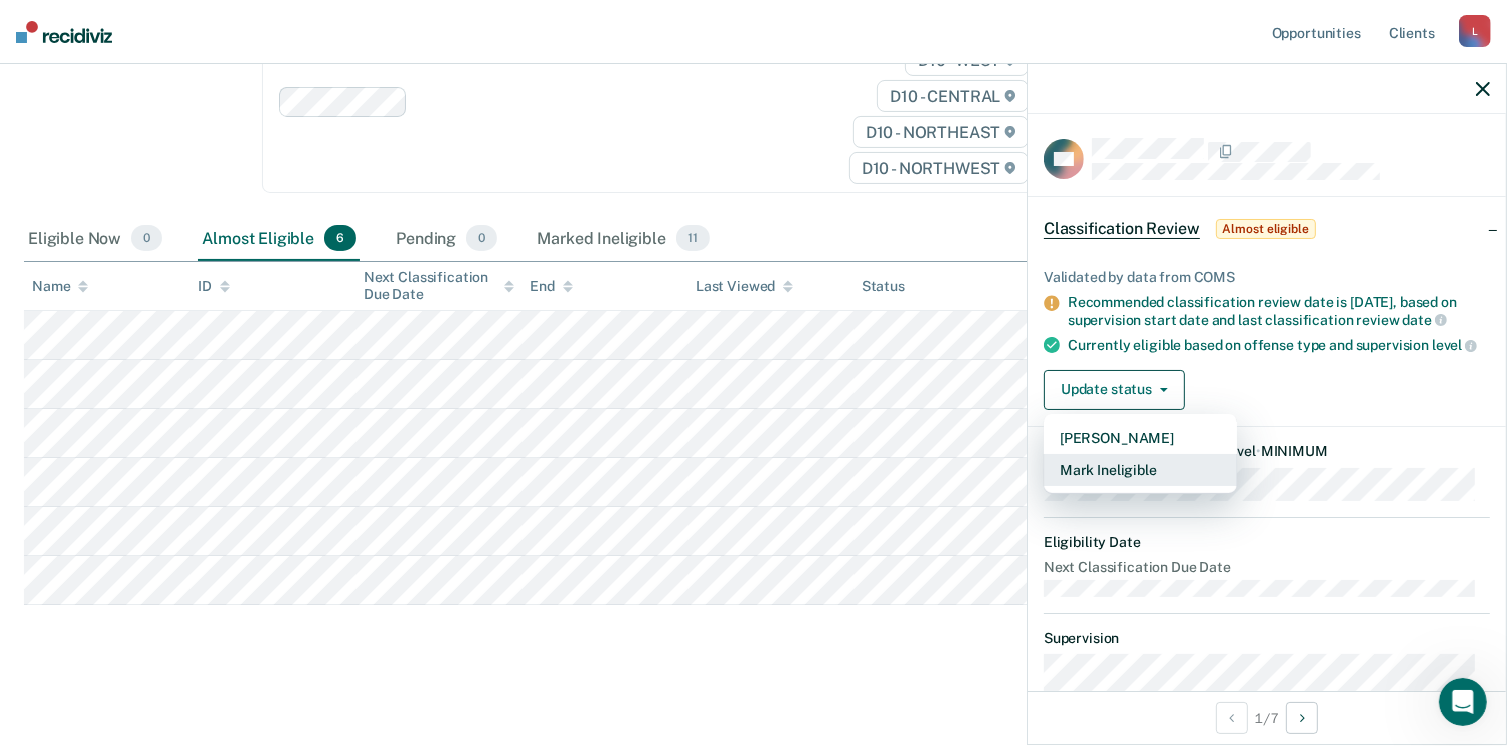 click on "Mark Ineligible" at bounding box center (1140, 470) 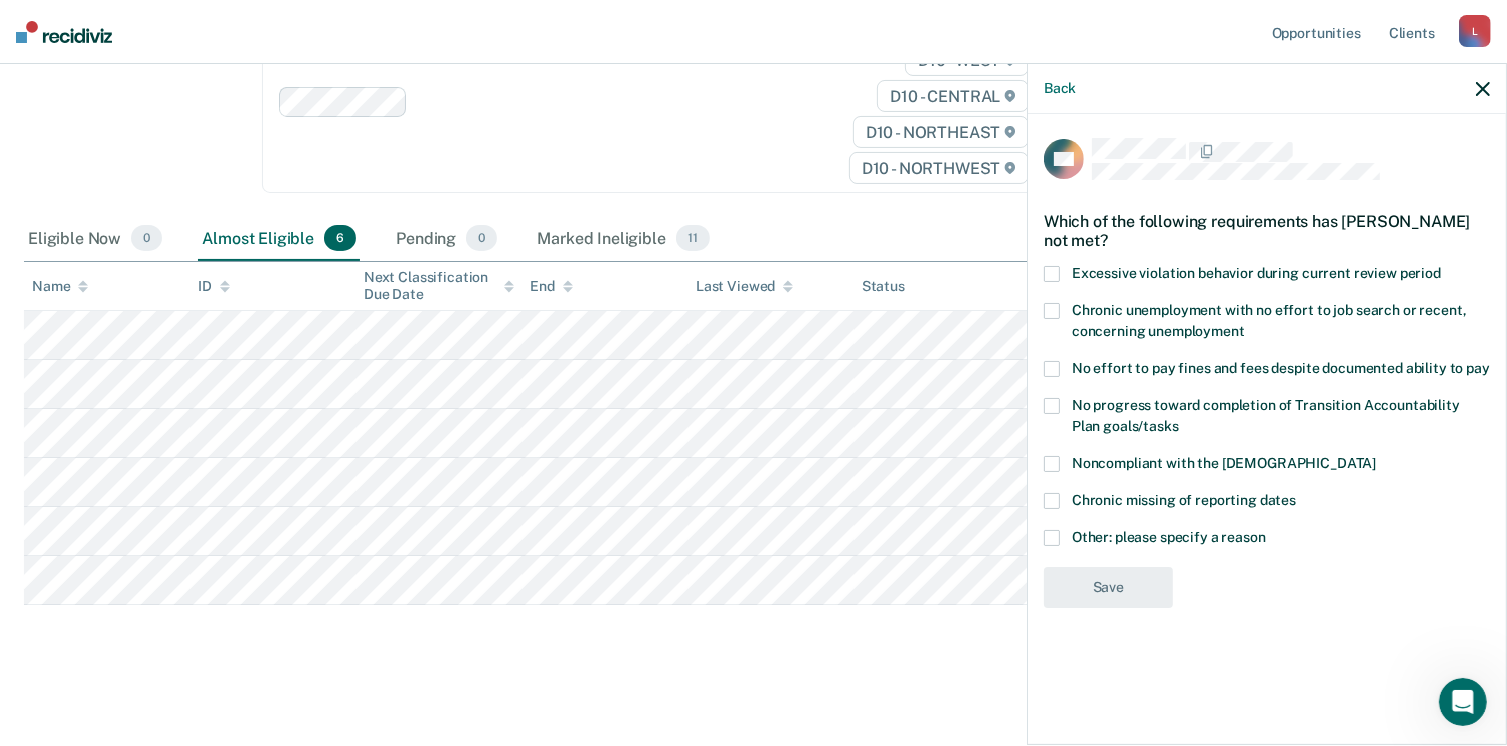 click at bounding box center [1052, 369] 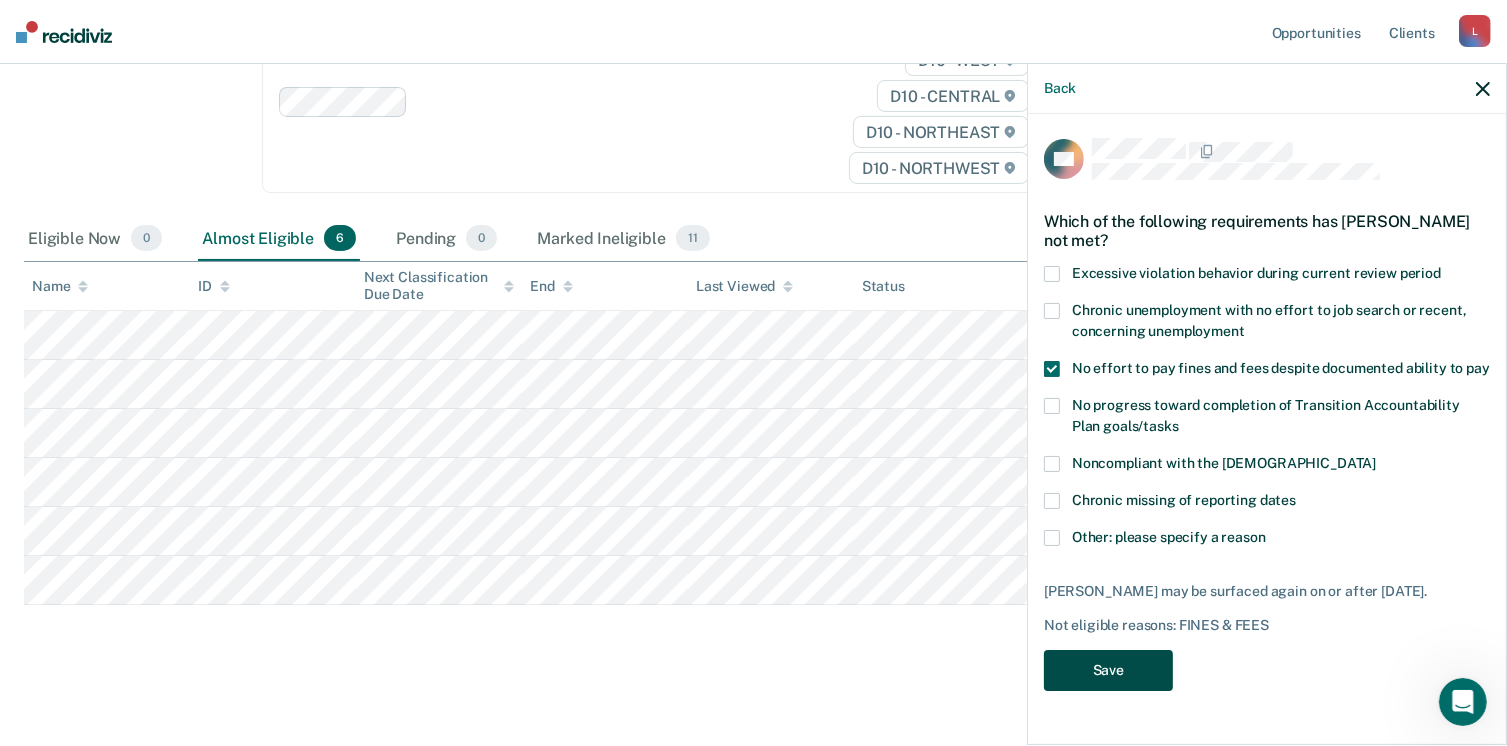 click on "Save" at bounding box center (1108, 670) 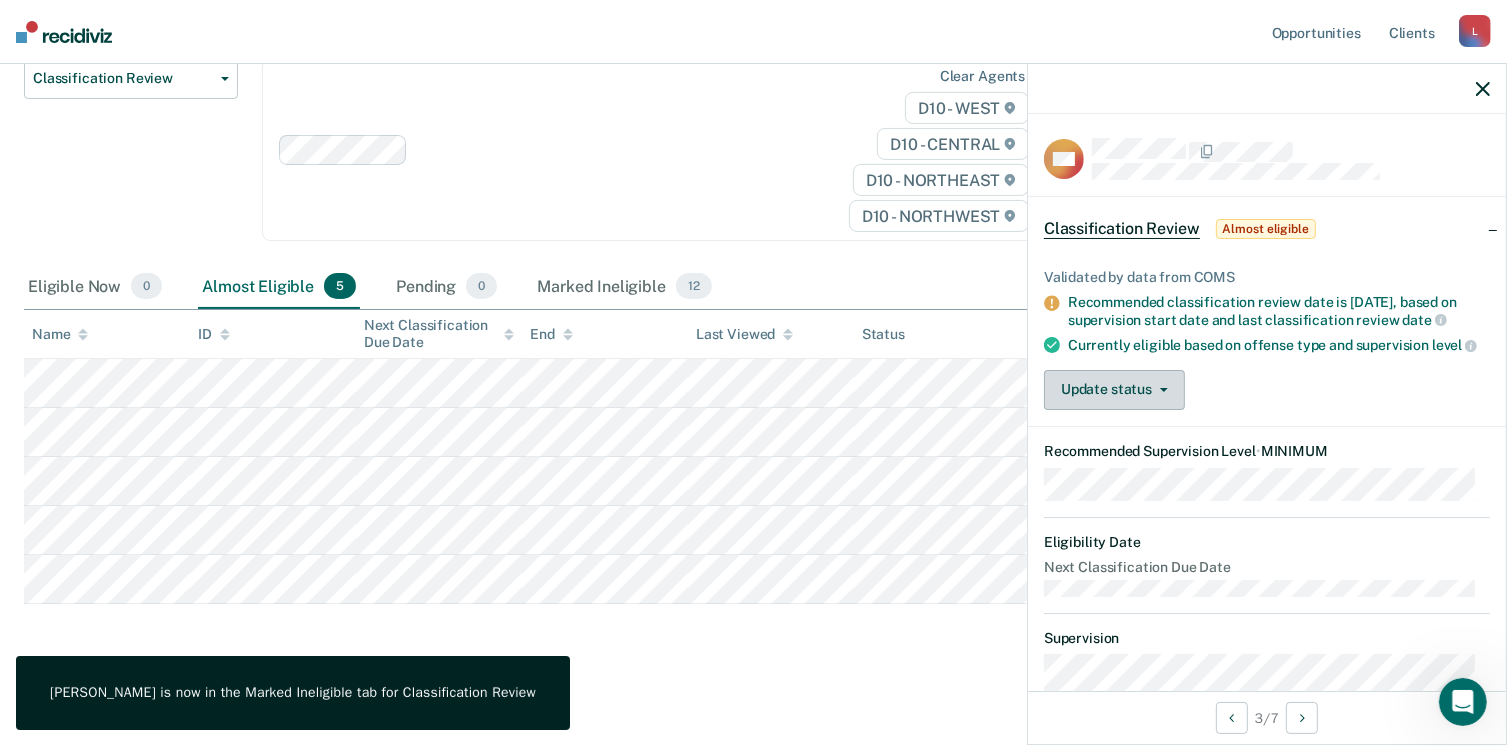 click on "Update status" at bounding box center [1114, 390] 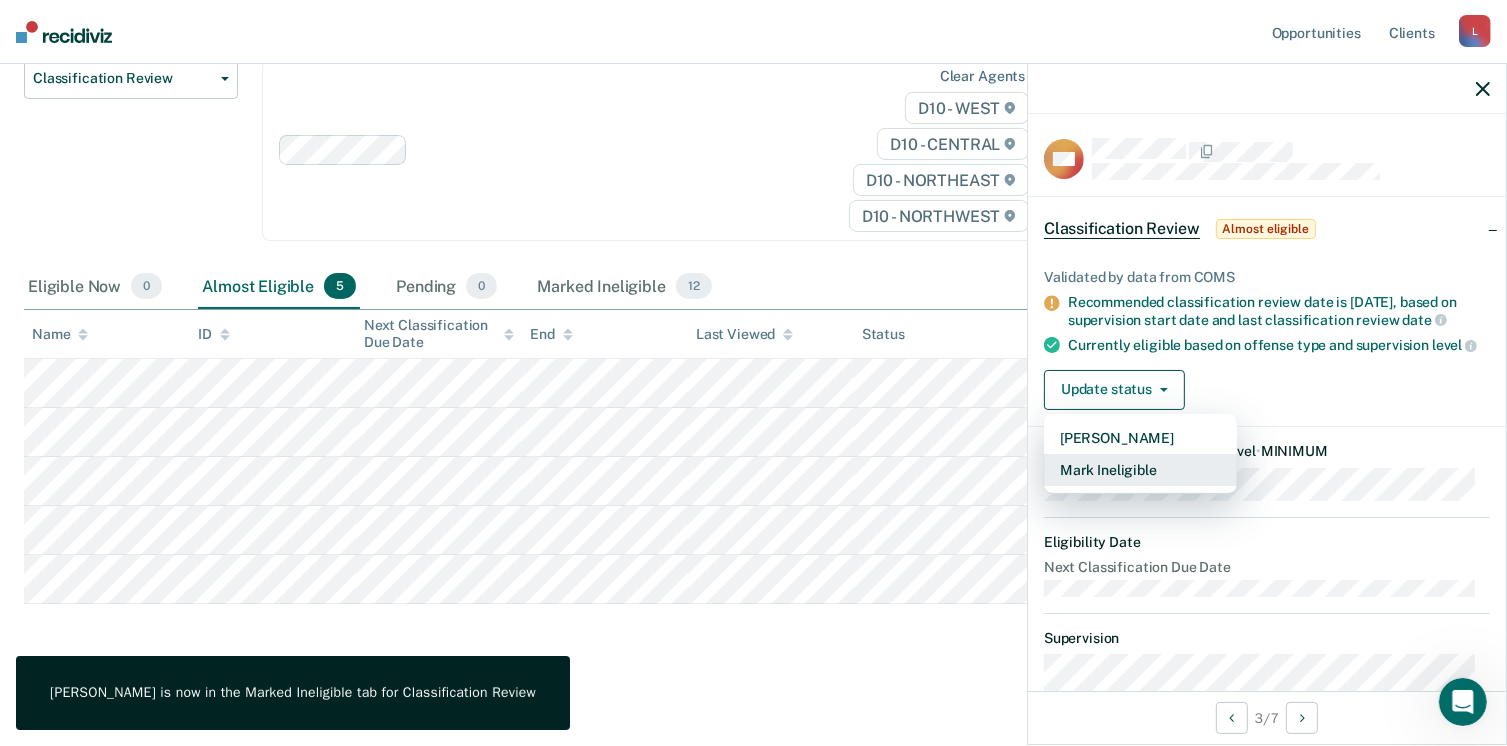 click on "Mark Ineligible" at bounding box center [1140, 470] 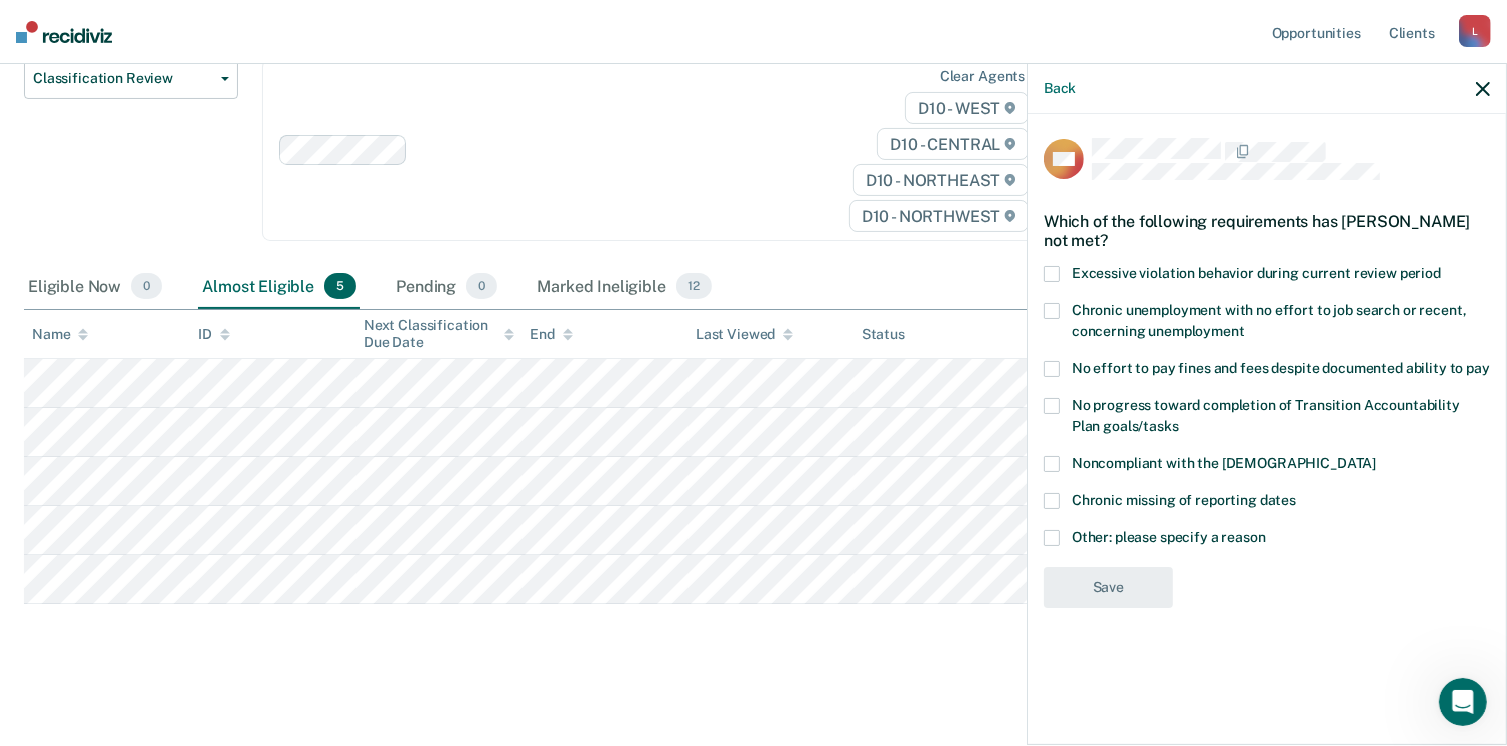 click at bounding box center (1052, 369) 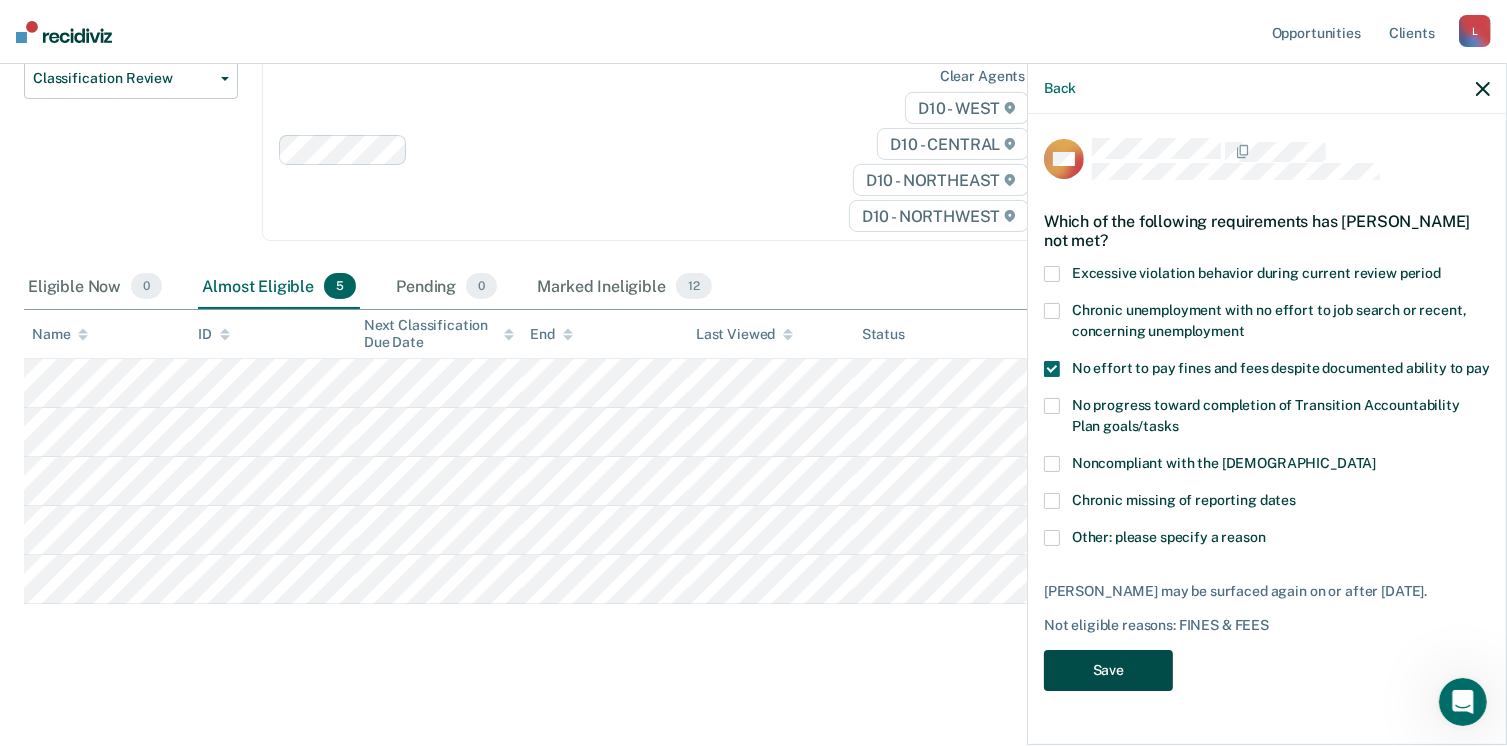 click on "Save" at bounding box center (1108, 670) 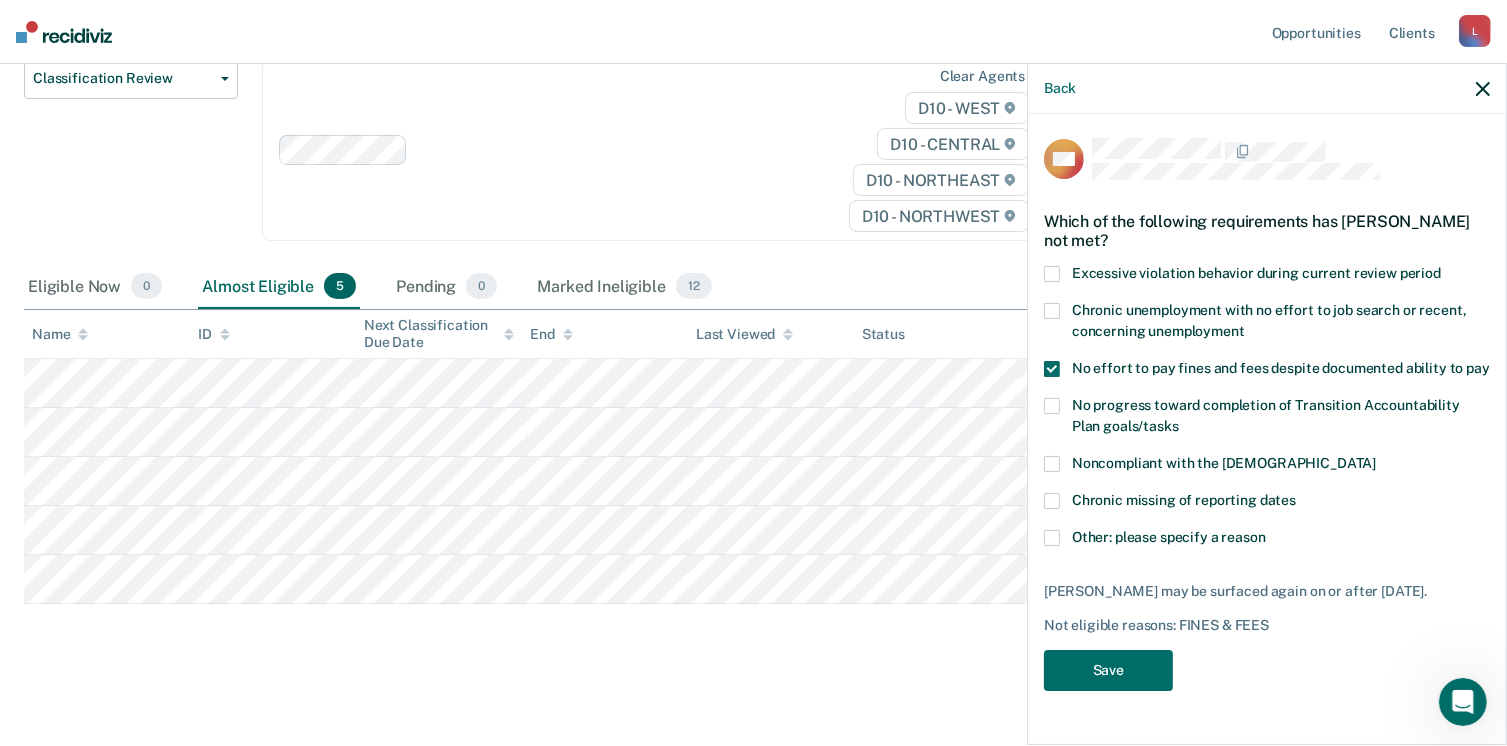 scroll, scrollTop: 198, scrollLeft: 0, axis: vertical 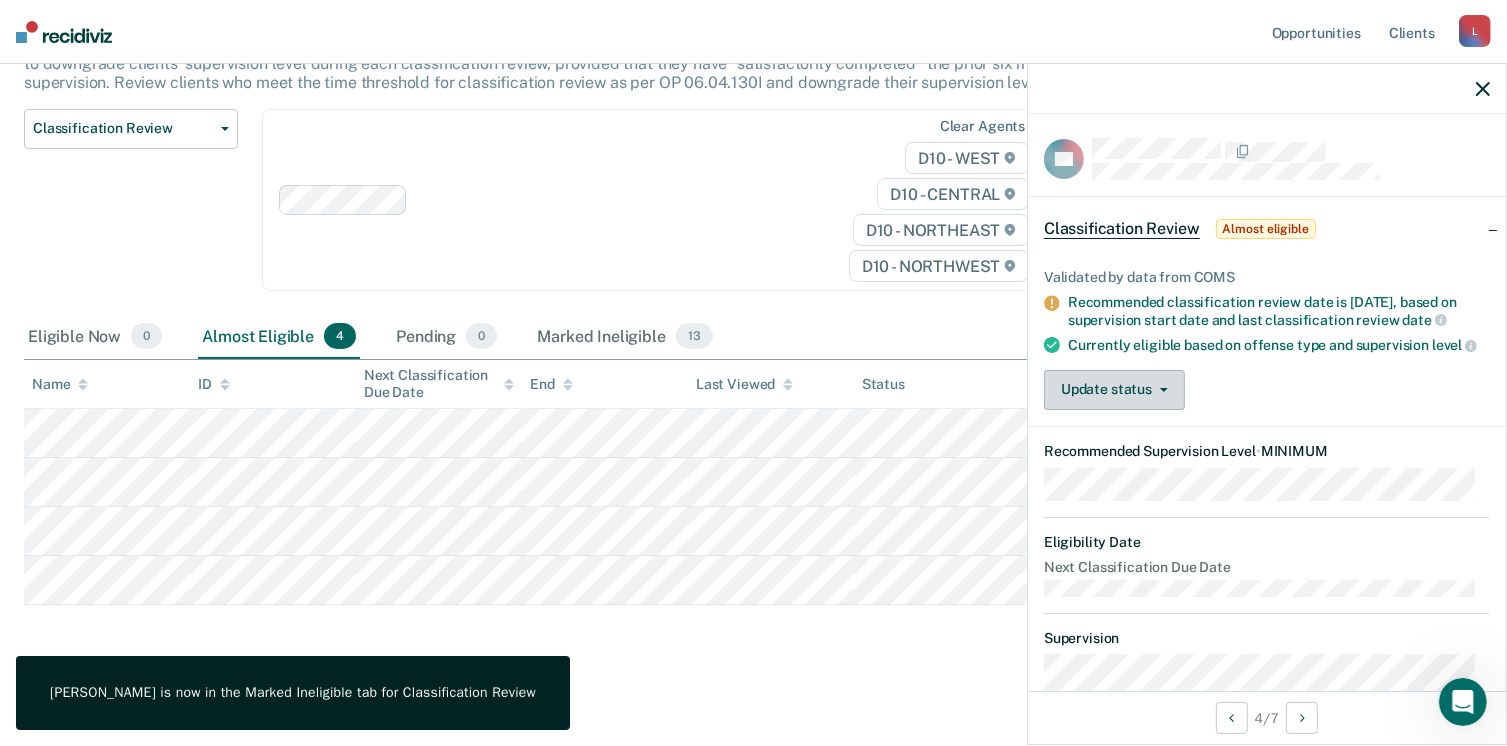 click on "Update status" at bounding box center (1114, 390) 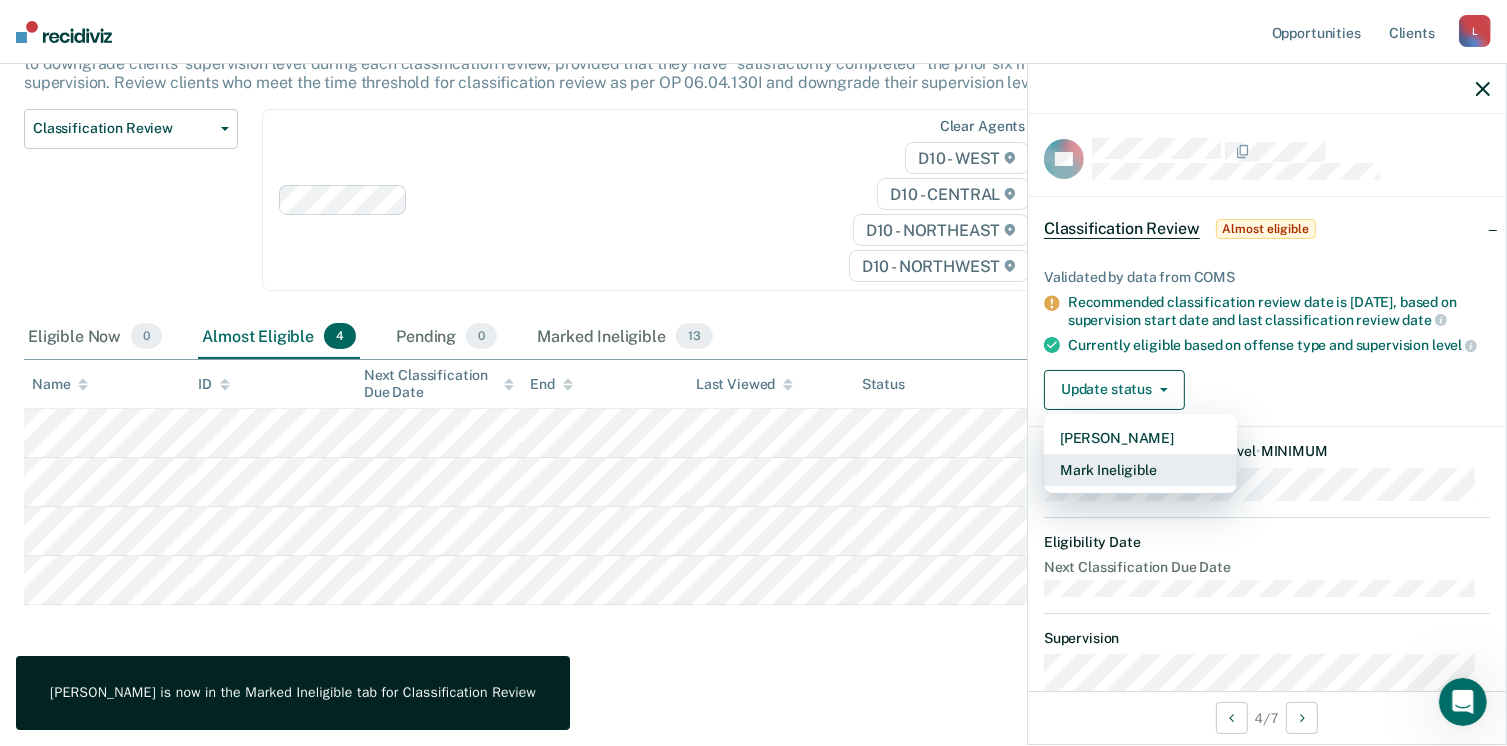 click on "Mark Ineligible" at bounding box center (1140, 470) 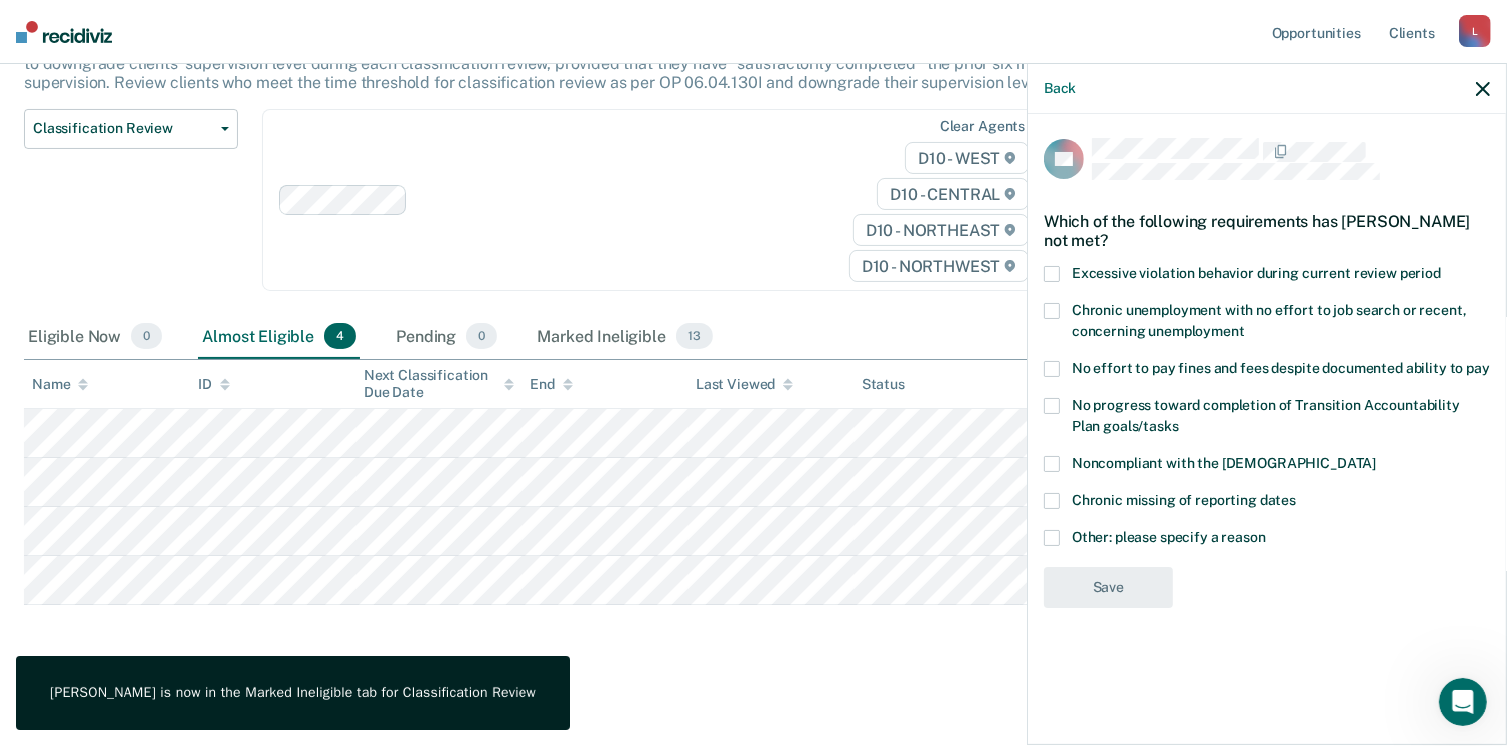click at bounding box center (1052, 369) 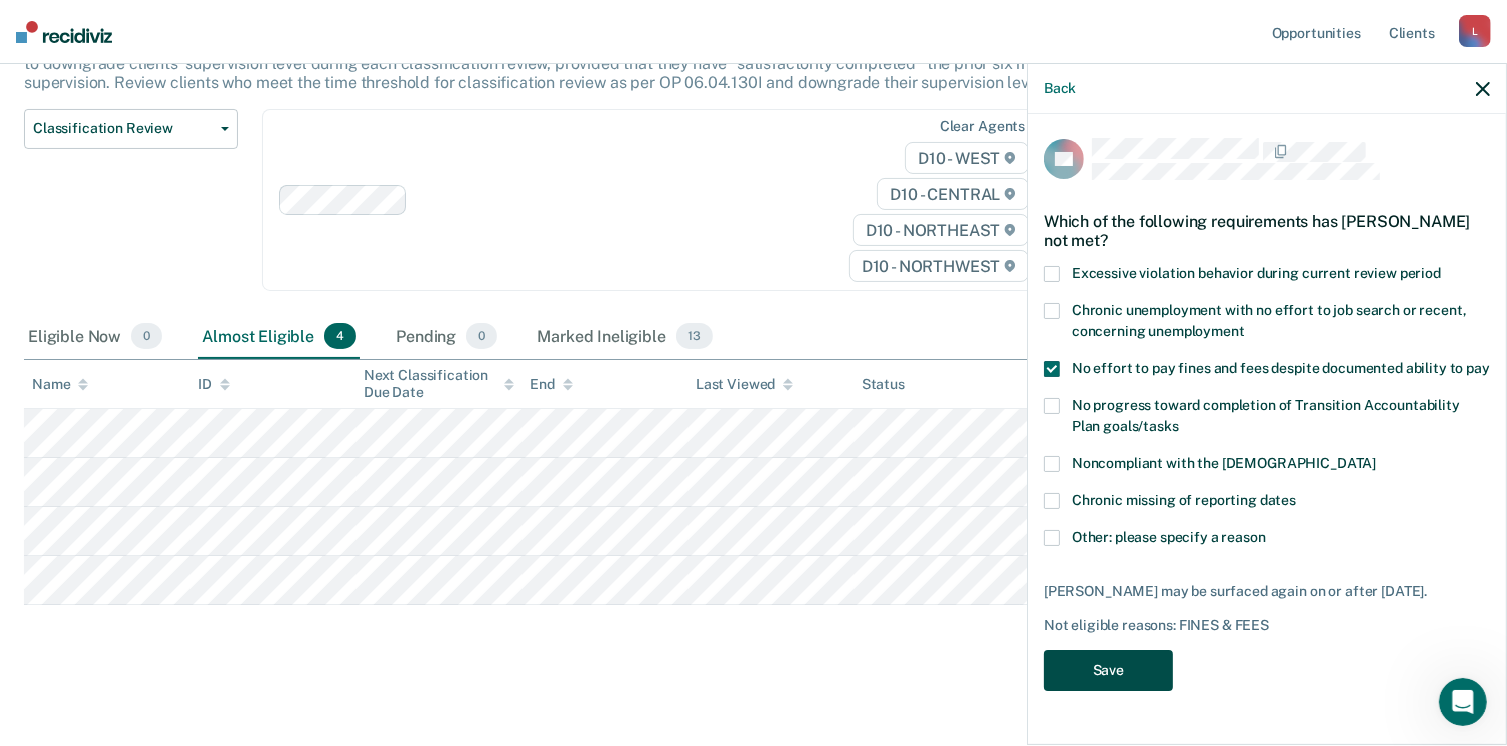 click on "Save" at bounding box center [1108, 670] 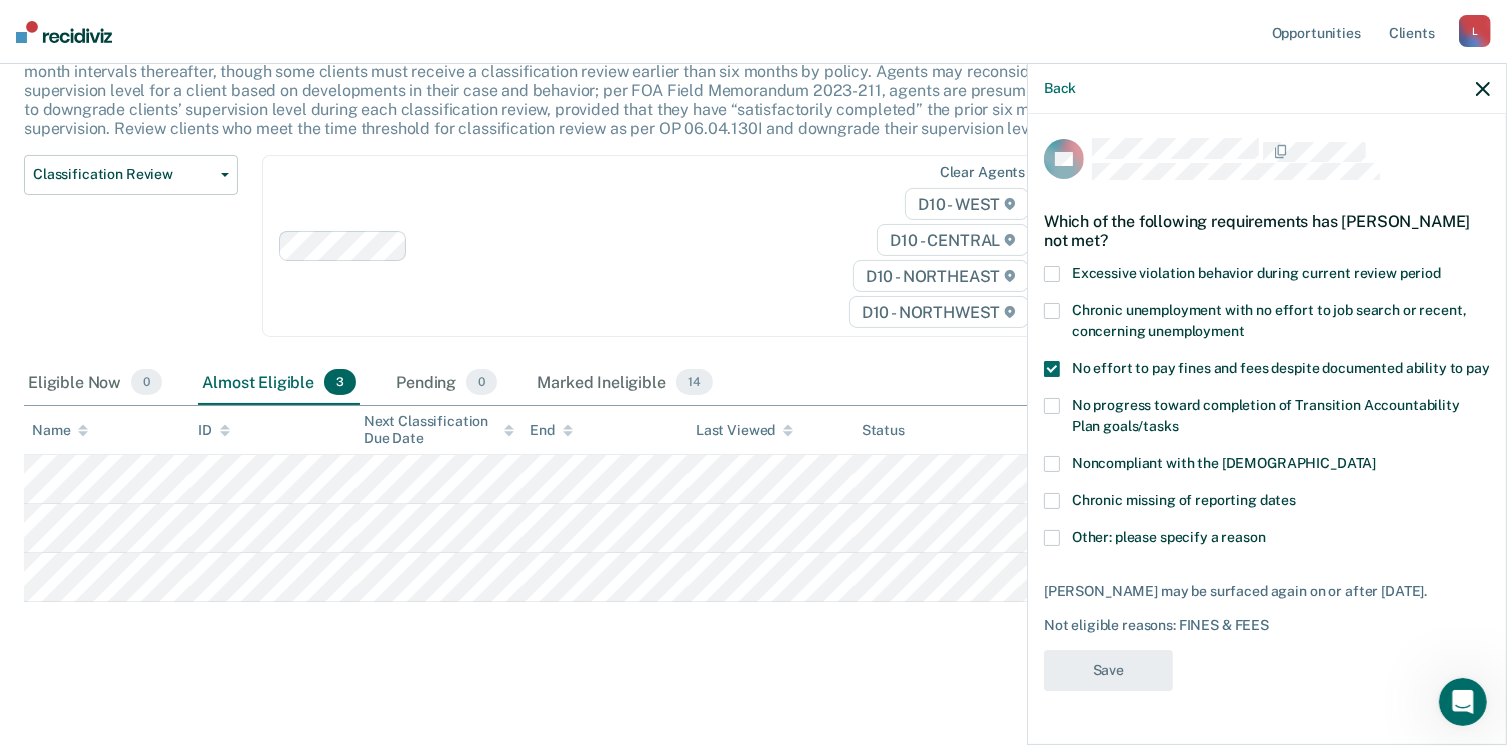 scroll, scrollTop: 149, scrollLeft: 0, axis: vertical 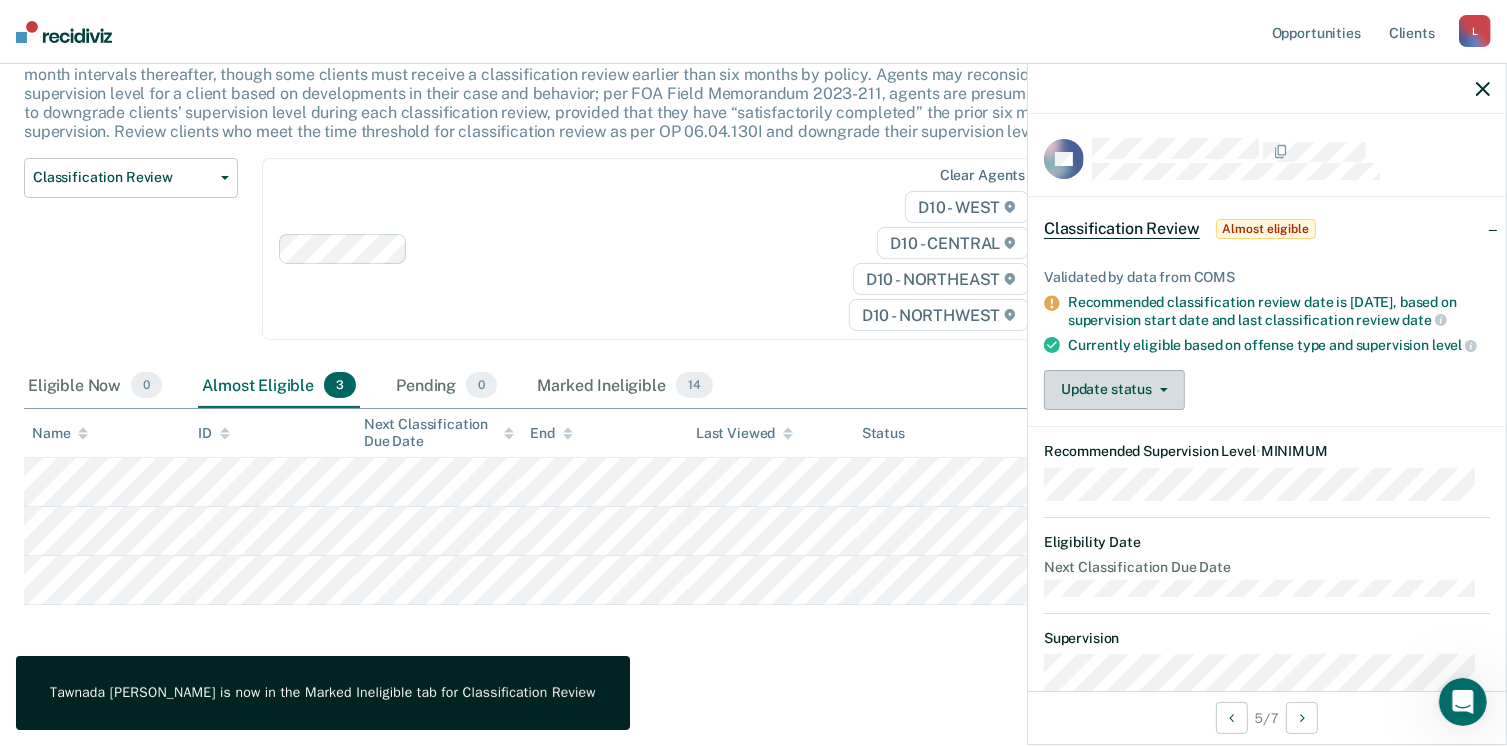 click on "Update status" at bounding box center (1114, 390) 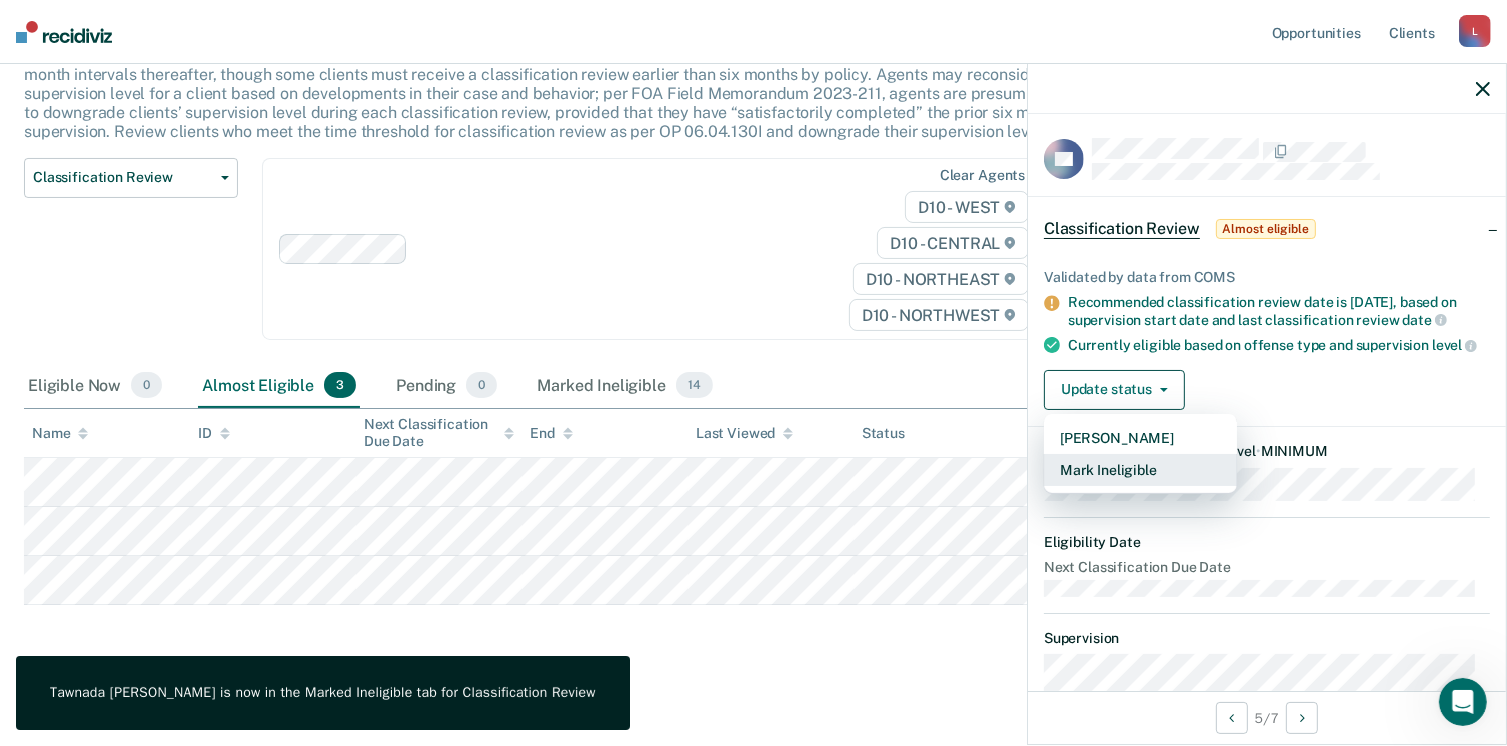 click on "Mark Ineligible" at bounding box center (1140, 470) 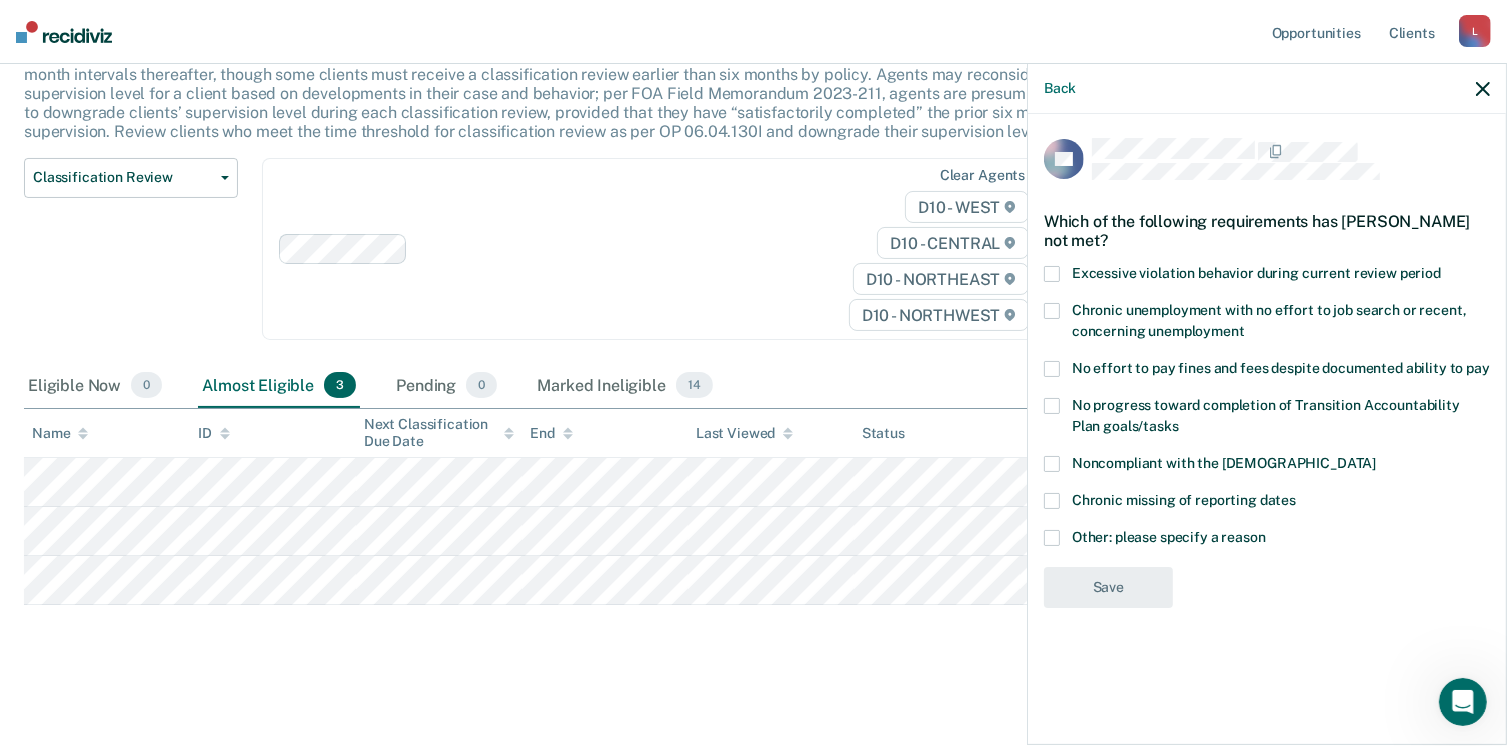click at bounding box center [1052, 369] 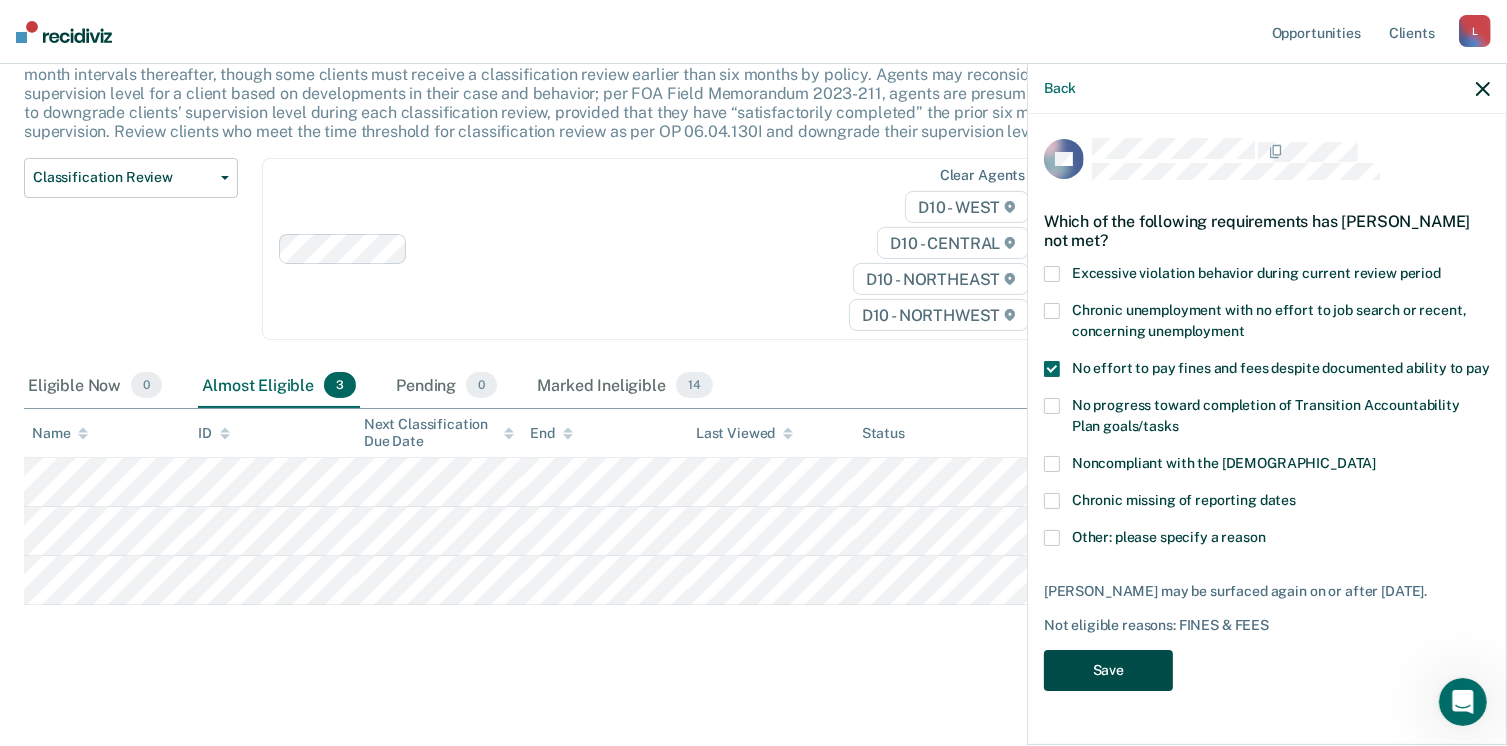 click on "Save" at bounding box center (1108, 670) 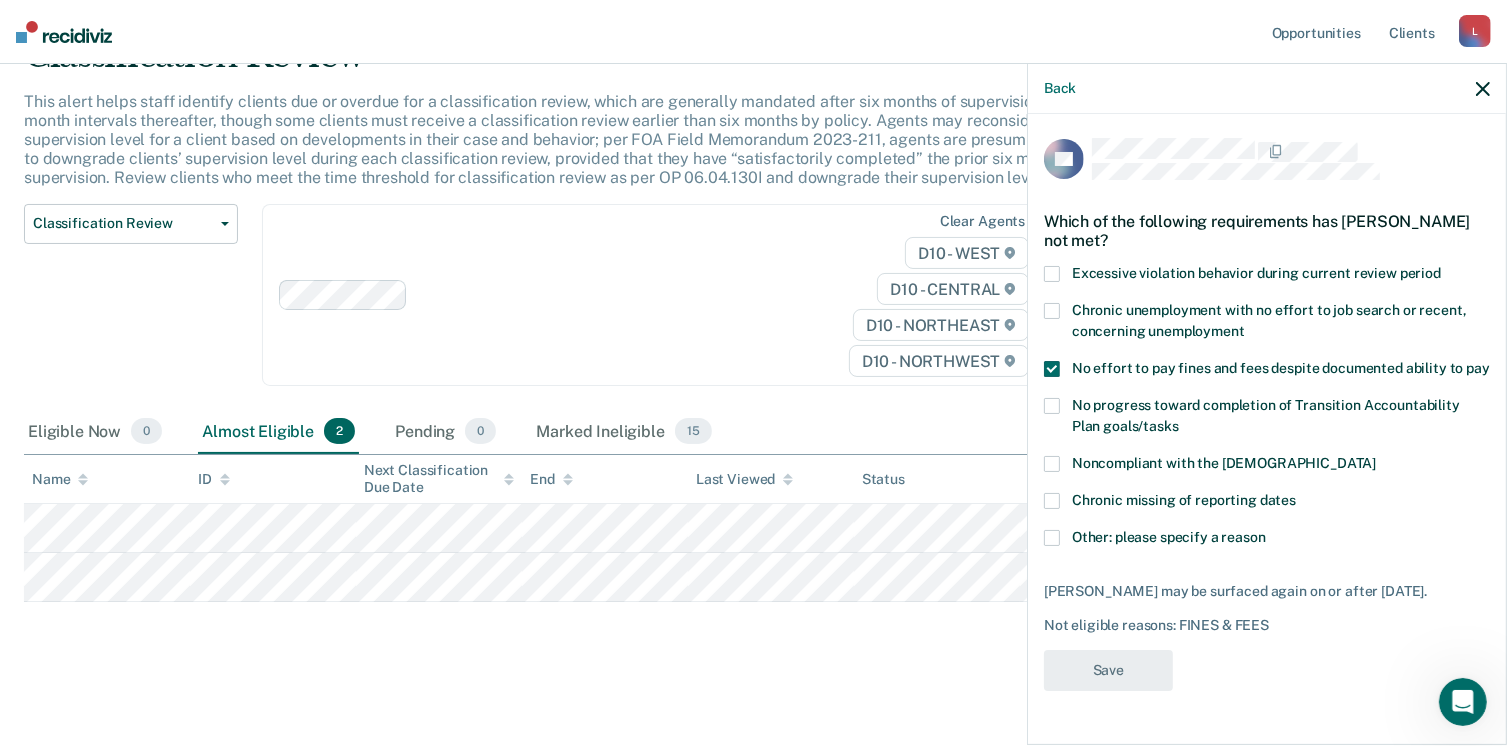 scroll, scrollTop: 100, scrollLeft: 0, axis: vertical 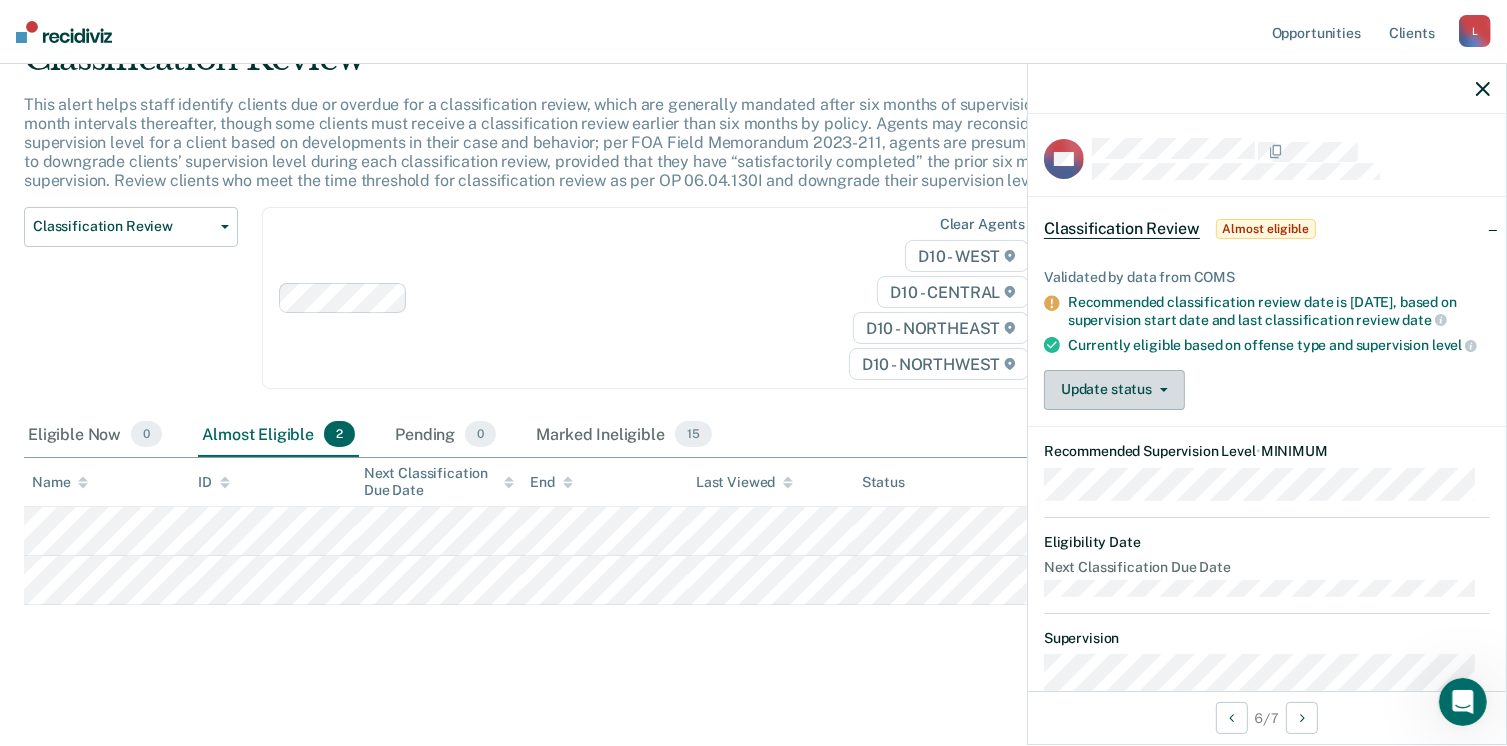 click on "Update status" at bounding box center [1114, 390] 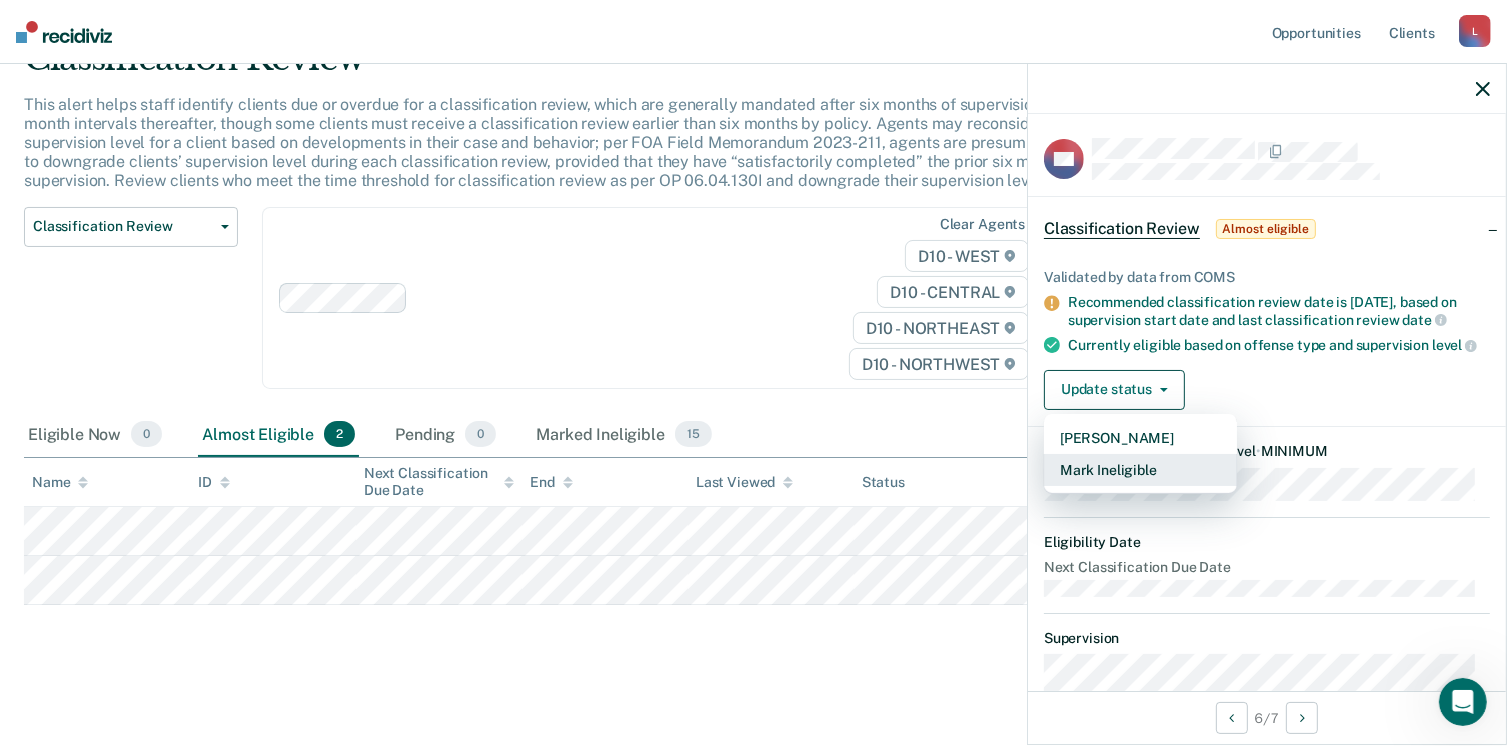 click on "Mark Ineligible" at bounding box center [1140, 470] 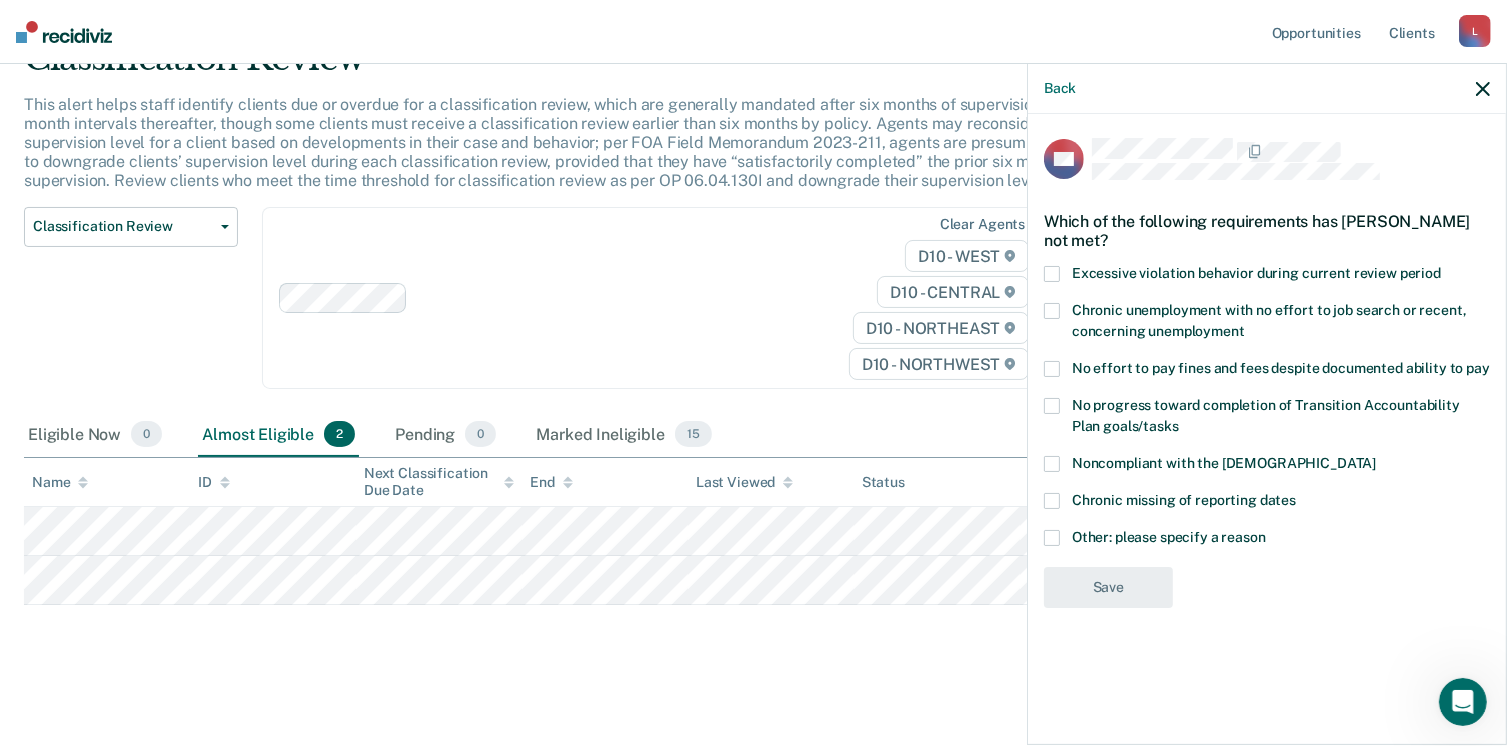 click at bounding box center [1052, 369] 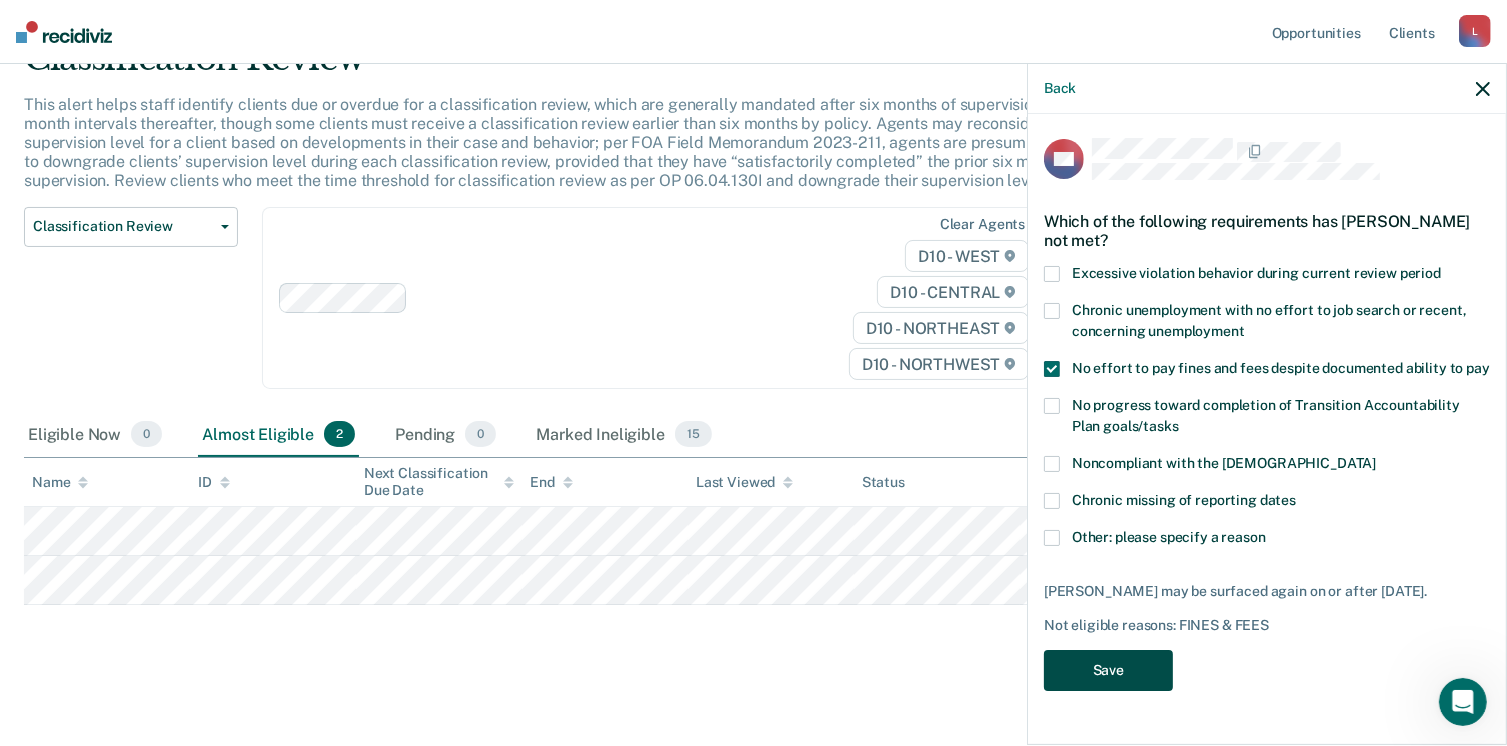 click on "Save" at bounding box center [1108, 670] 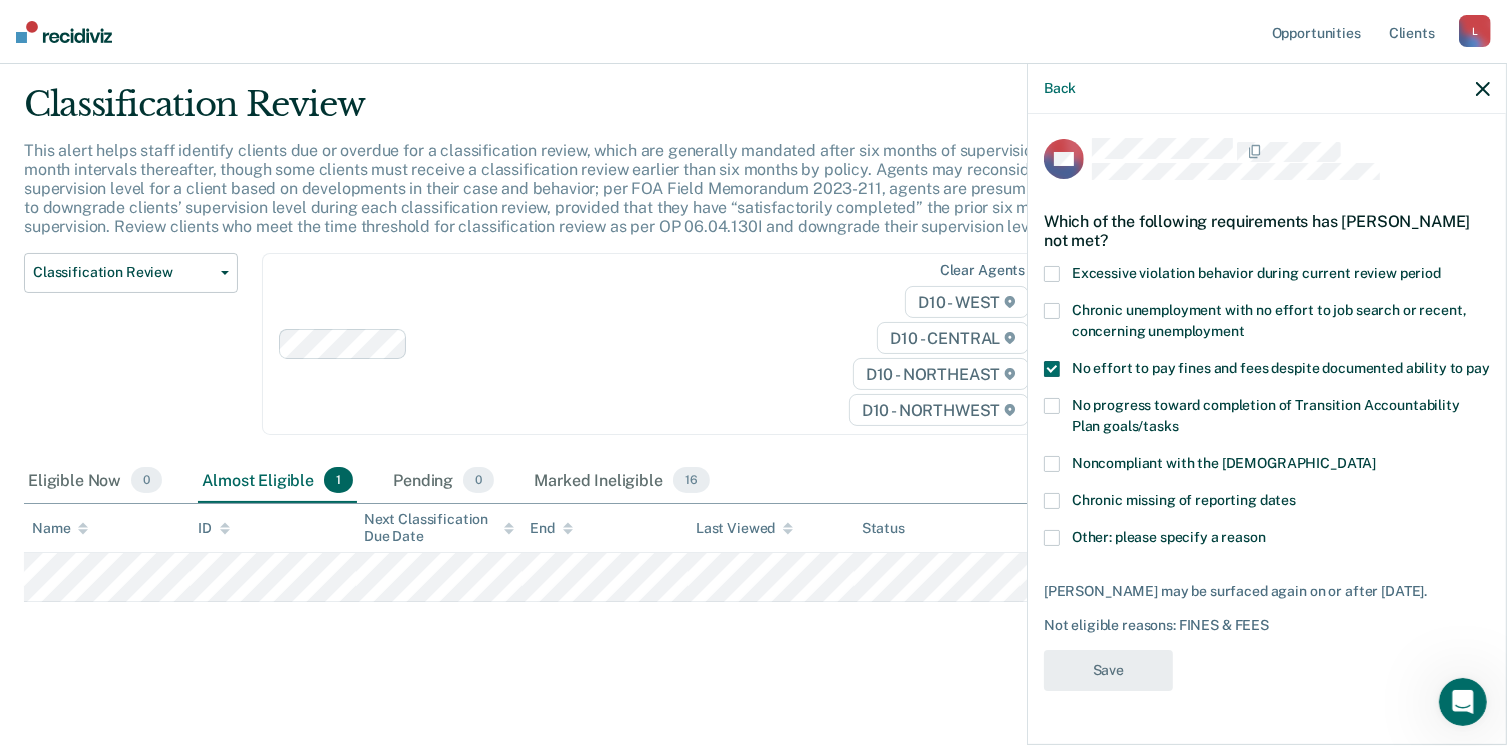 scroll, scrollTop: 52, scrollLeft: 0, axis: vertical 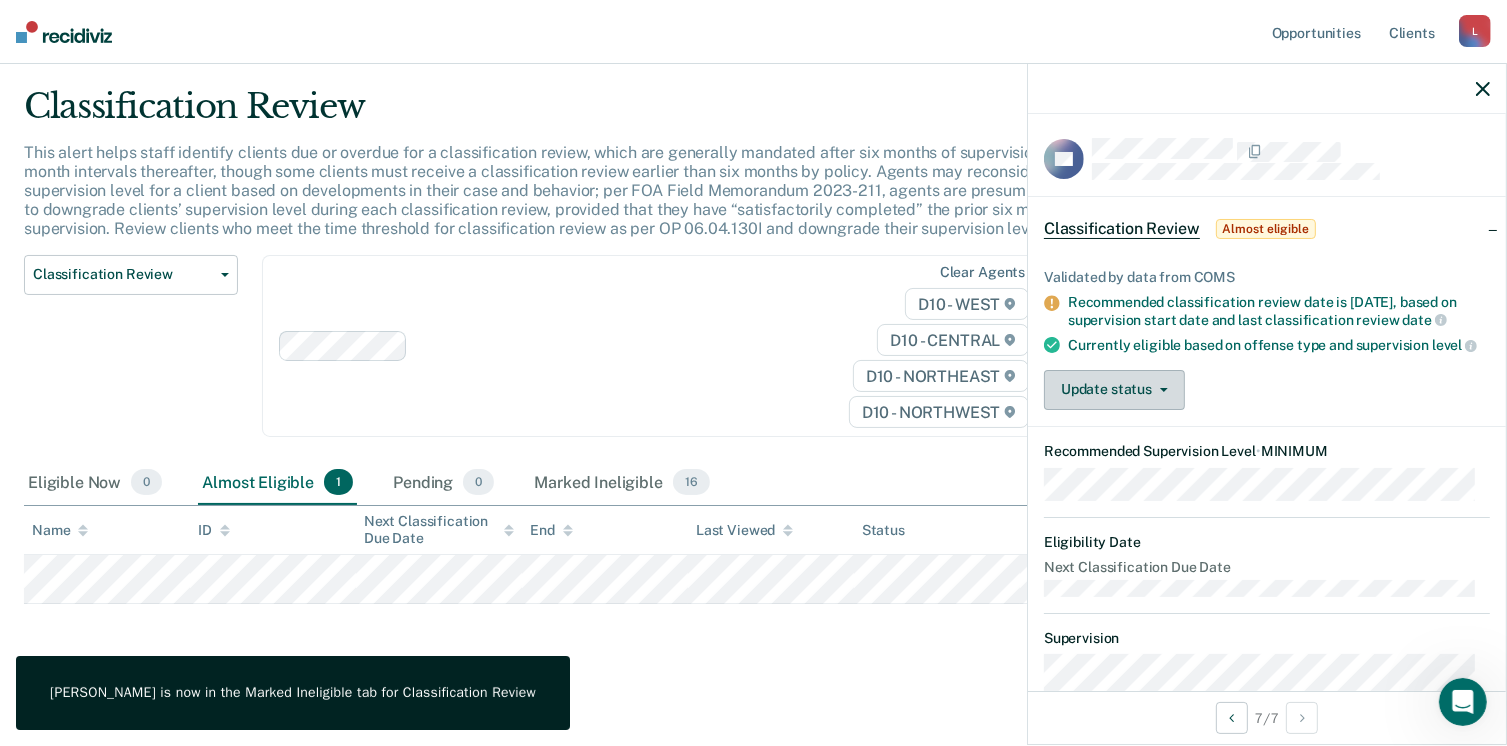 click on "Update status" at bounding box center (1114, 390) 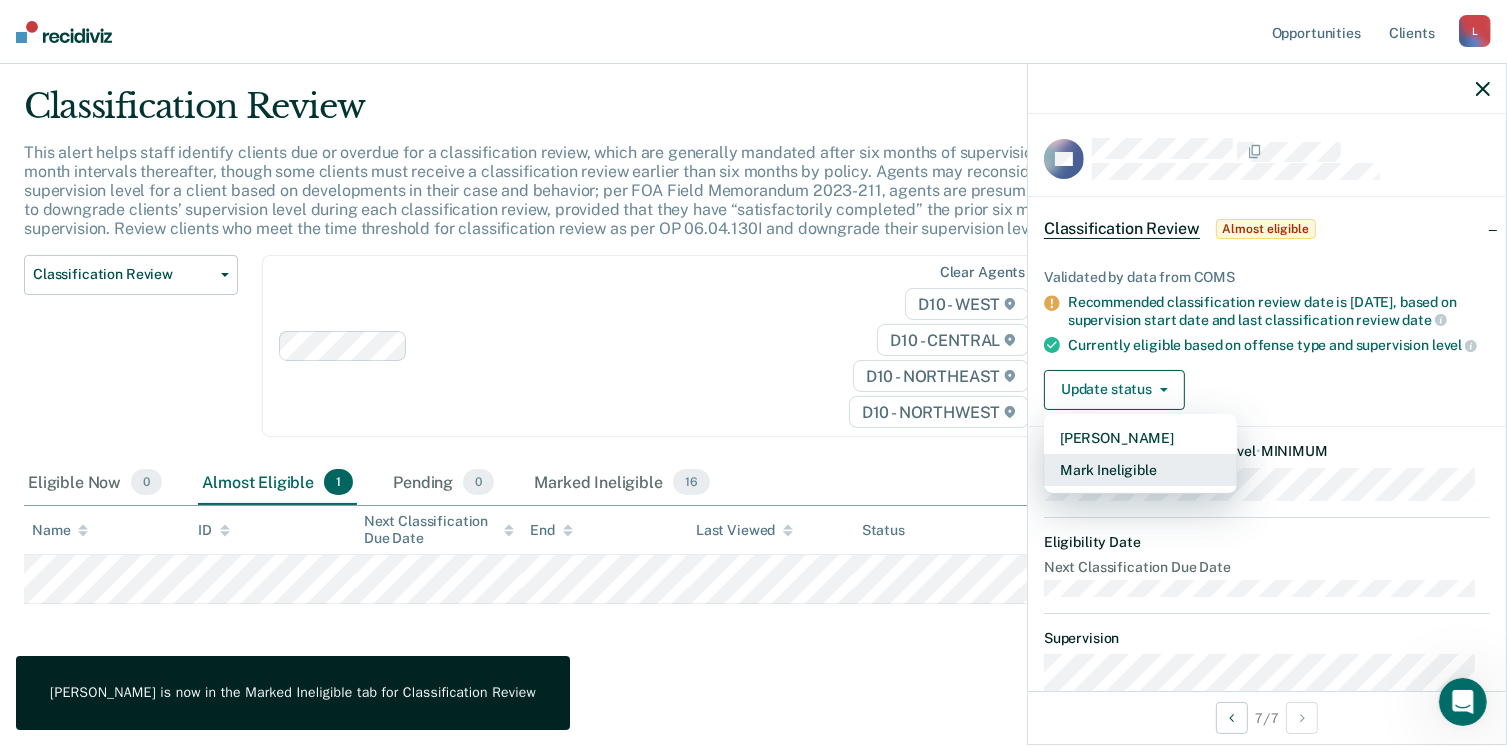 click on "Mark Ineligible" at bounding box center (1140, 470) 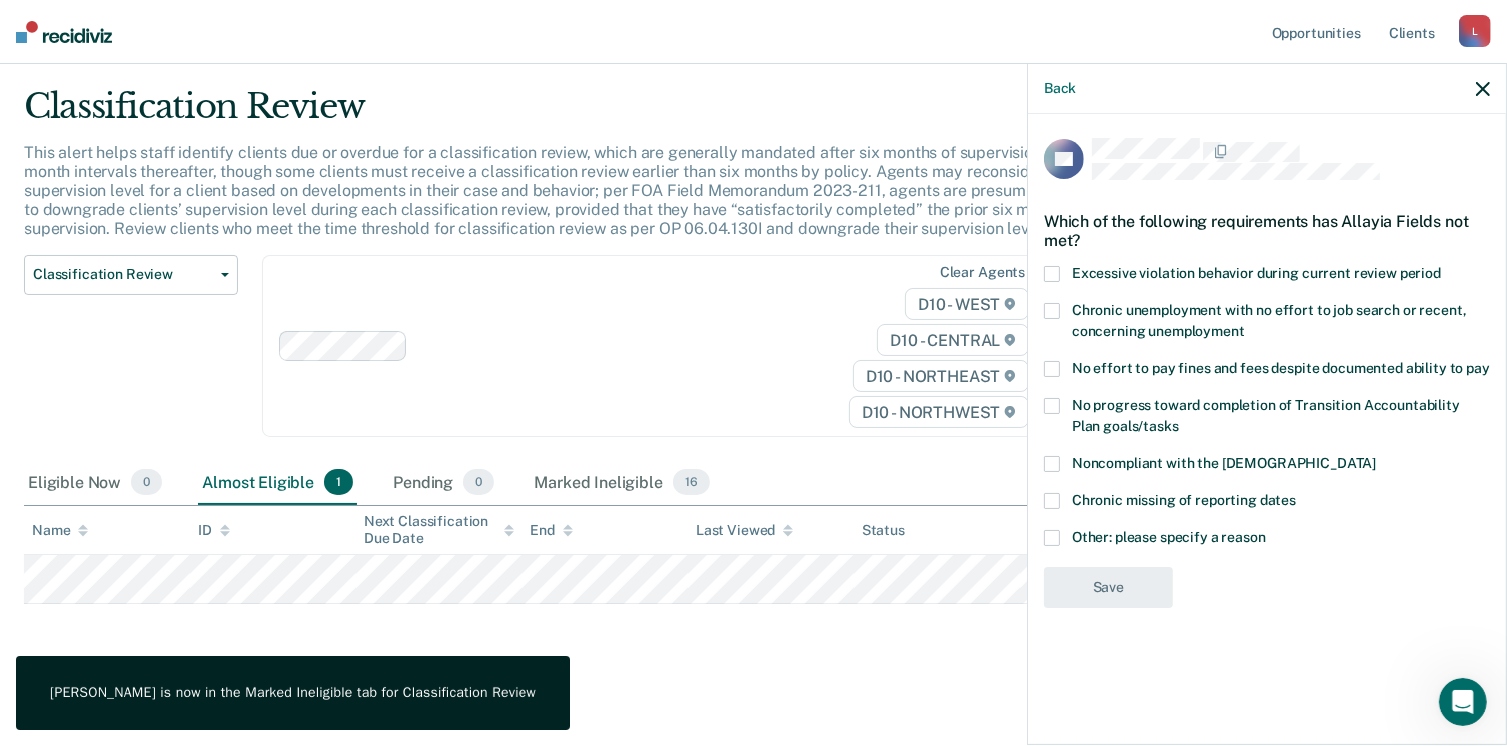 click at bounding box center (1052, 369) 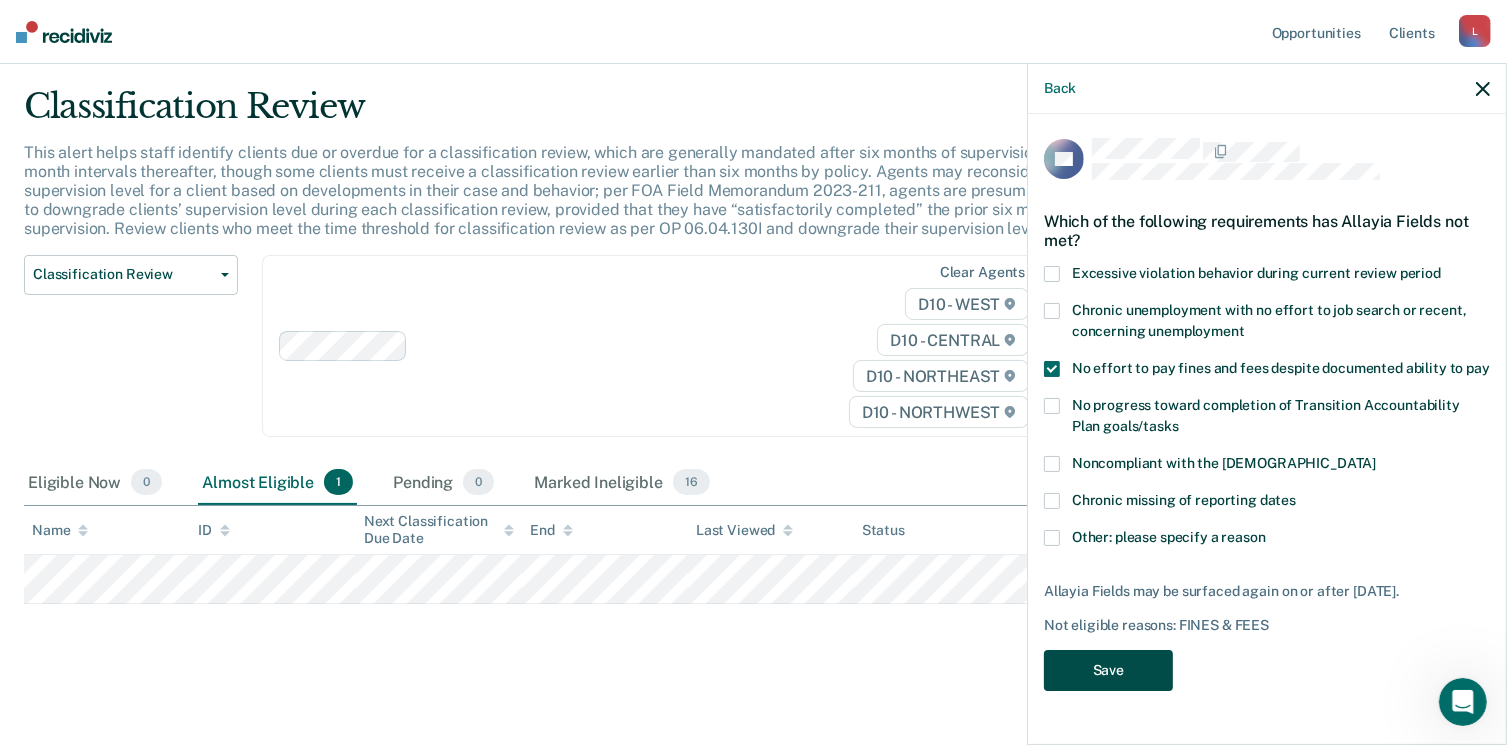click on "Save" at bounding box center (1108, 670) 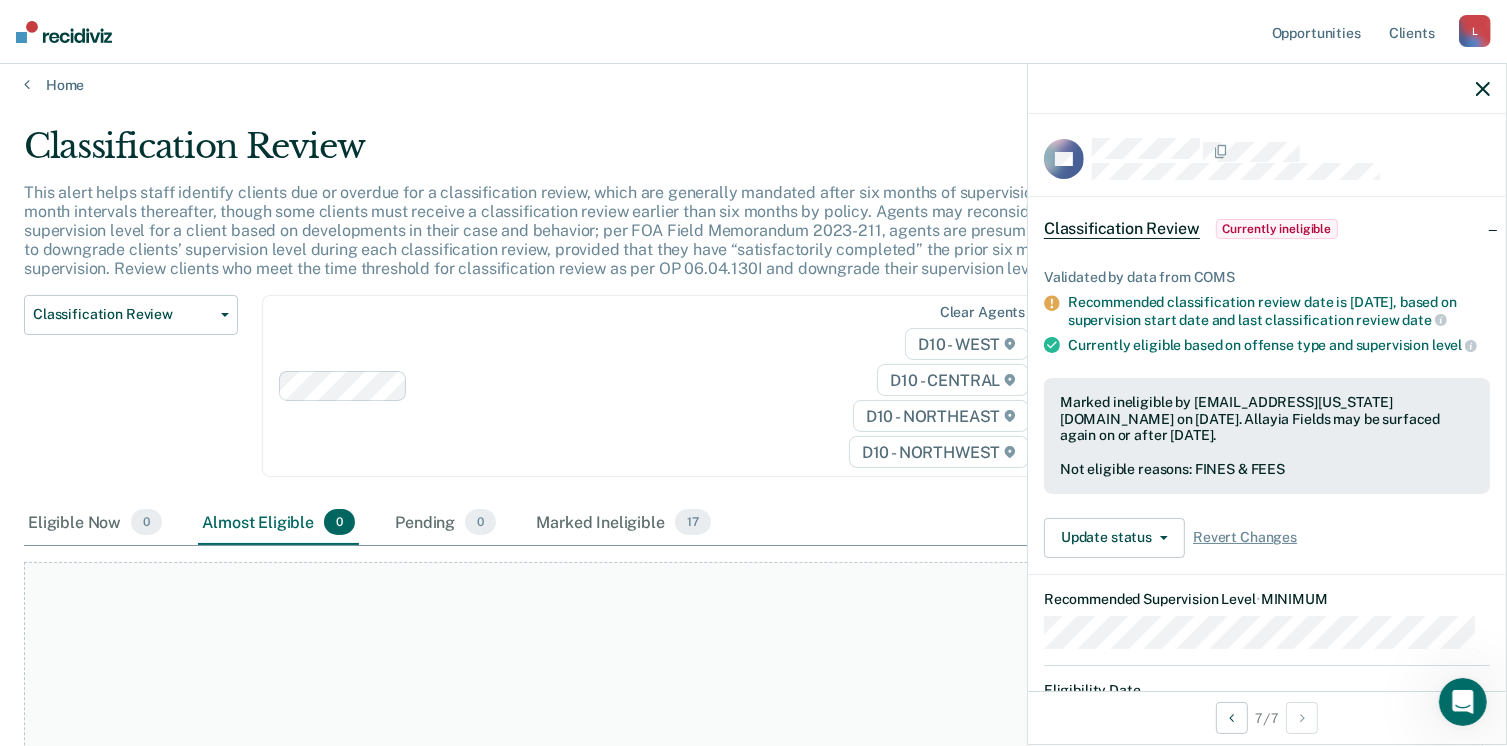 scroll, scrollTop: 0, scrollLeft: 0, axis: both 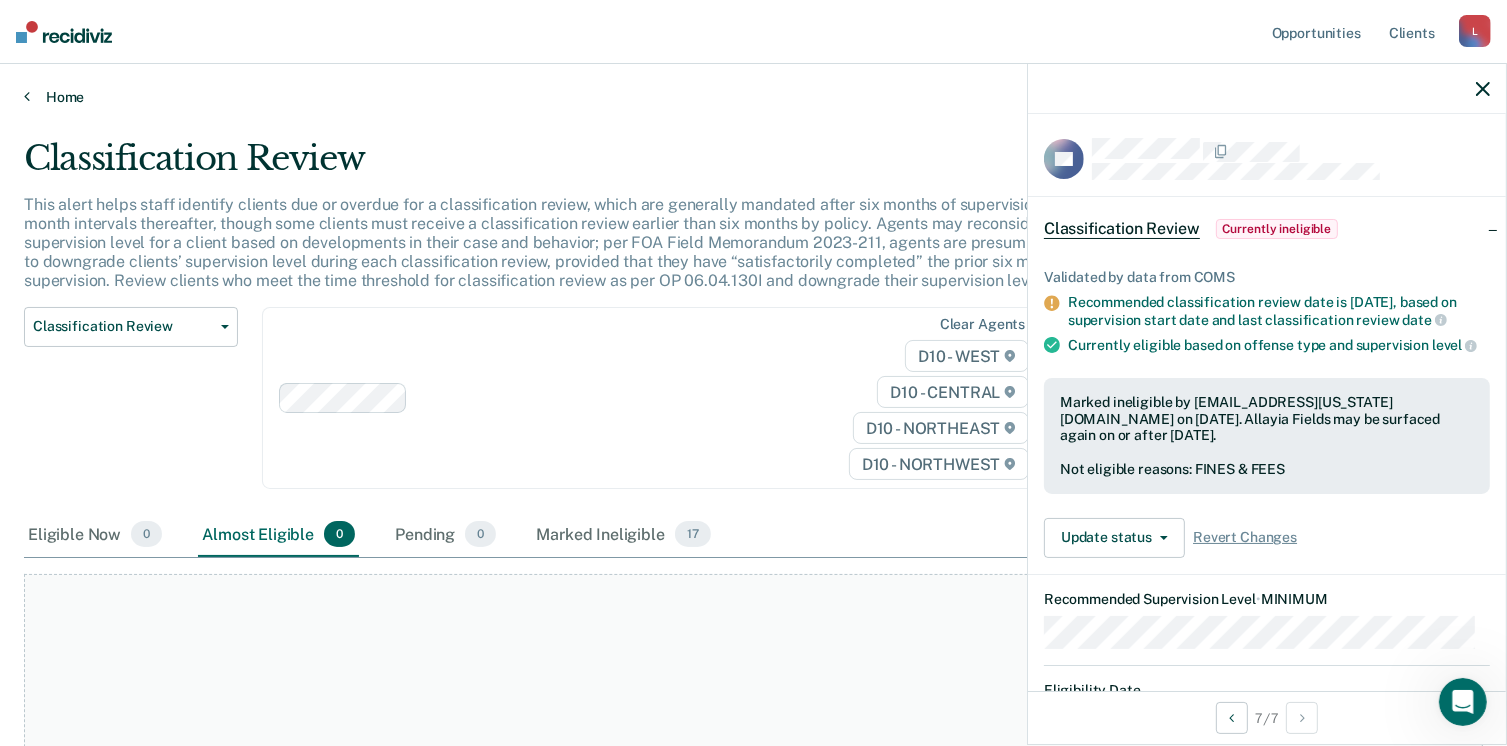 click on "Home" at bounding box center (753, 97) 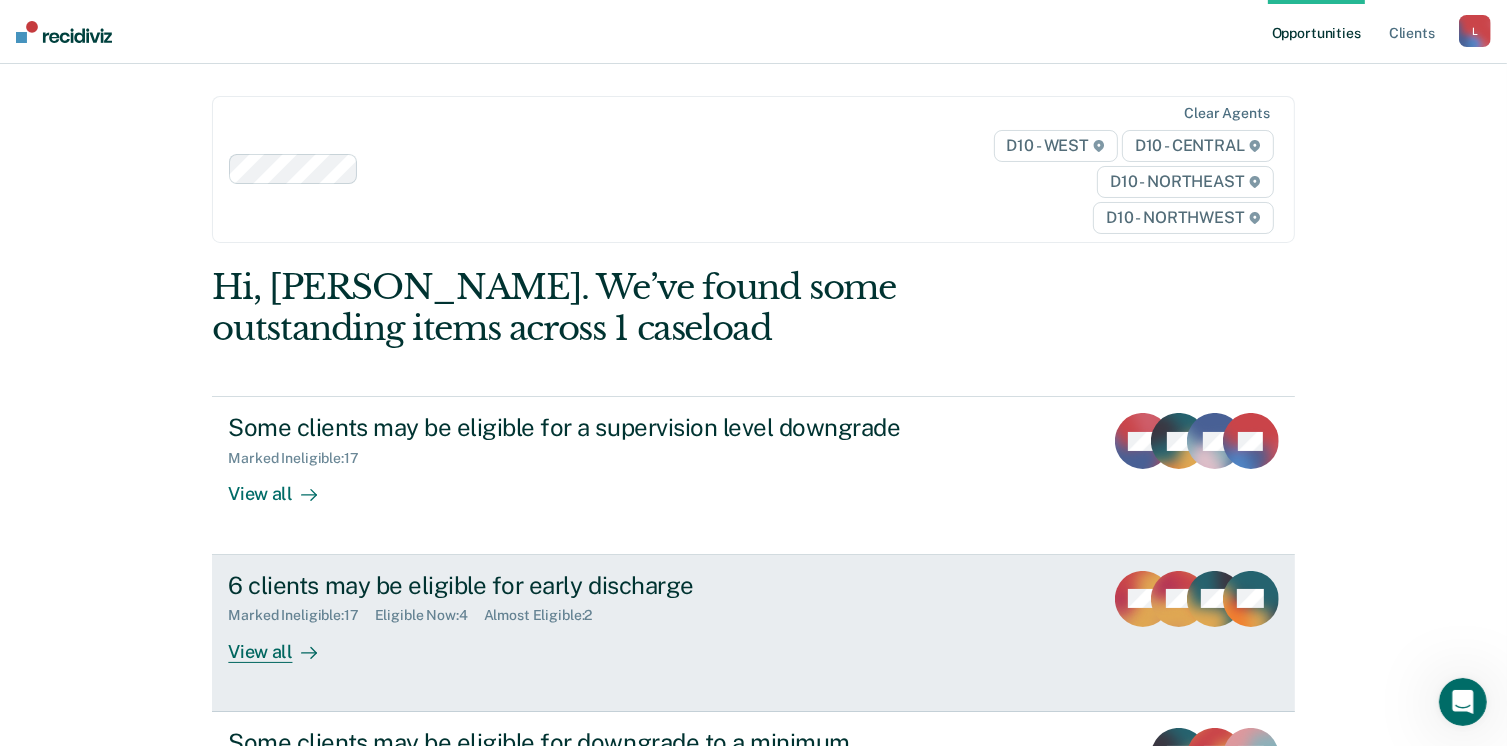 click on "6 clients may be eligible for early discharge Marked Ineligible :  17 Eligible Now :  4 Almost Eligible :  2 View all   RW DS AO + 3" at bounding box center (753, 633) 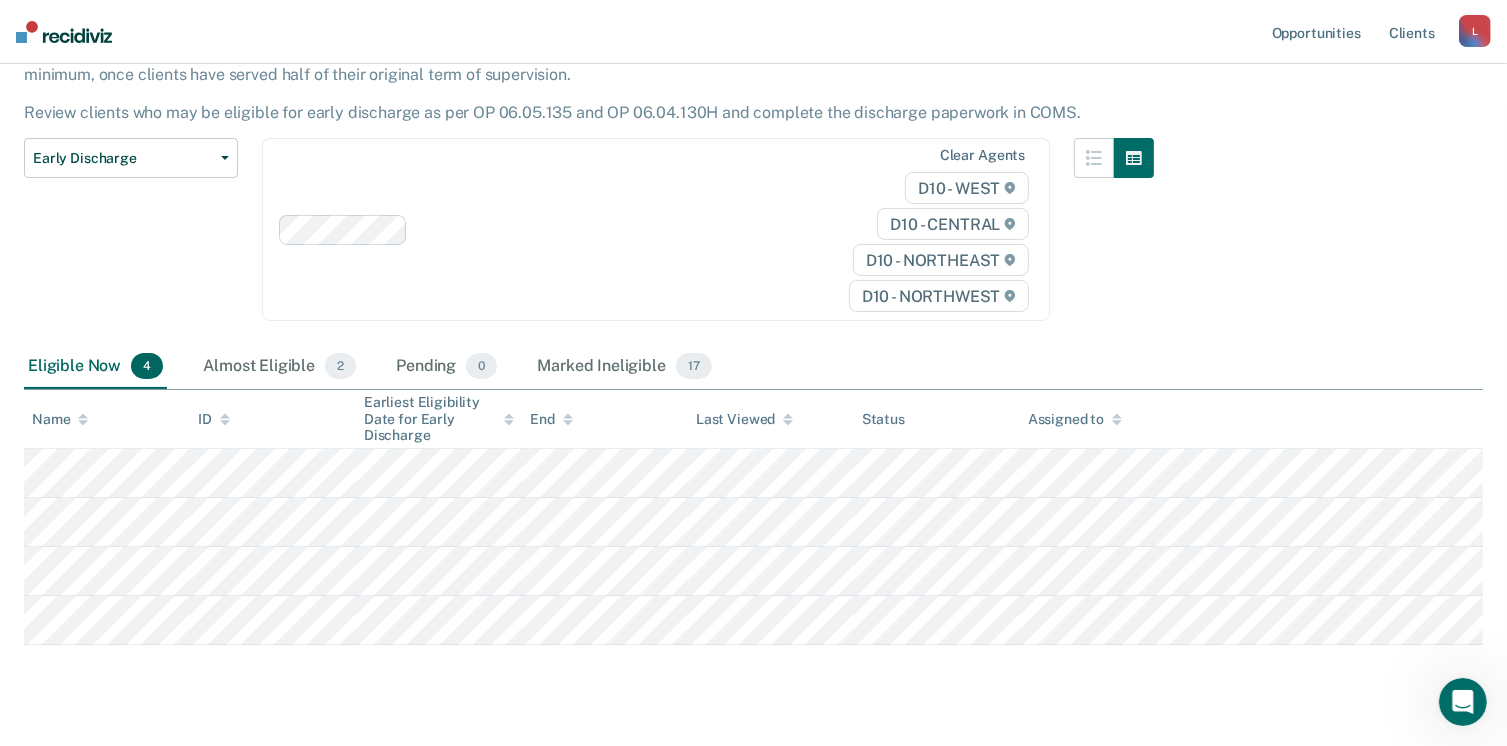 scroll, scrollTop: 189, scrollLeft: 0, axis: vertical 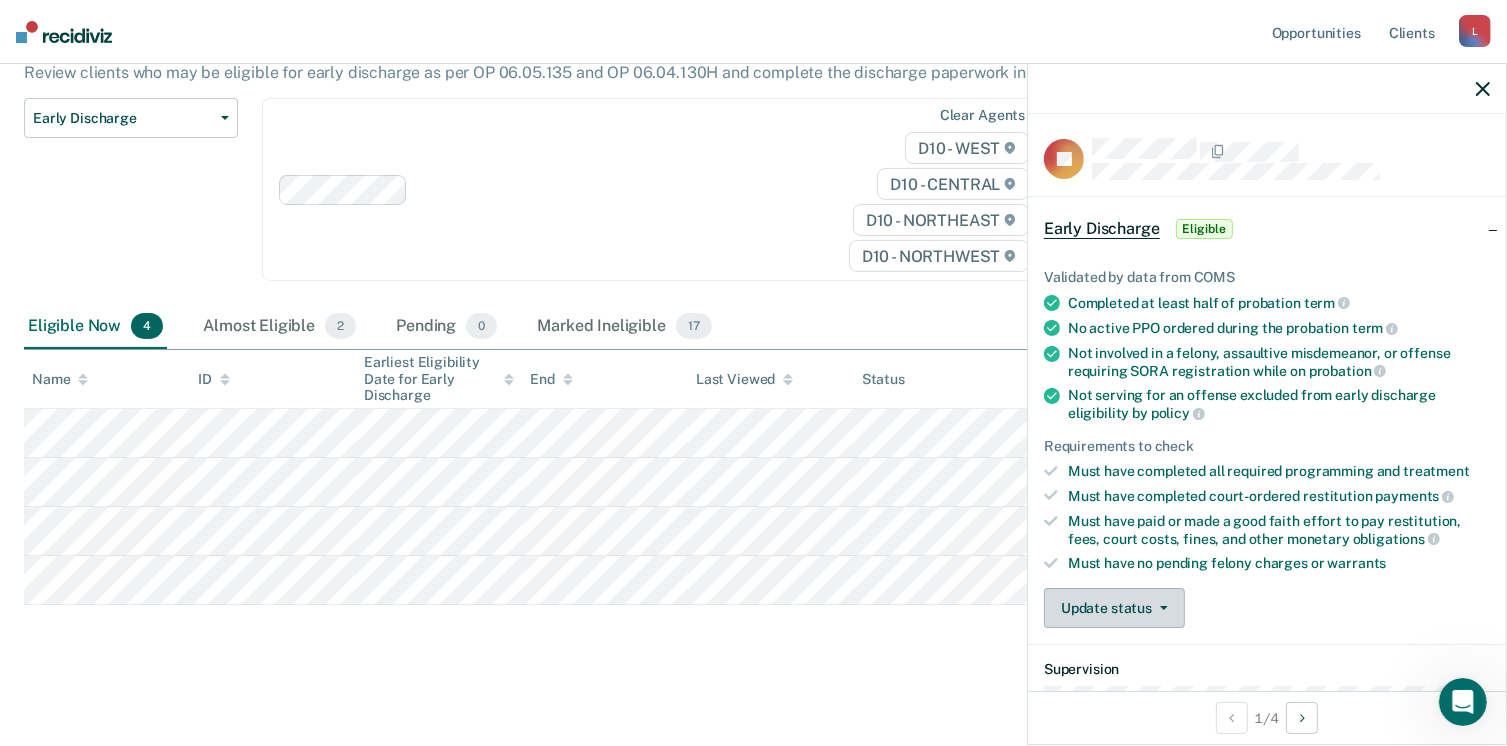 click on "Update status" at bounding box center (1114, 608) 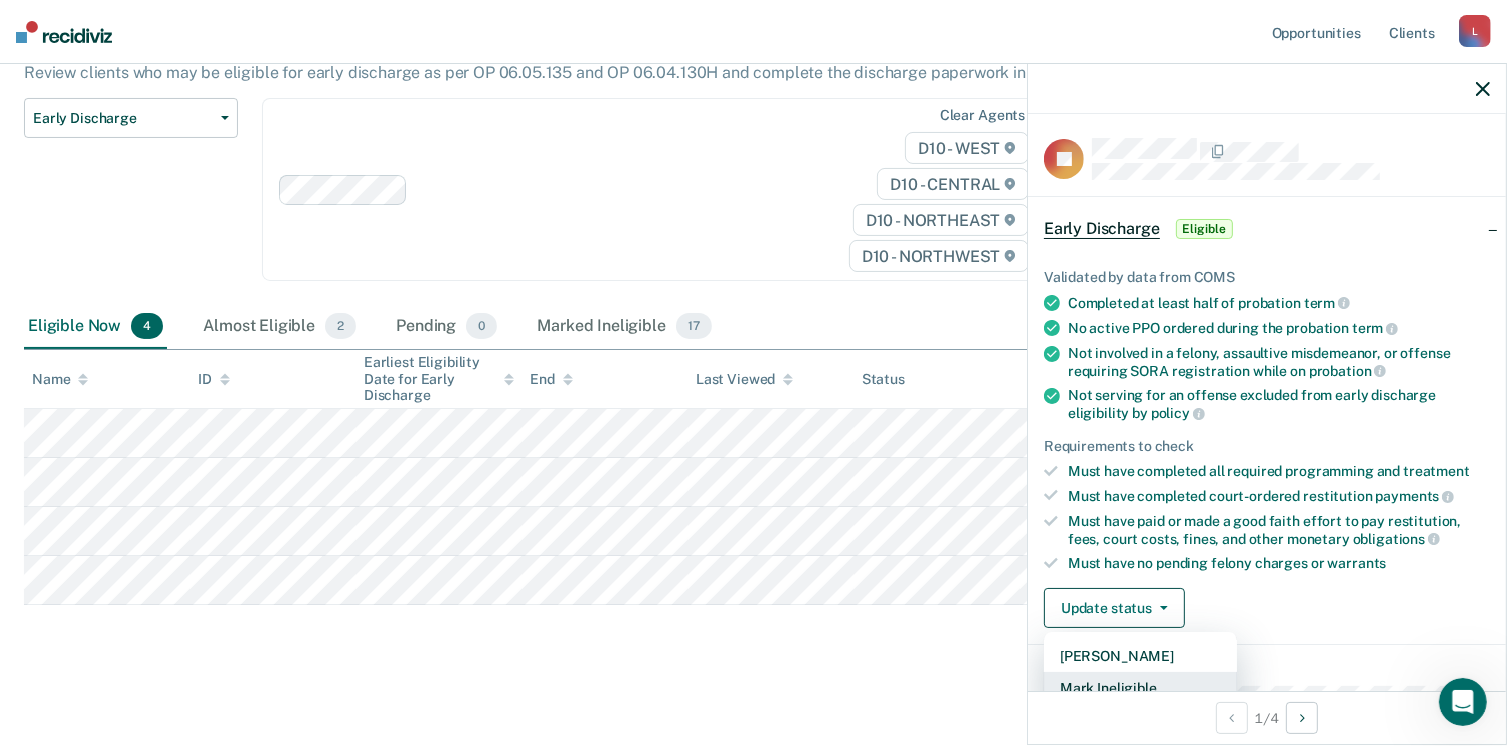 scroll, scrollTop: 5, scrollLeft: 0, axis: vertical 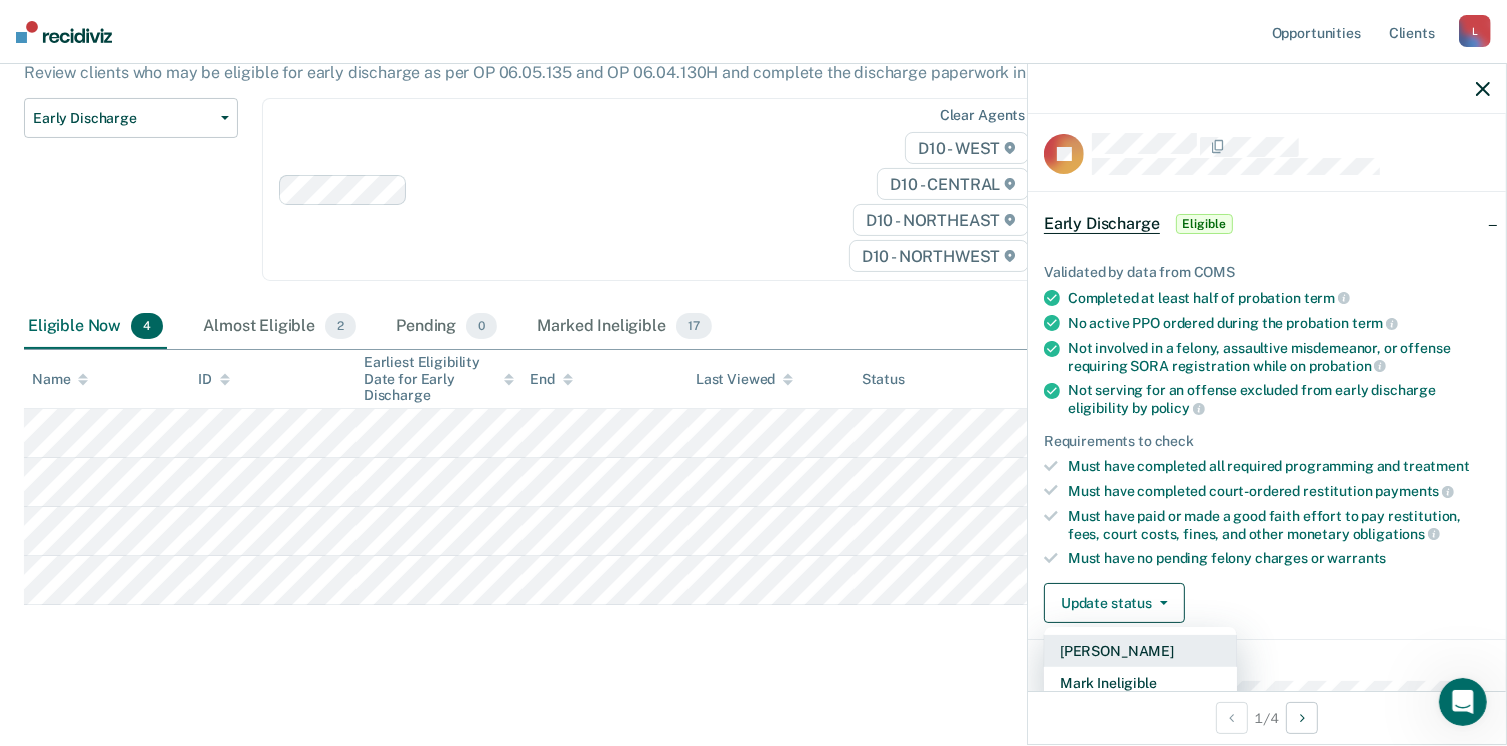 click on "[PERSON_NAME]" at bounding box center (1140, 651) 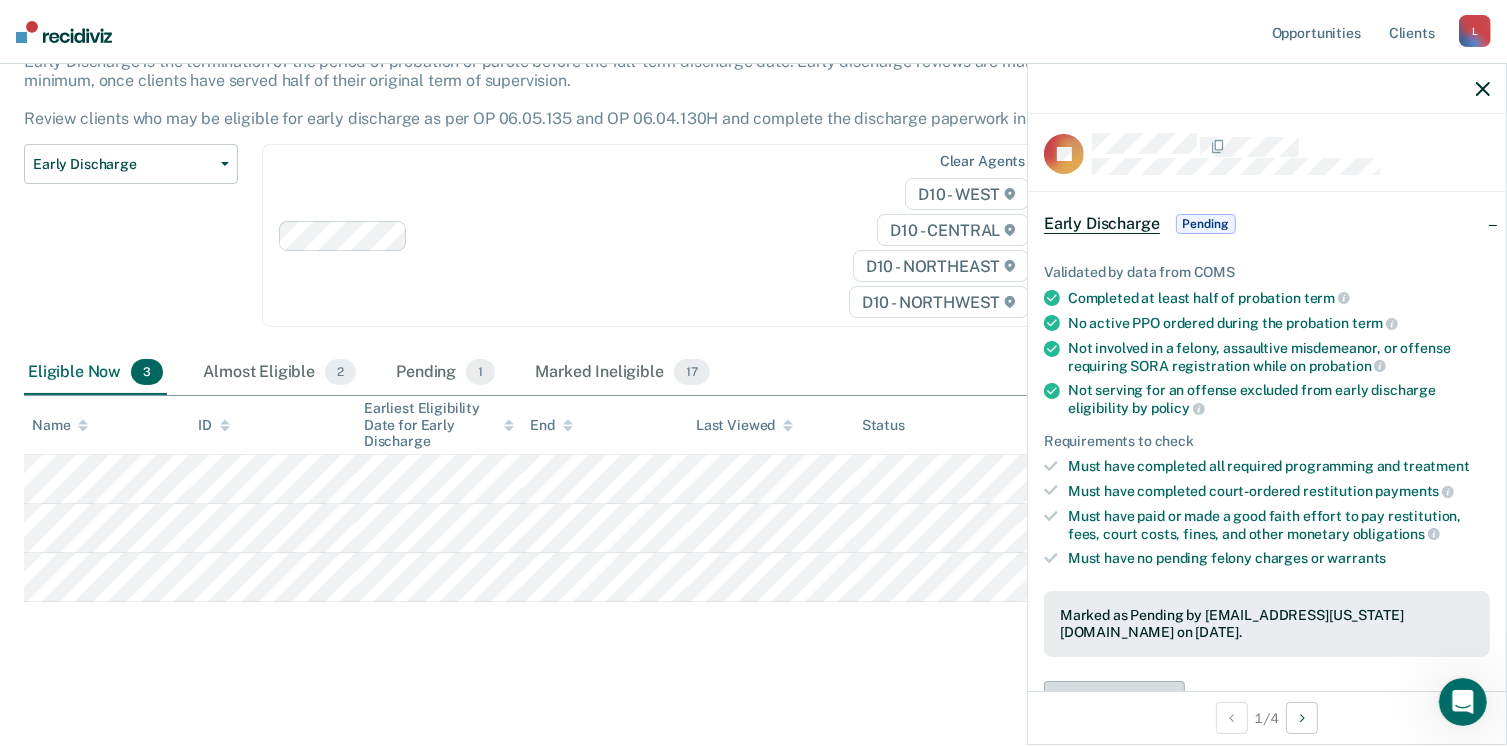 scroll, scrollTop: 140, scrollLeft: 0, axis: vertical 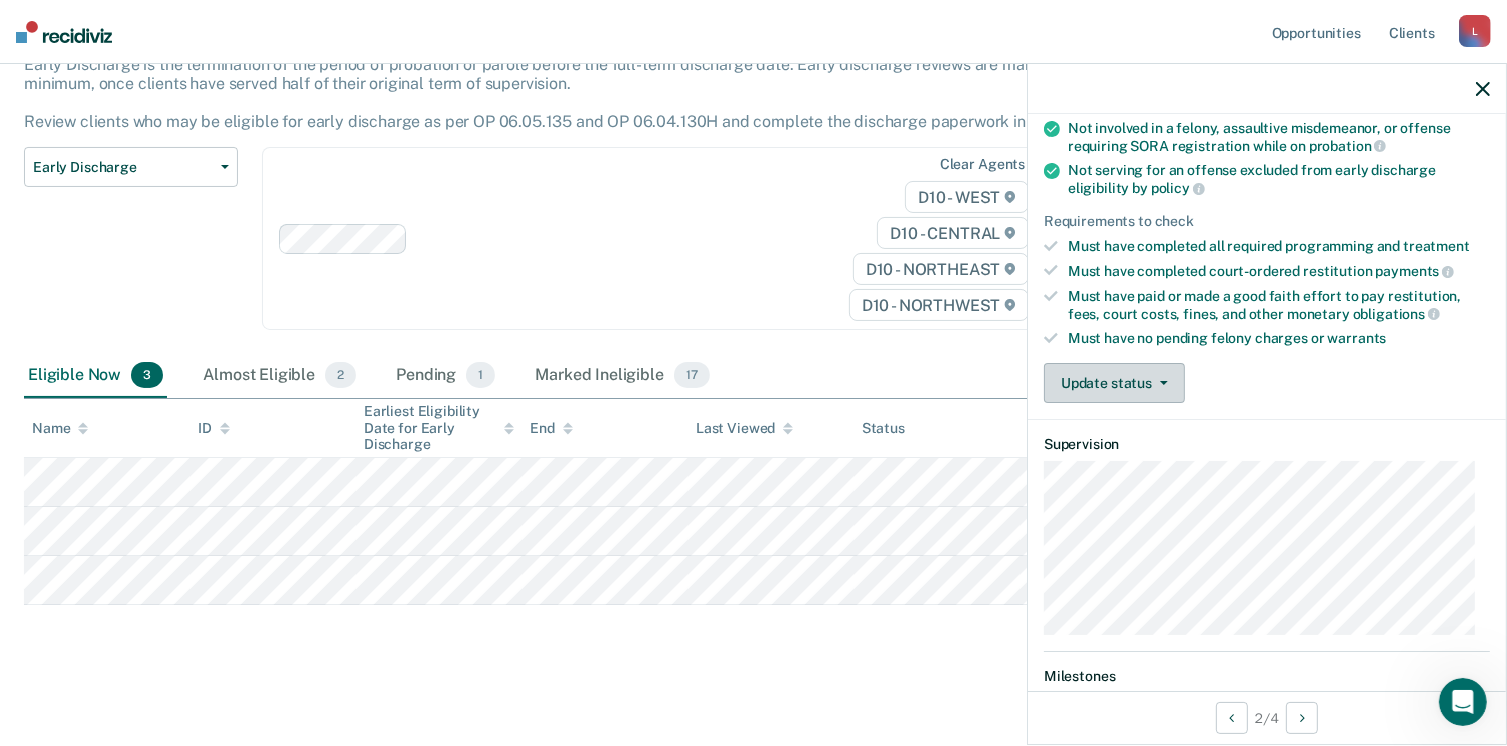click on "Update status" at bounding box center [1114, 383] 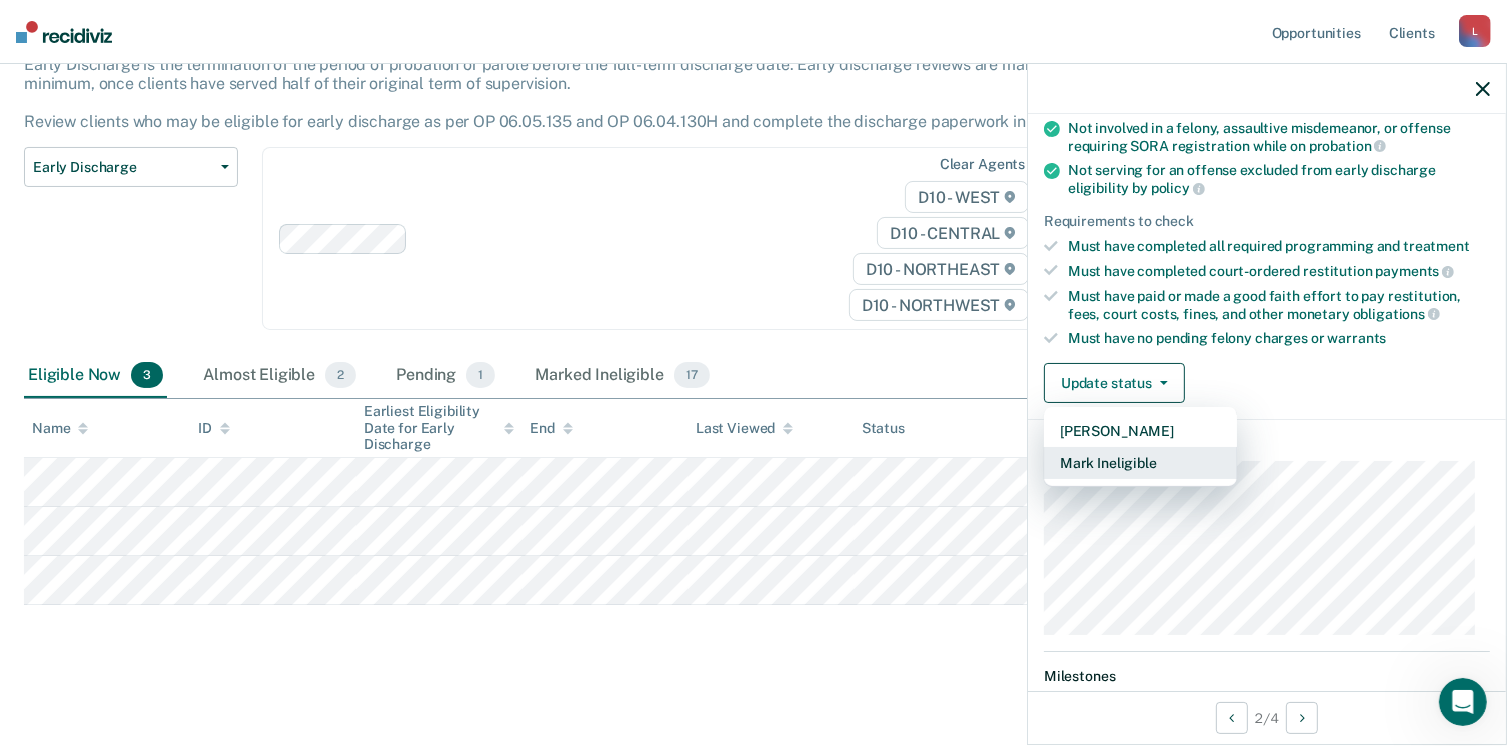 click on "Mark Ineligible" at bounding box center (1140, 463) 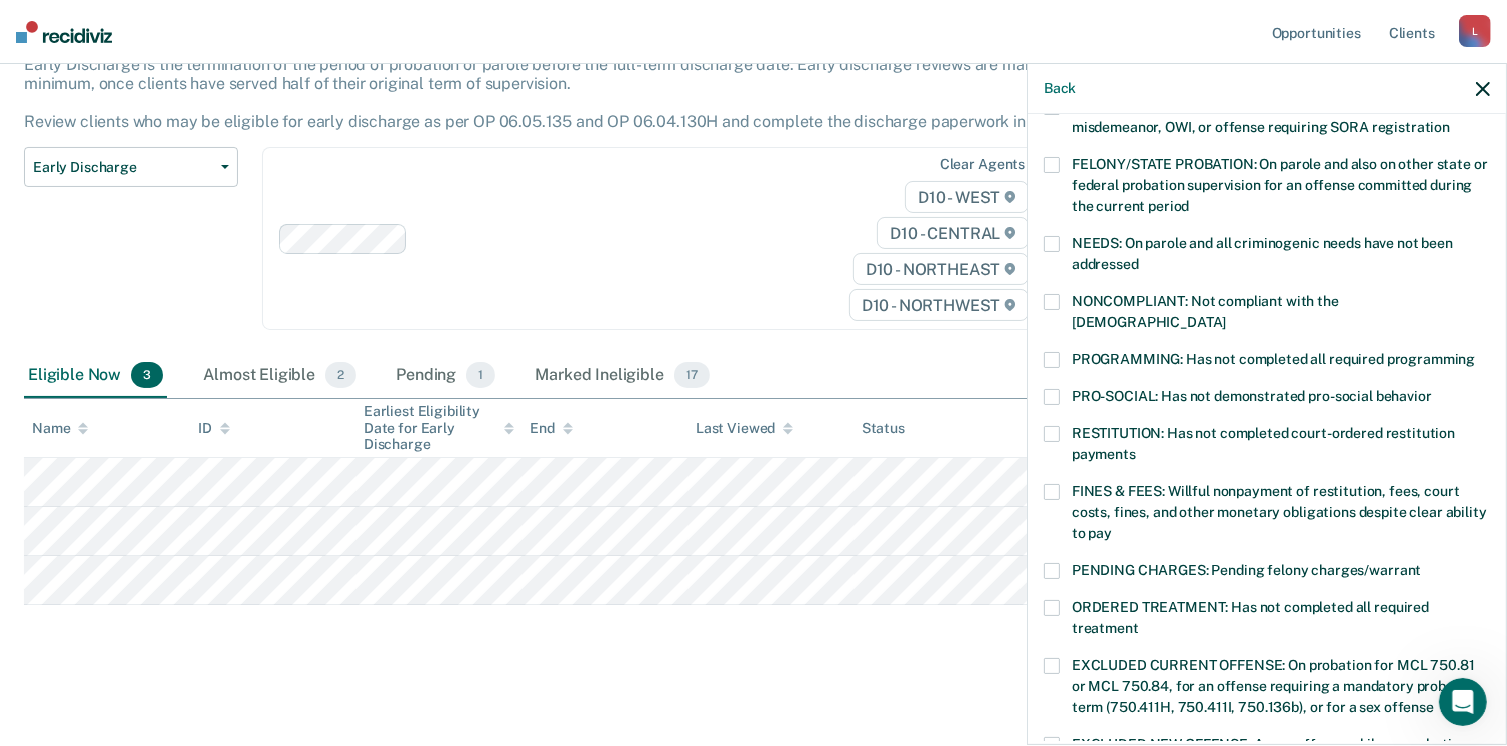 drag, startPoint x: 1057, startPoint y: 467, endPoint x: 1094, endPoint y: 463, distance: 37.215588 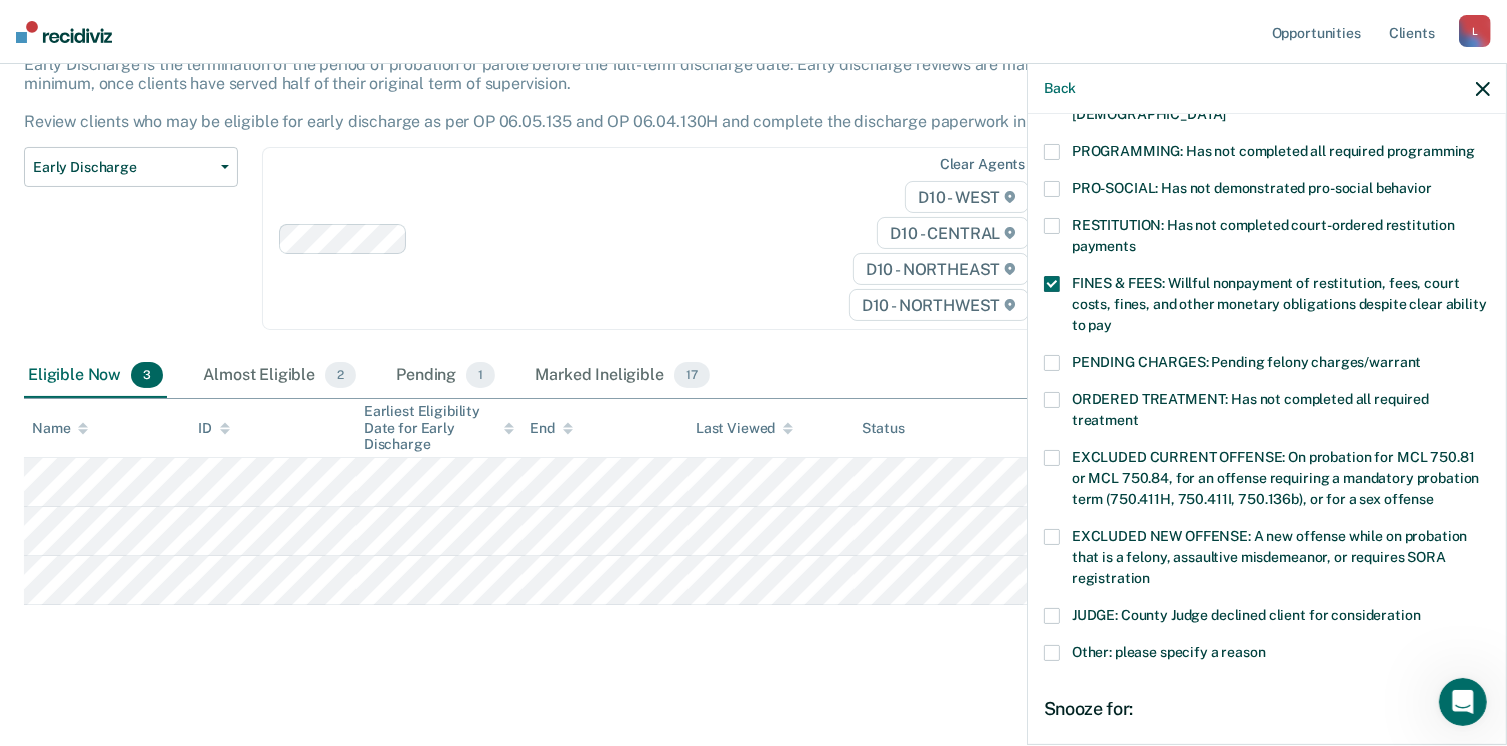 scroll, scrollTop: 647, scrollLeft: 0, axis: vertical 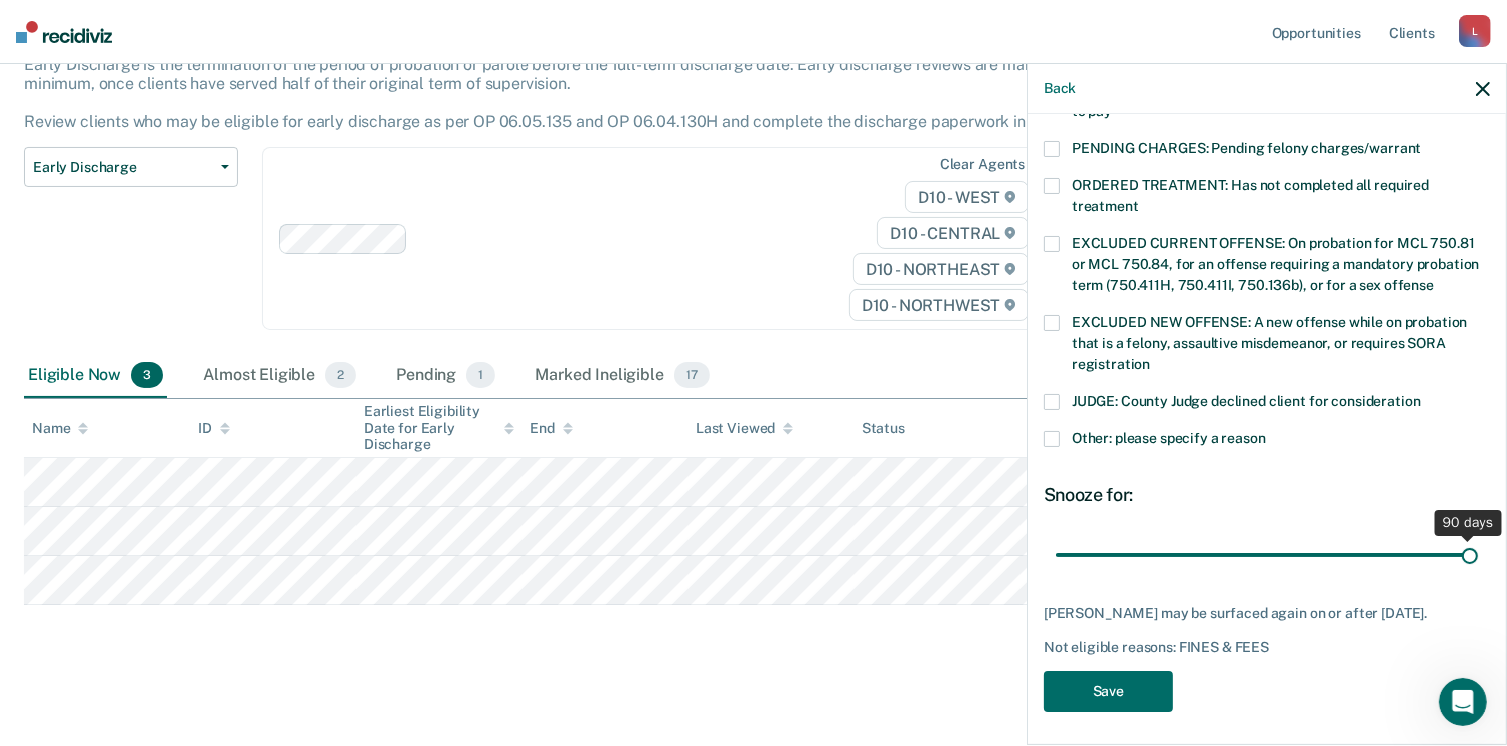drag, startPoint x: 1194, startPoint y: 529, endPoint x: 1487, endPoint y: 513, distance: 293.43652 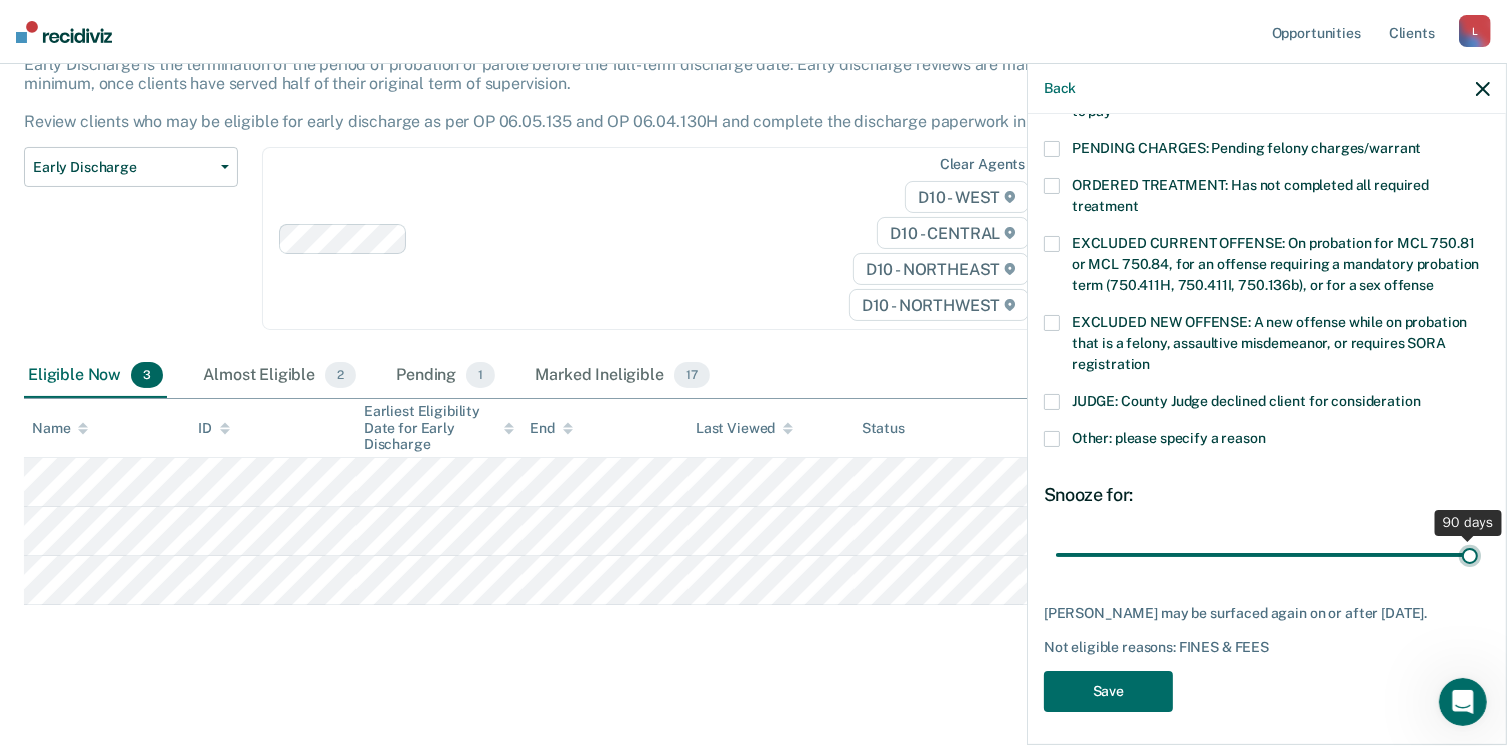 type on "90" 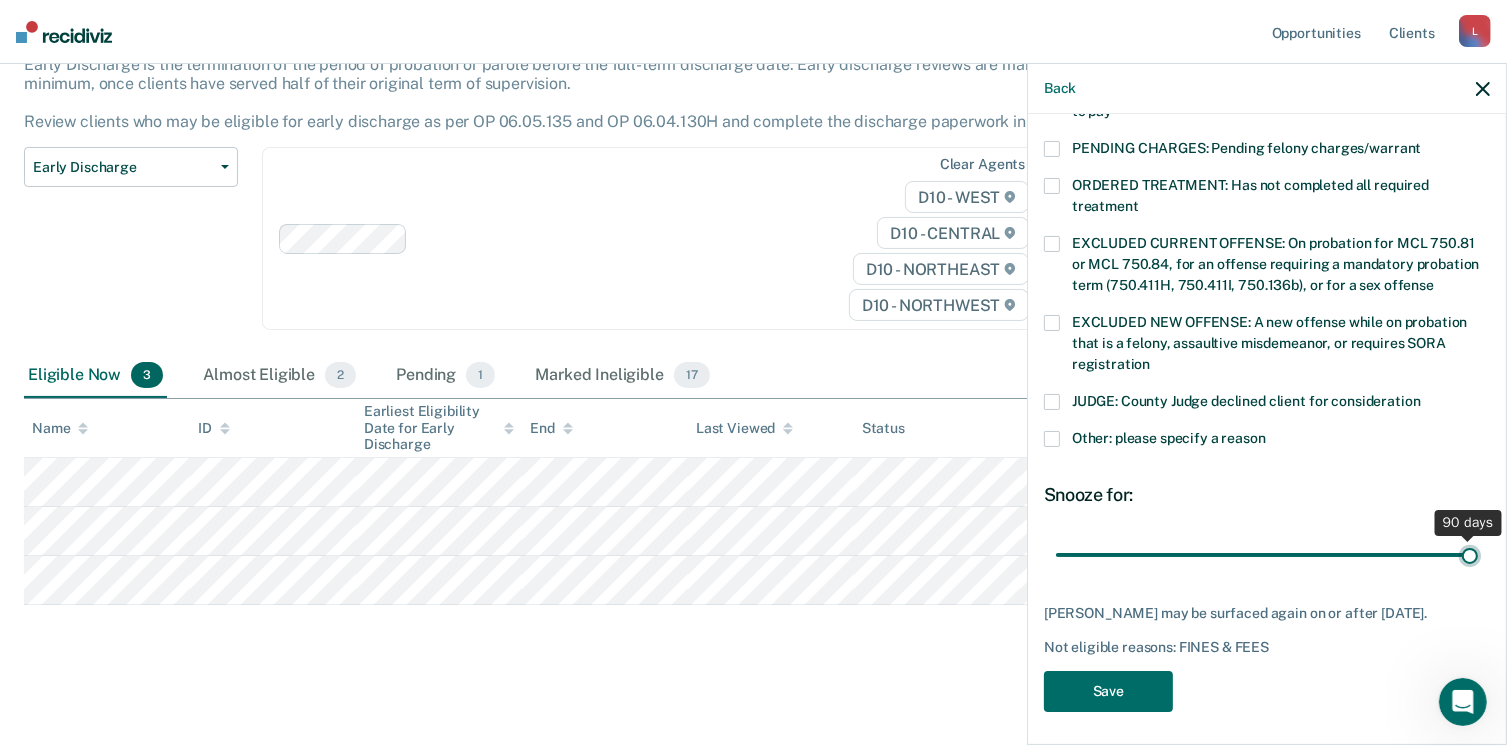 click at bounding box center [1267, 555] 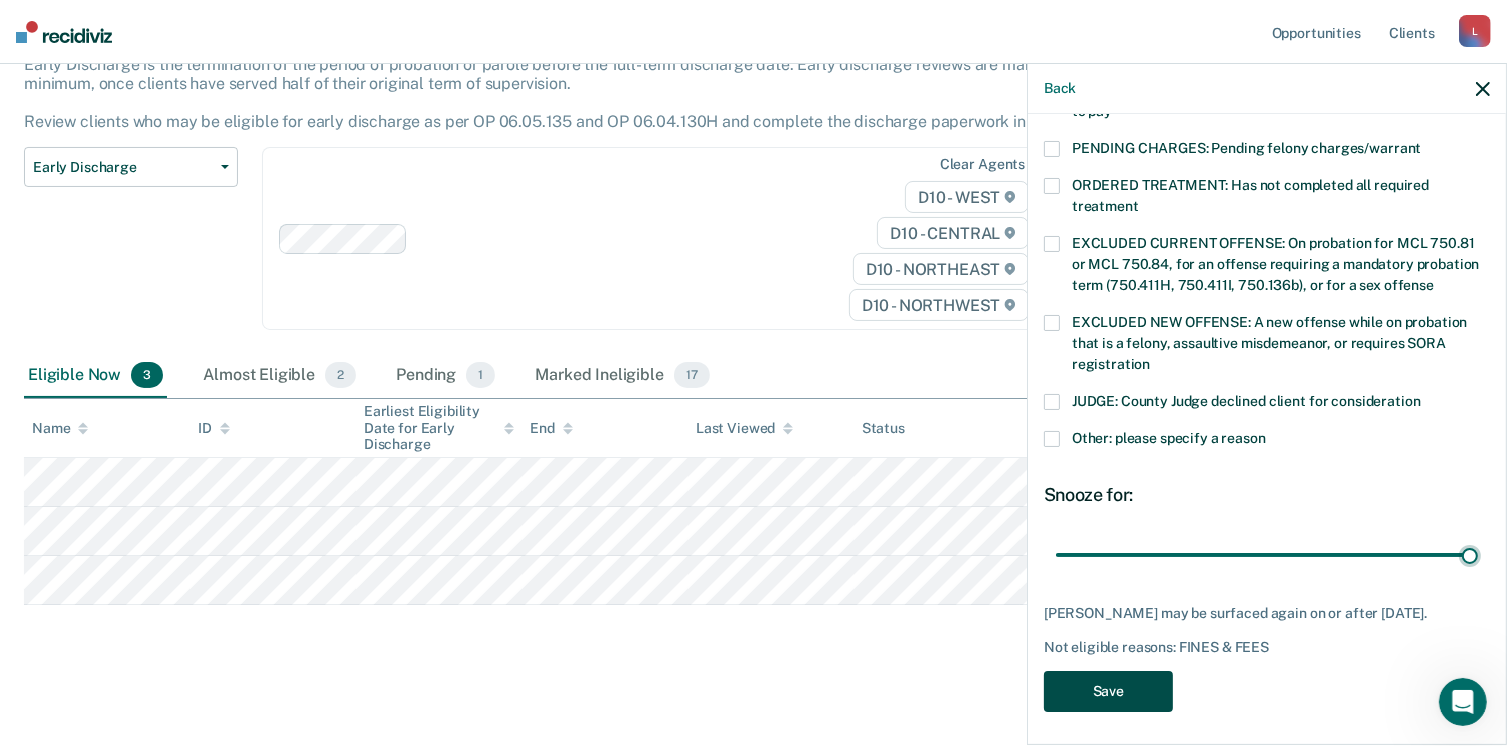 click on "Save" at bounding box center [1108, 691] 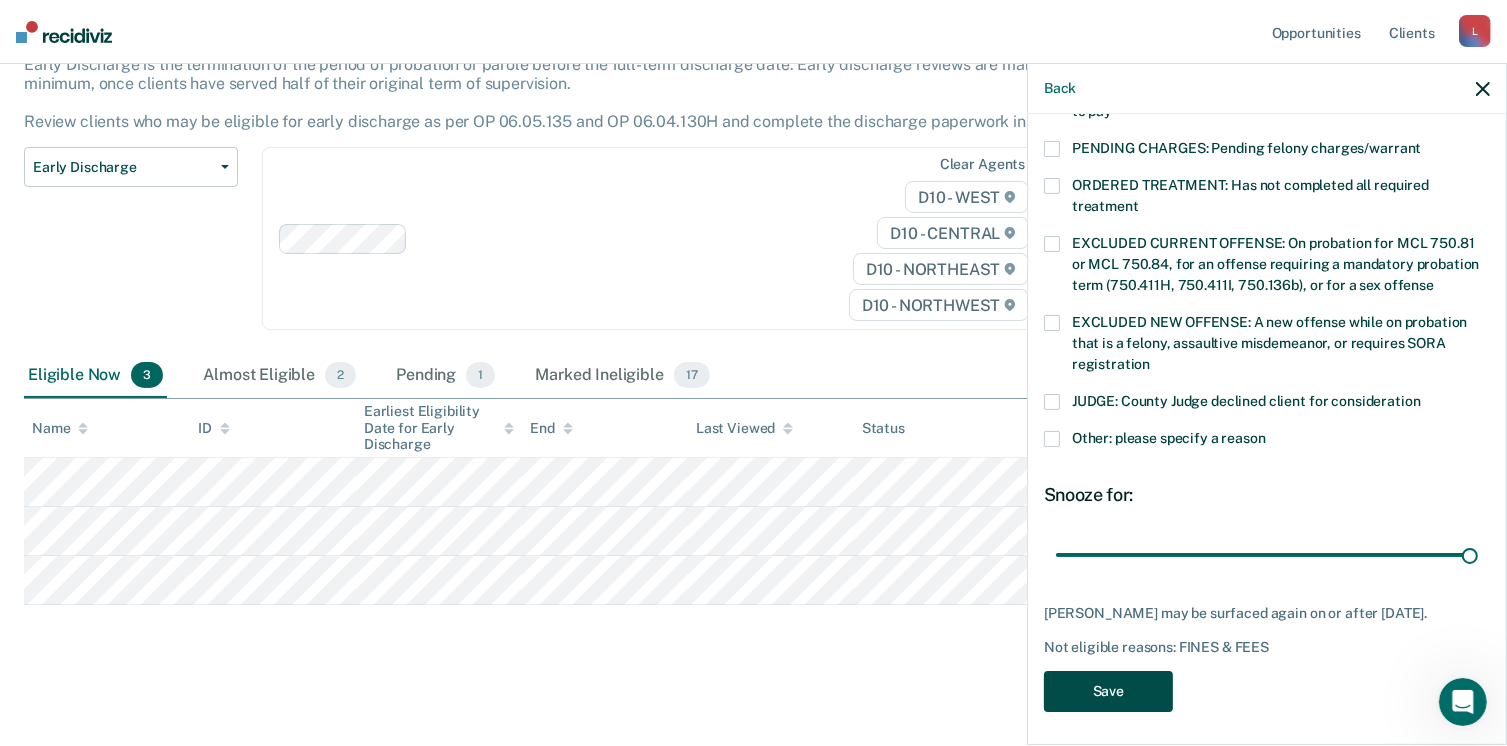 scroll, scrollTop: 92, scrollLeft: 0, axis: vertical 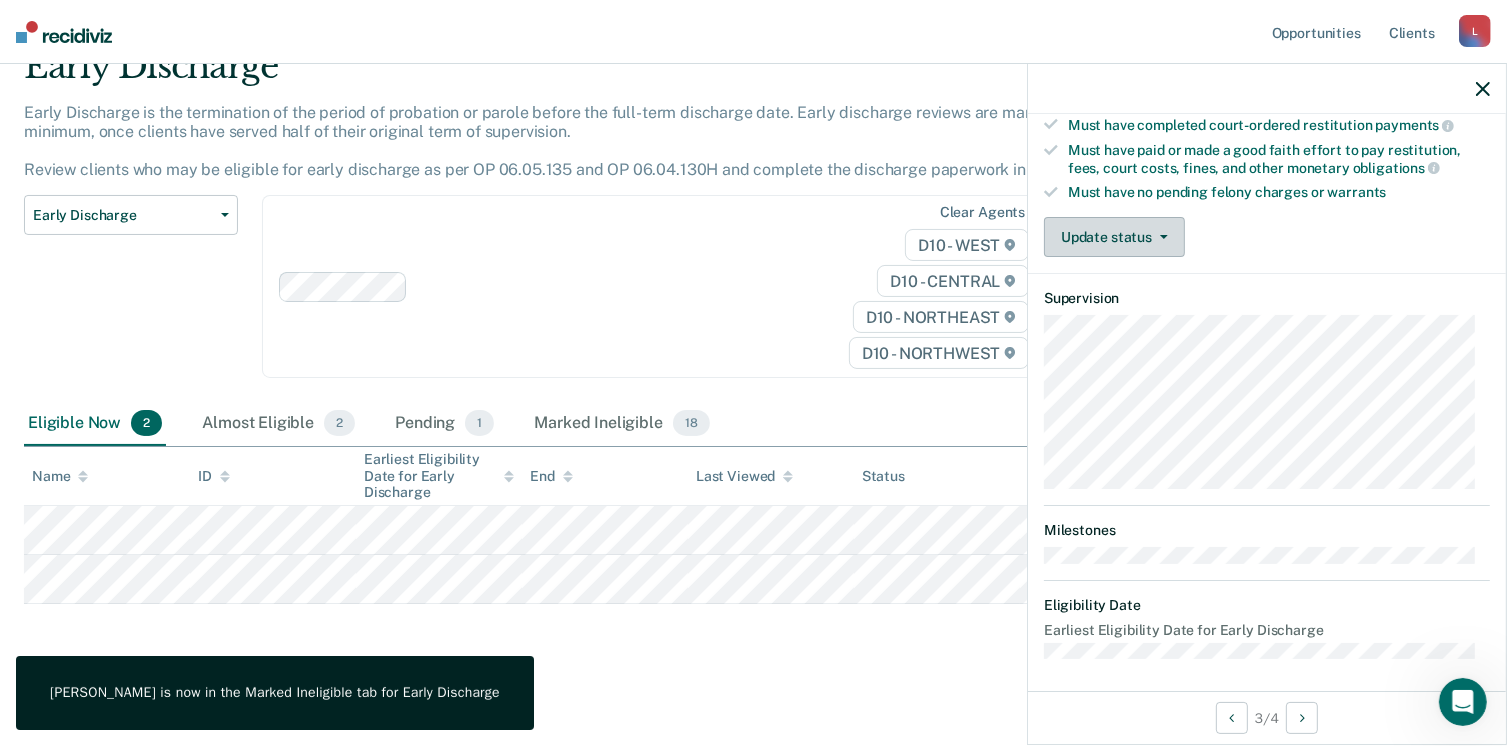 click on "Update status" at bounding box center (1114, 237) 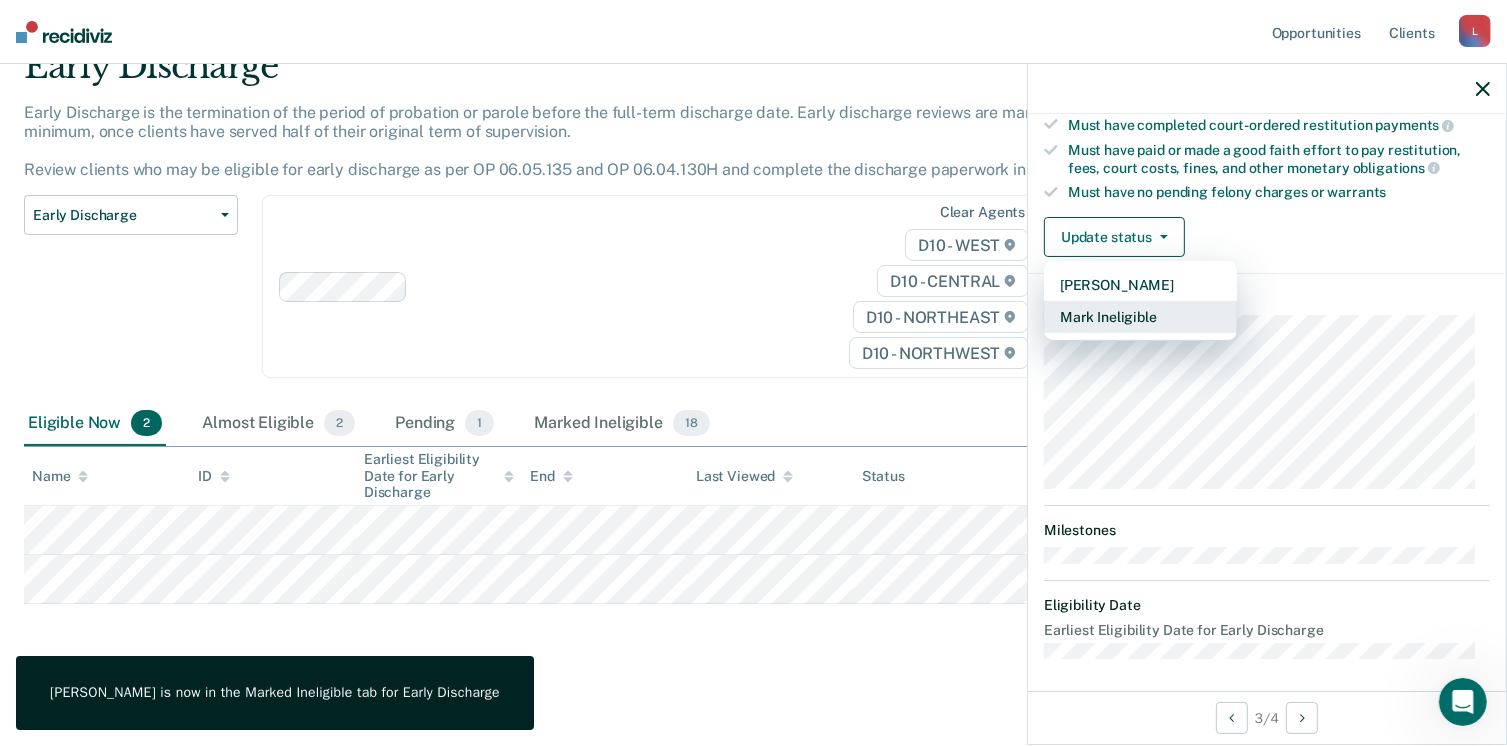 click on "Mark Ineligible" at bounding box center (1140, 317) 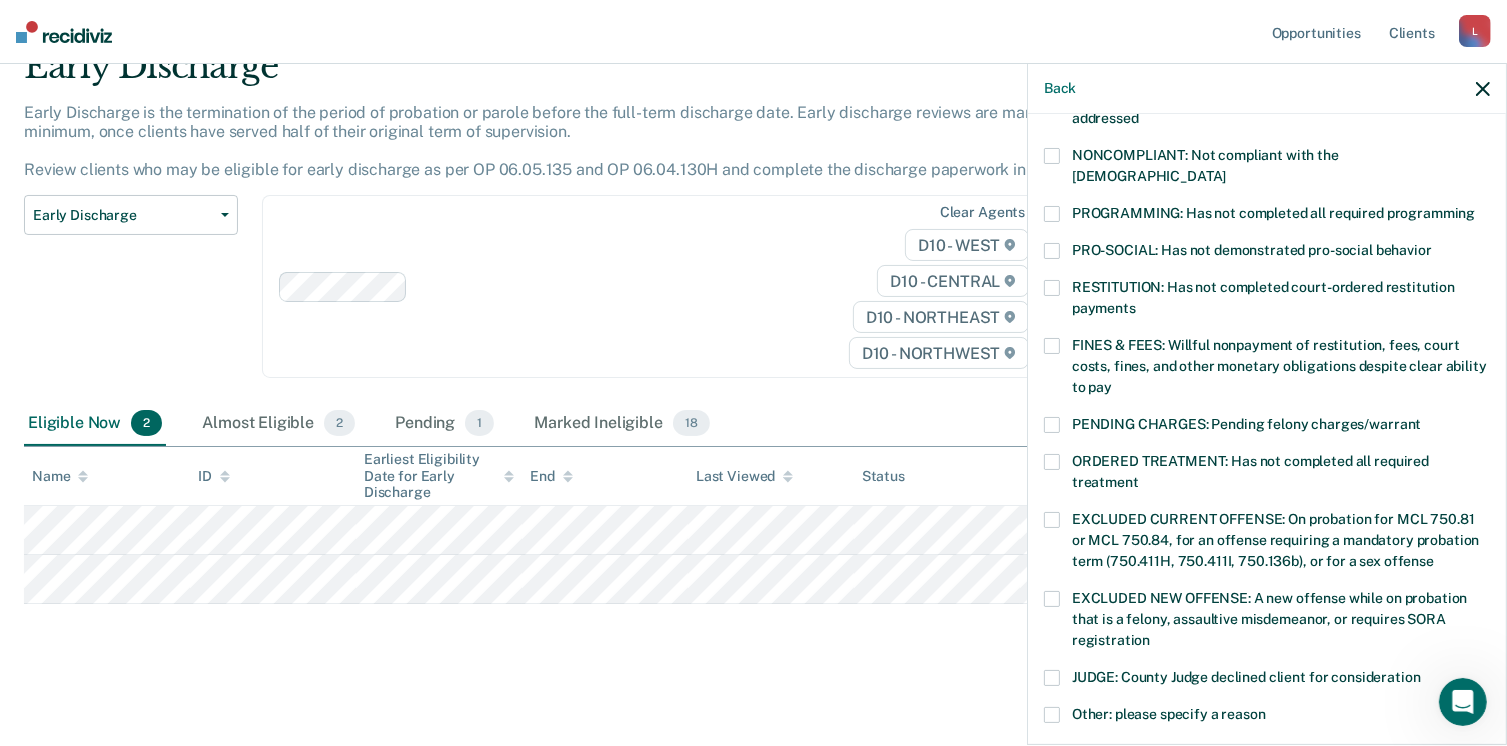 click at bounding box center [1052, 346] 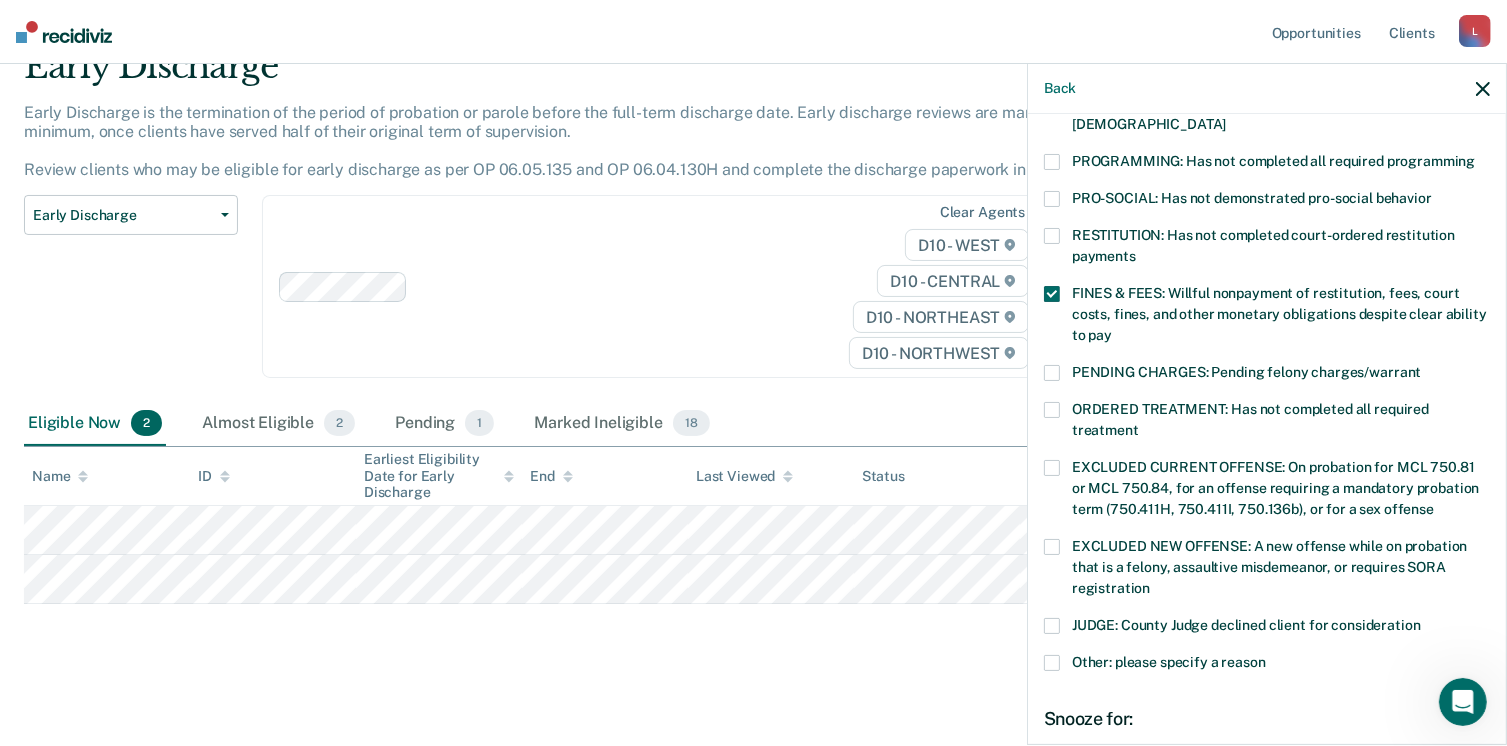 scroll, scrollTop: 647, scrollLeft: 0, axis: vertical 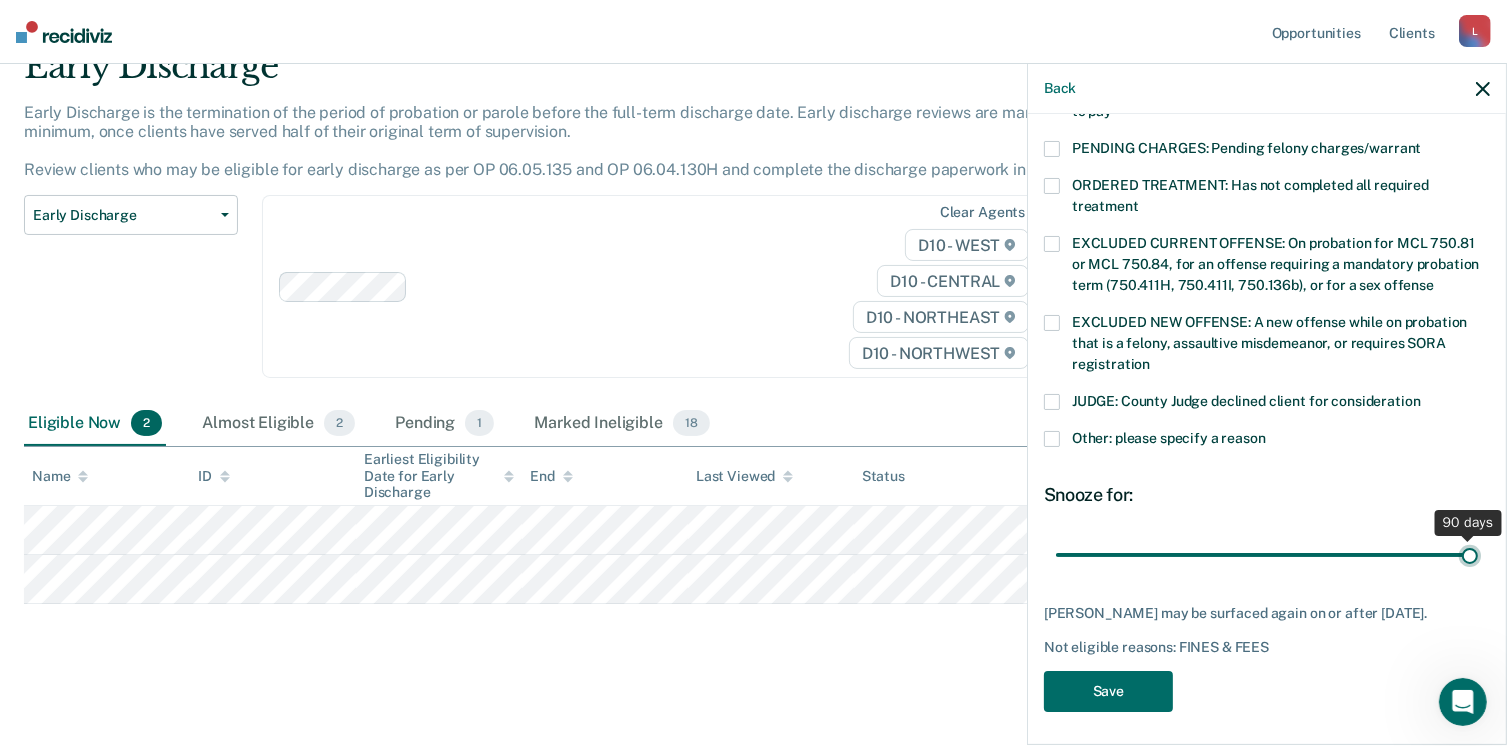 drag, startPoint x: 1192, startPoint y: 525, endPoint x: 1488, endPoint y: 529, distance: 296.02704 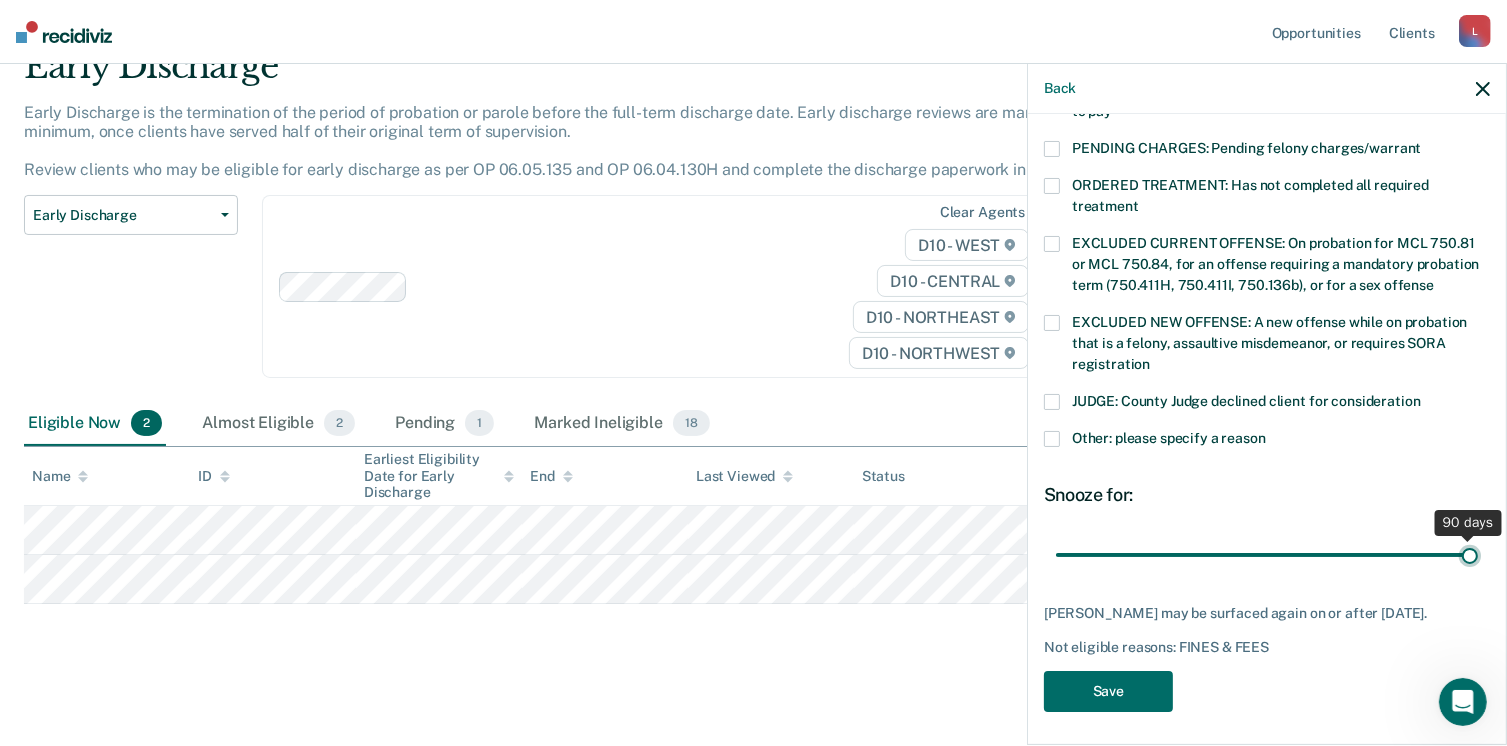 type on "90" 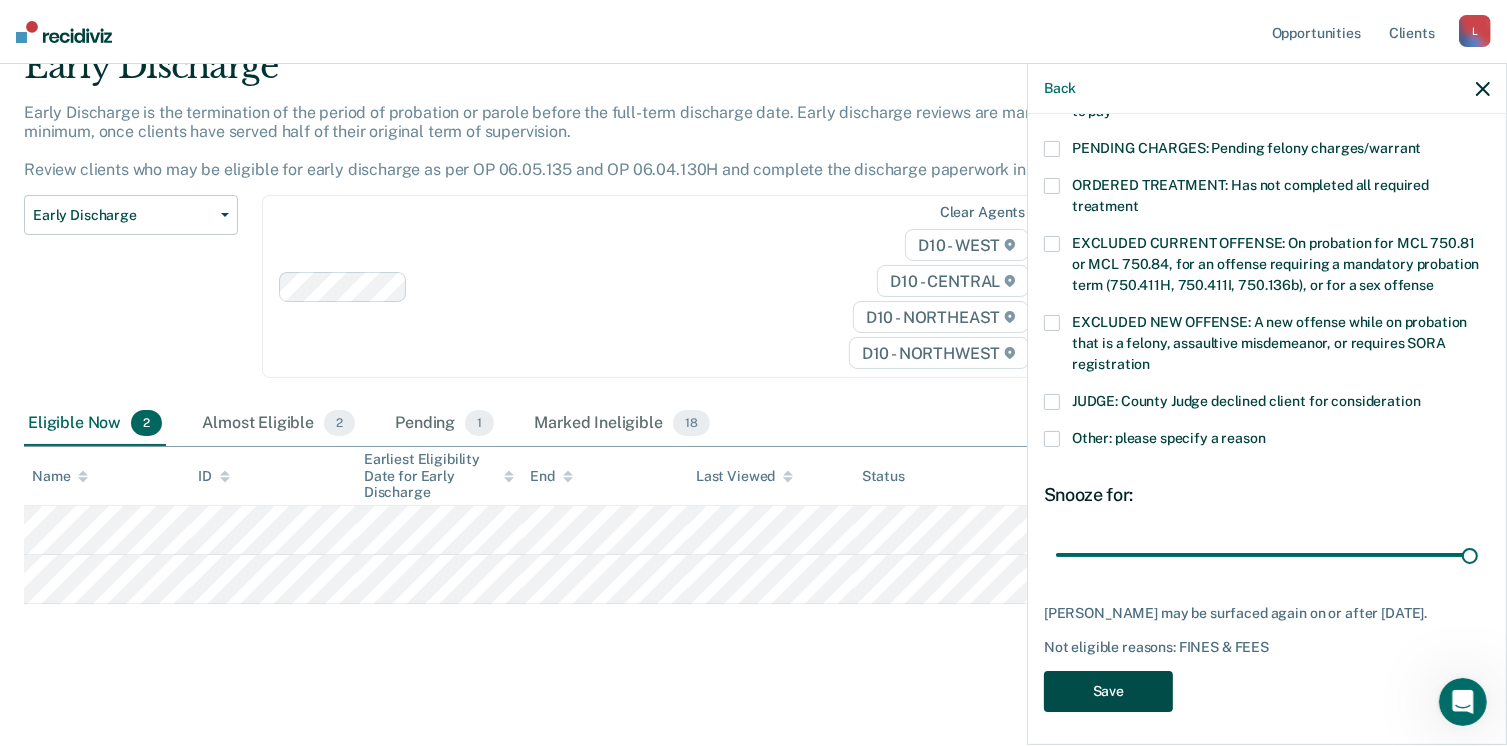 click on "Save" at bounding box center (1108, 691) 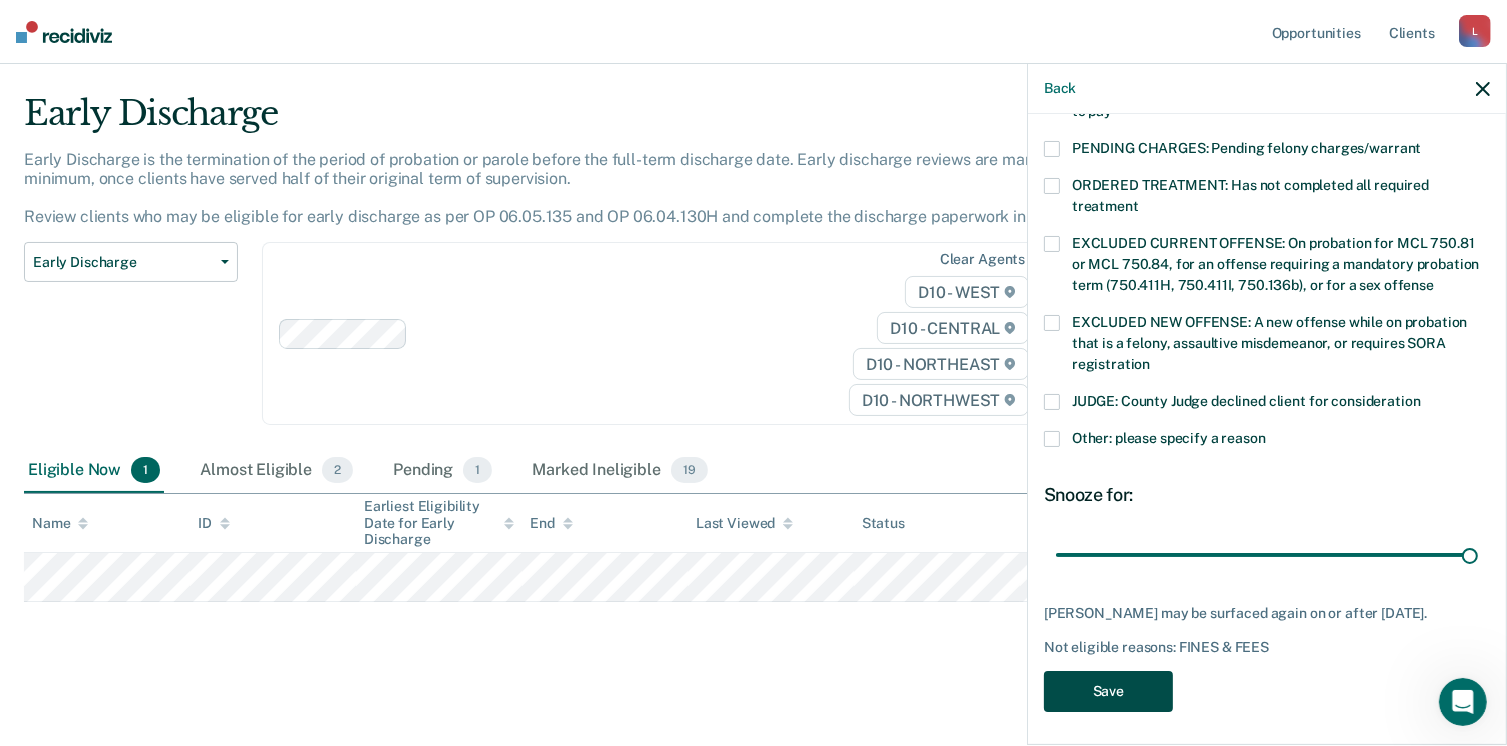 scroll, scrollTop: 42, scrollLeft: 0, axis: vertical 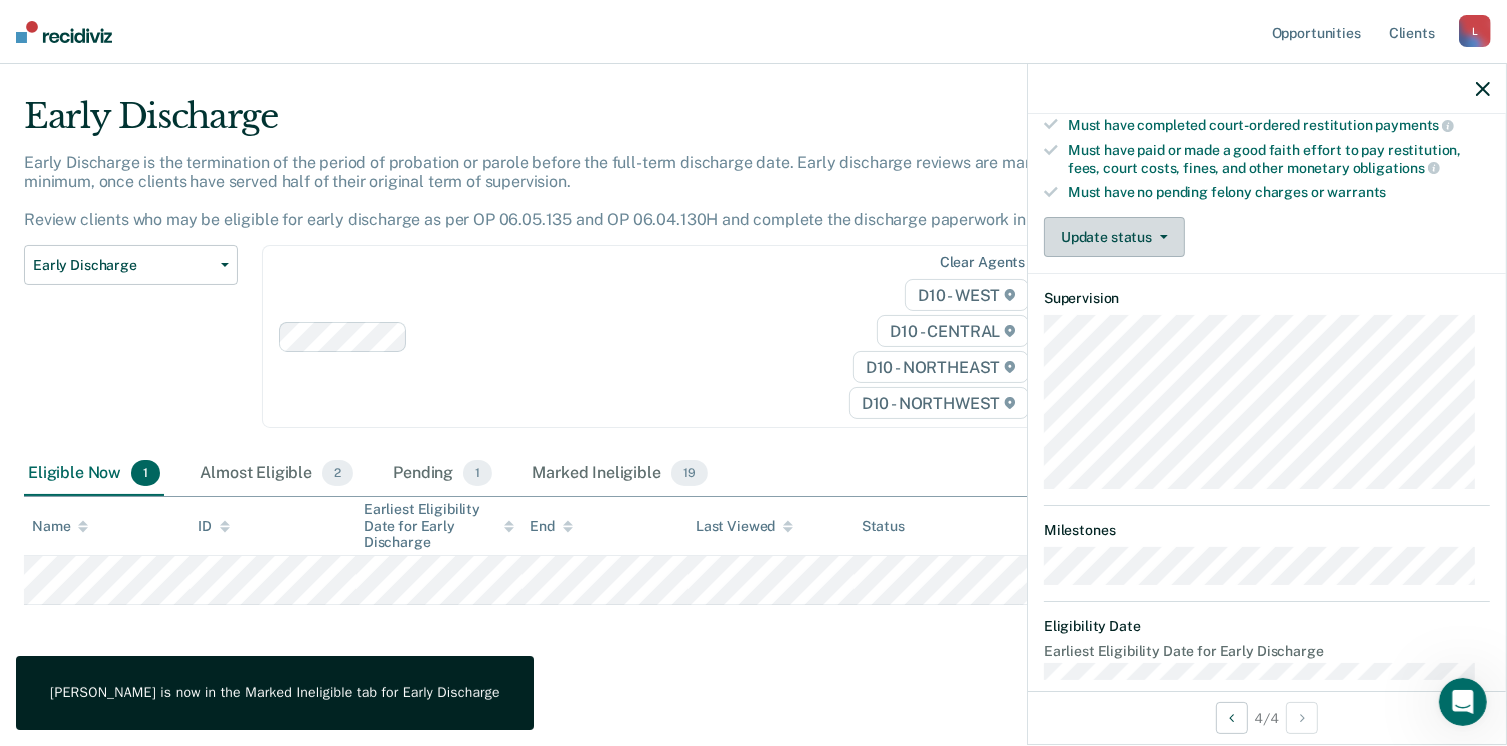 click on "Update status" at bounding box center [1114, 237] 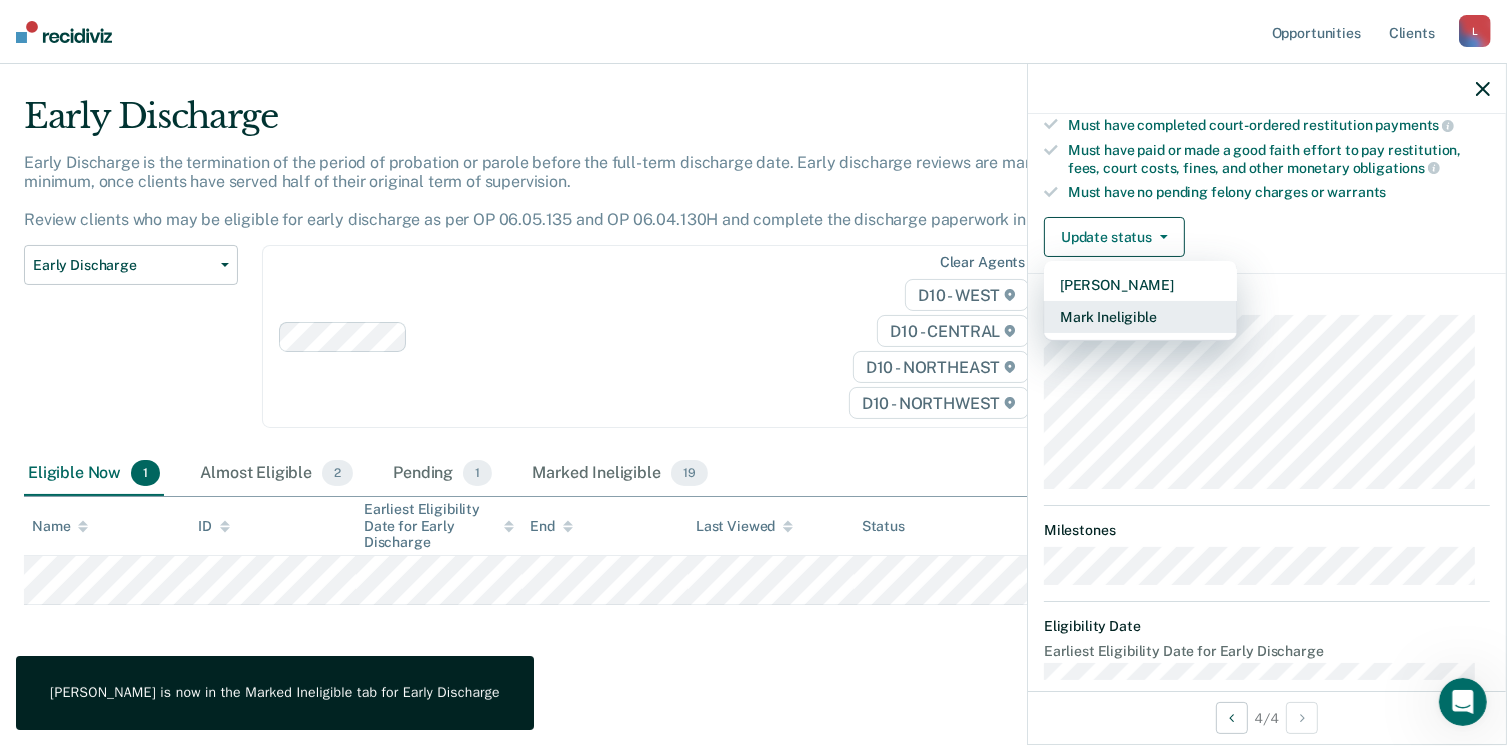 click on "Mark Ineligible" at bounding box center [1140, 317] 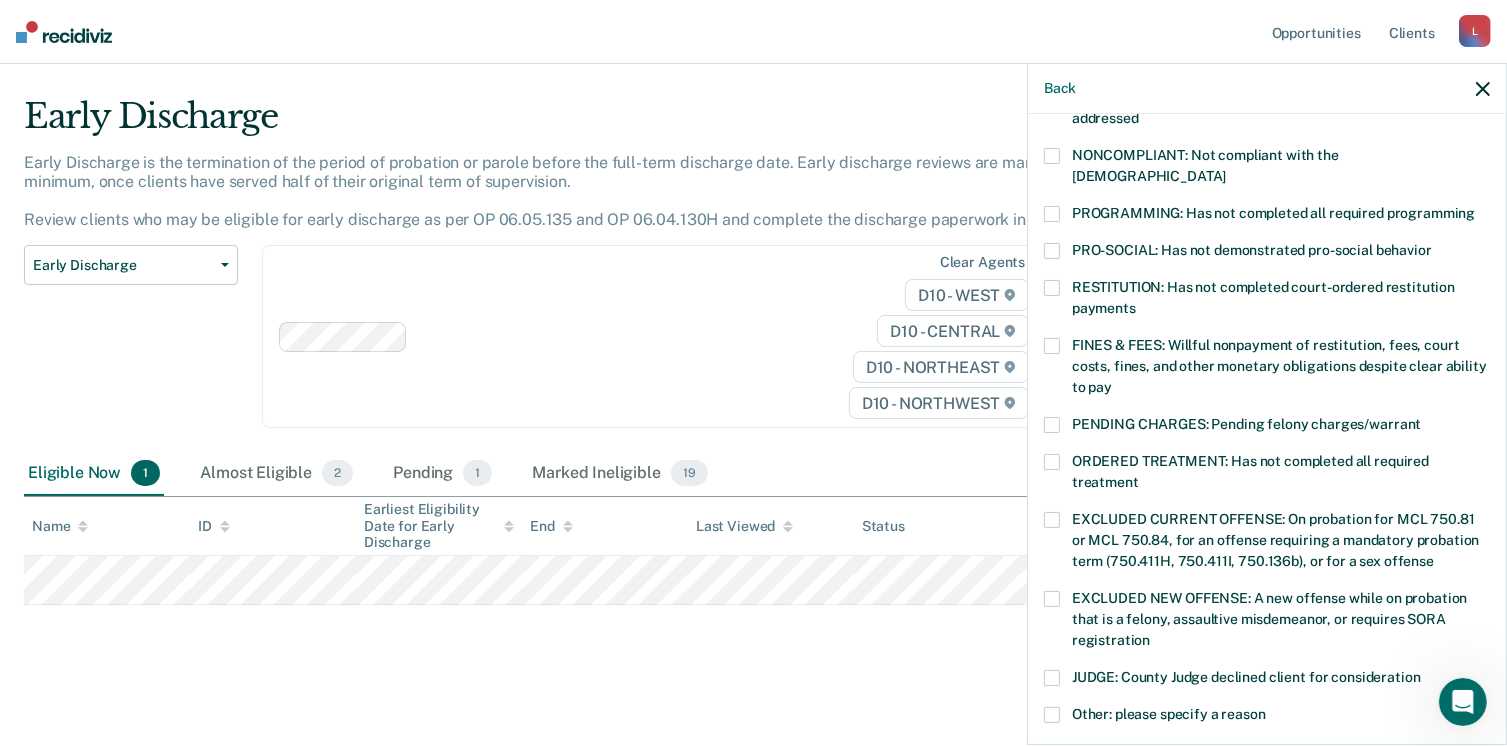 click on "NONCOMPLIANT: Not compliant with the [DEMOGRAPHIC_DATA]" at bounding box center (1267, 169) 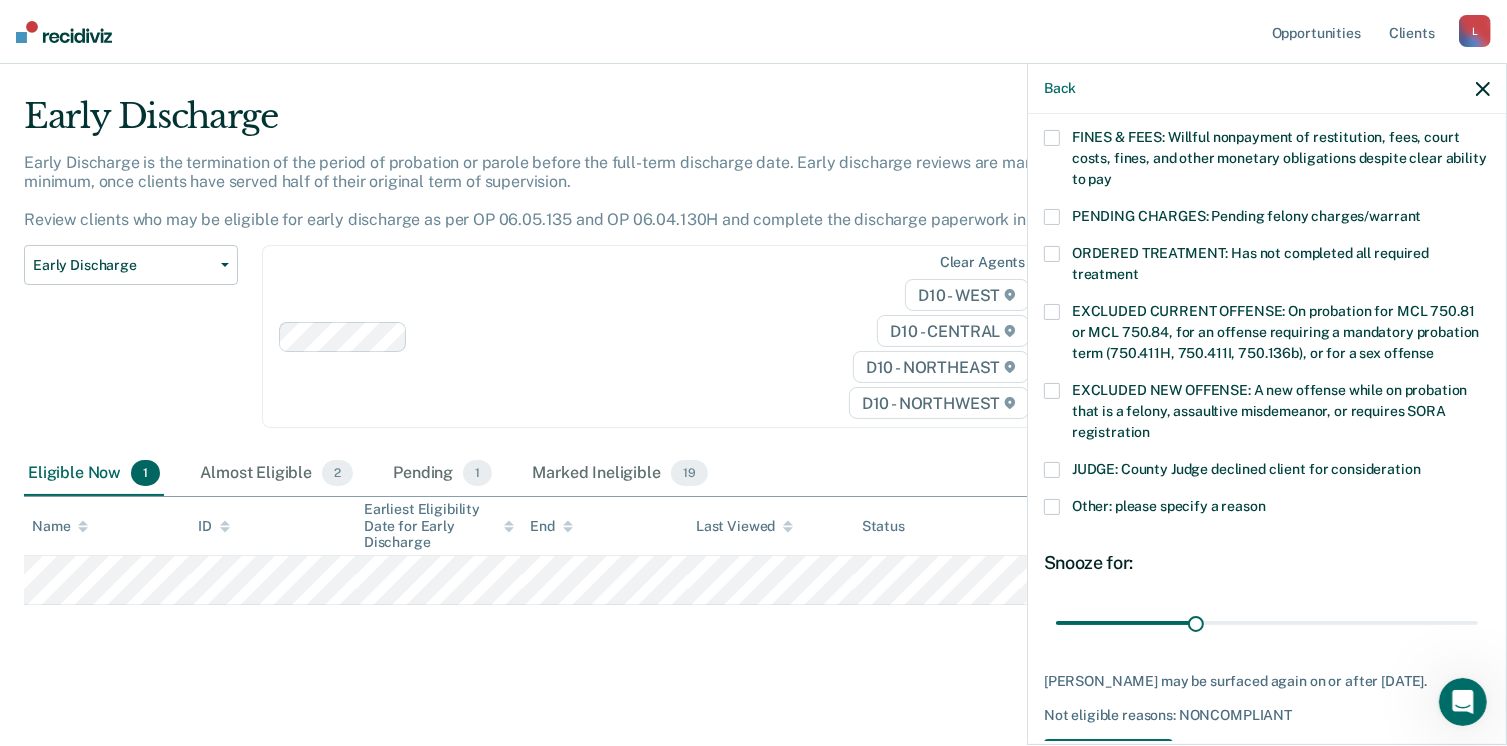 scroll, scrollTop: 647, scrollLeft: 0, axis: vertical 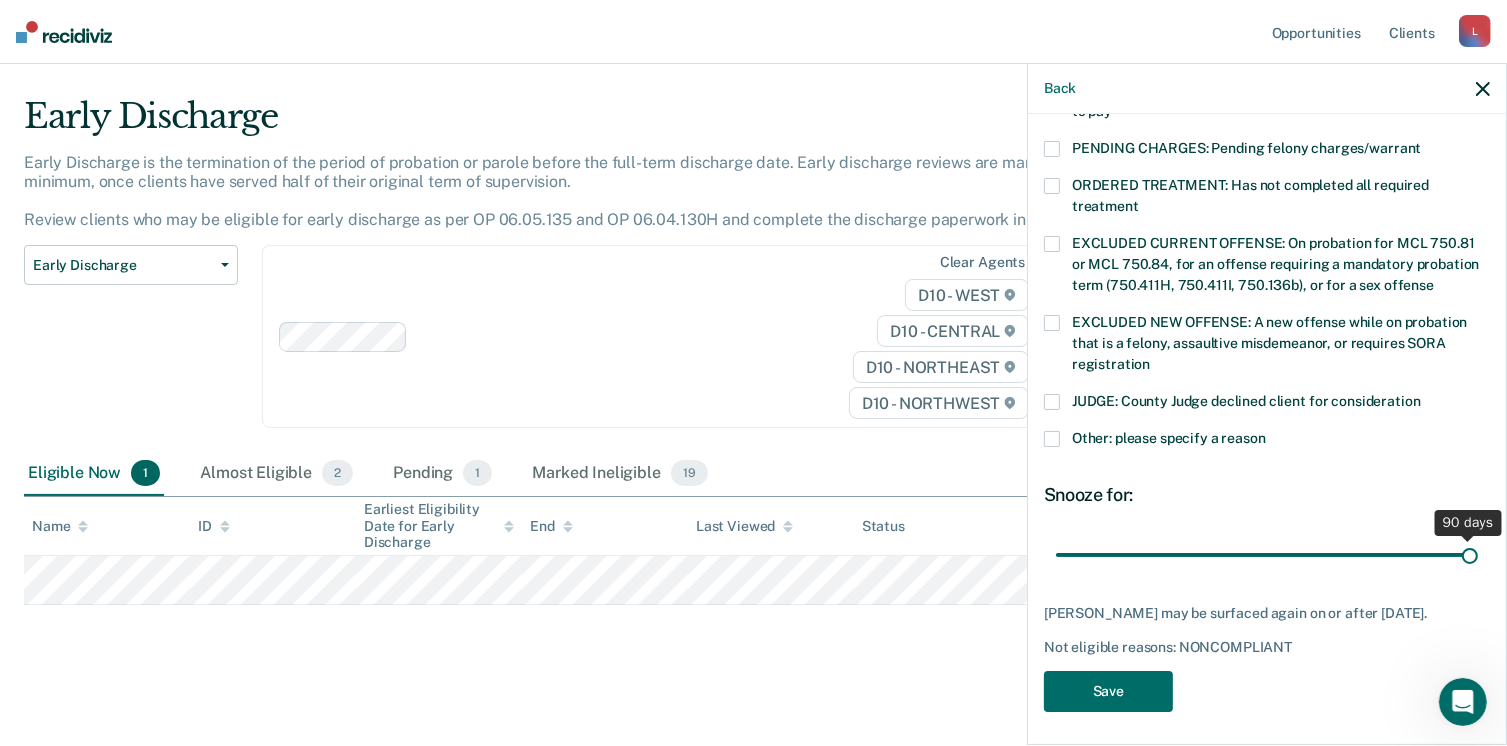 drag, startPoint x: 1190, startPoint y: 530, endPoint x: 1528, endPoint y: 537, distance: 338.07248 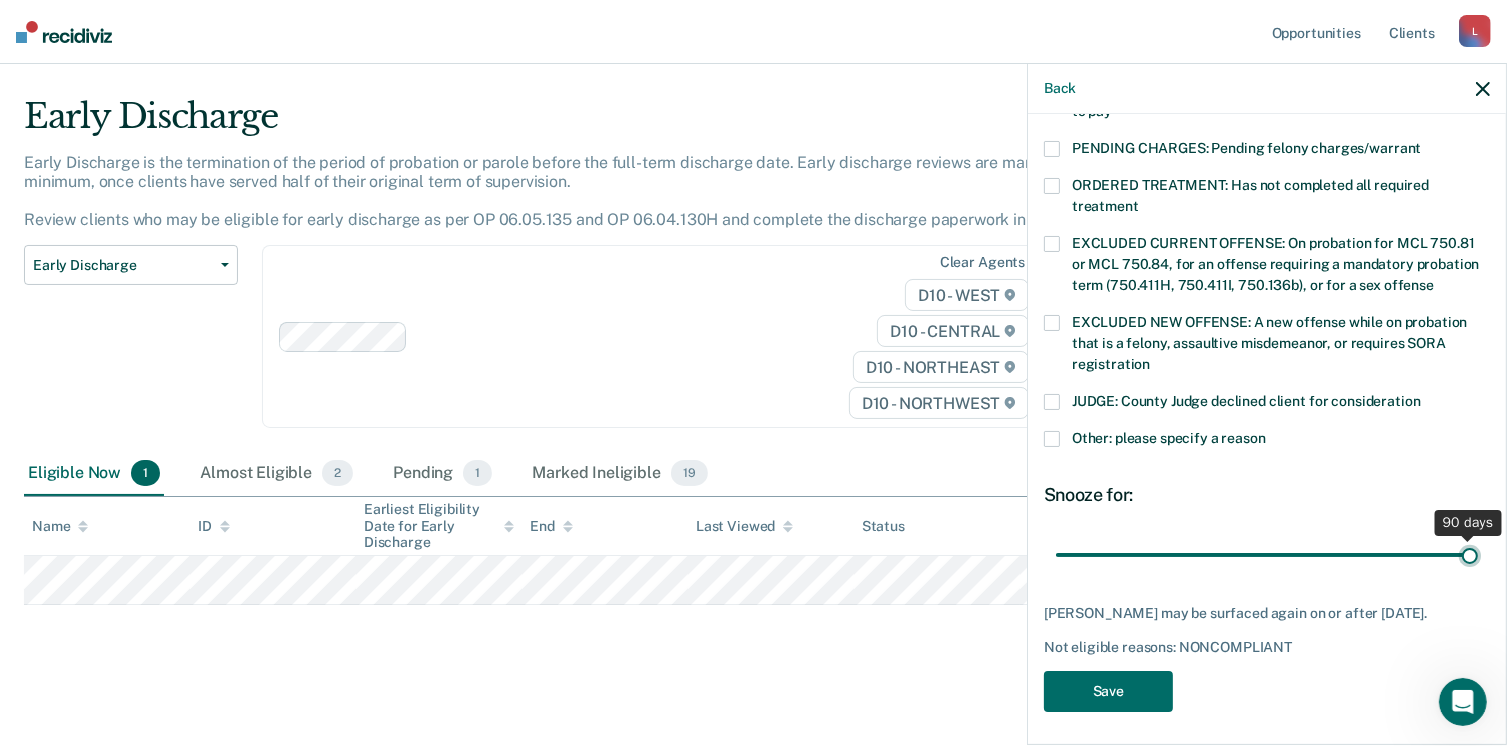 type on "90" 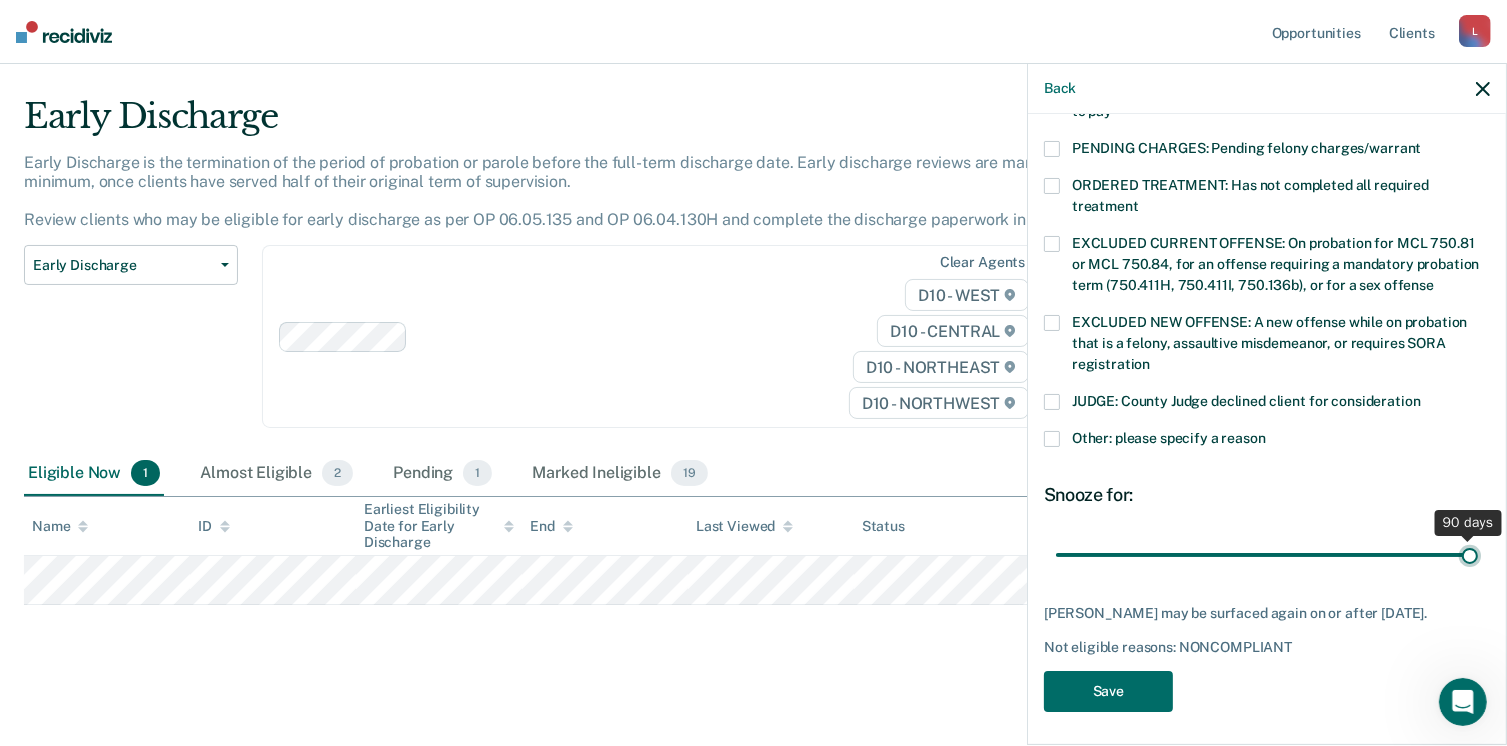 click at bounding box center (1267, 555) 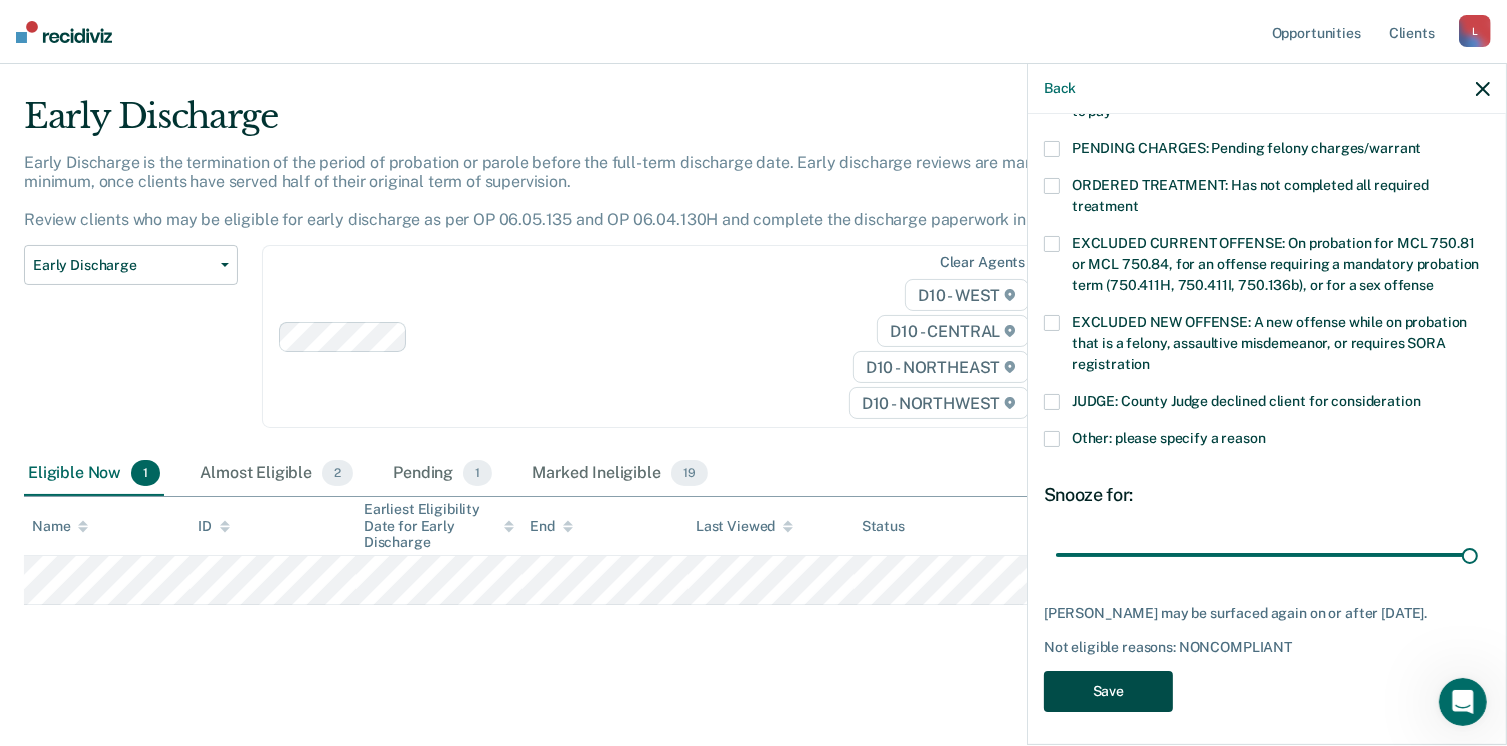 click on "Save" at bounding box center (1108, 691) 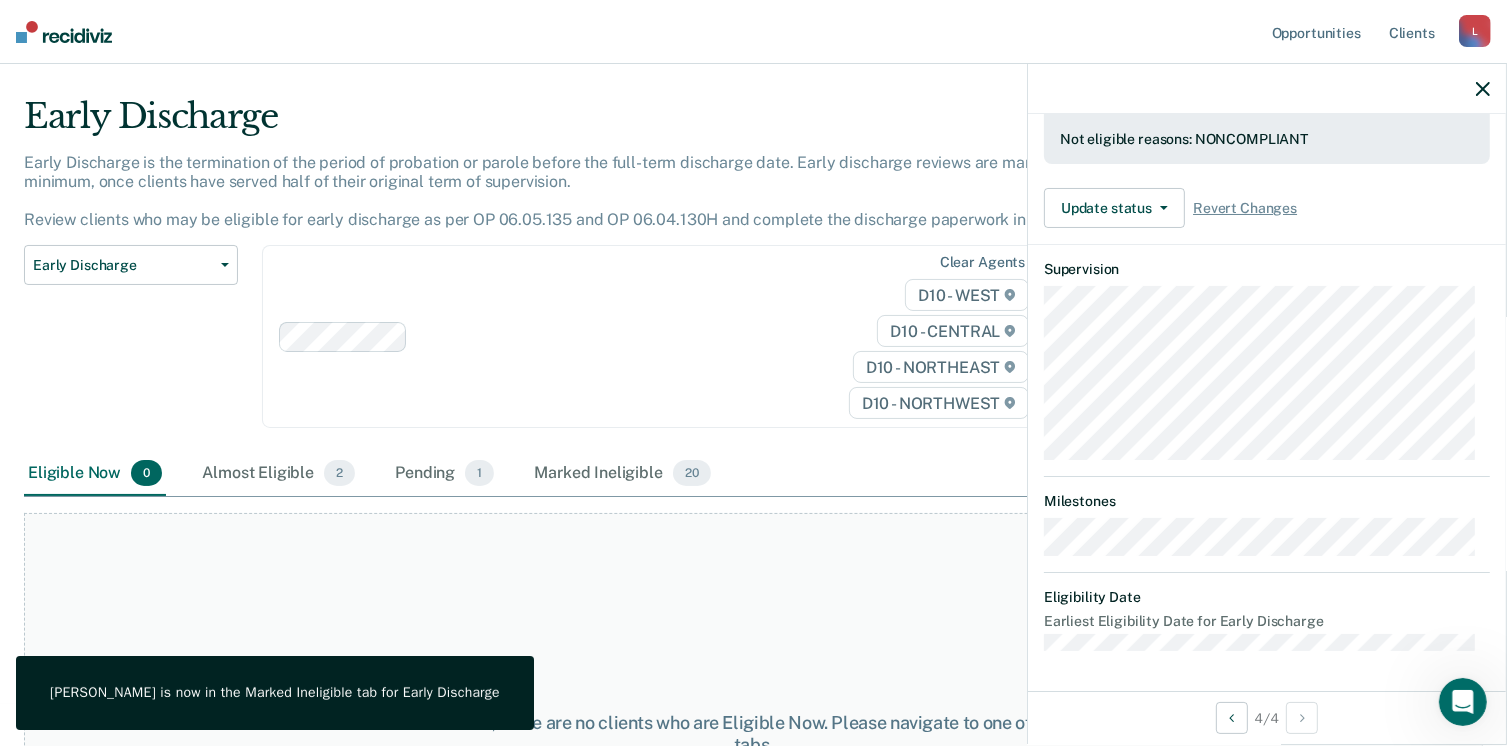 scroll, scrollTop: 540, scrollLeft: 0, axis: vertical 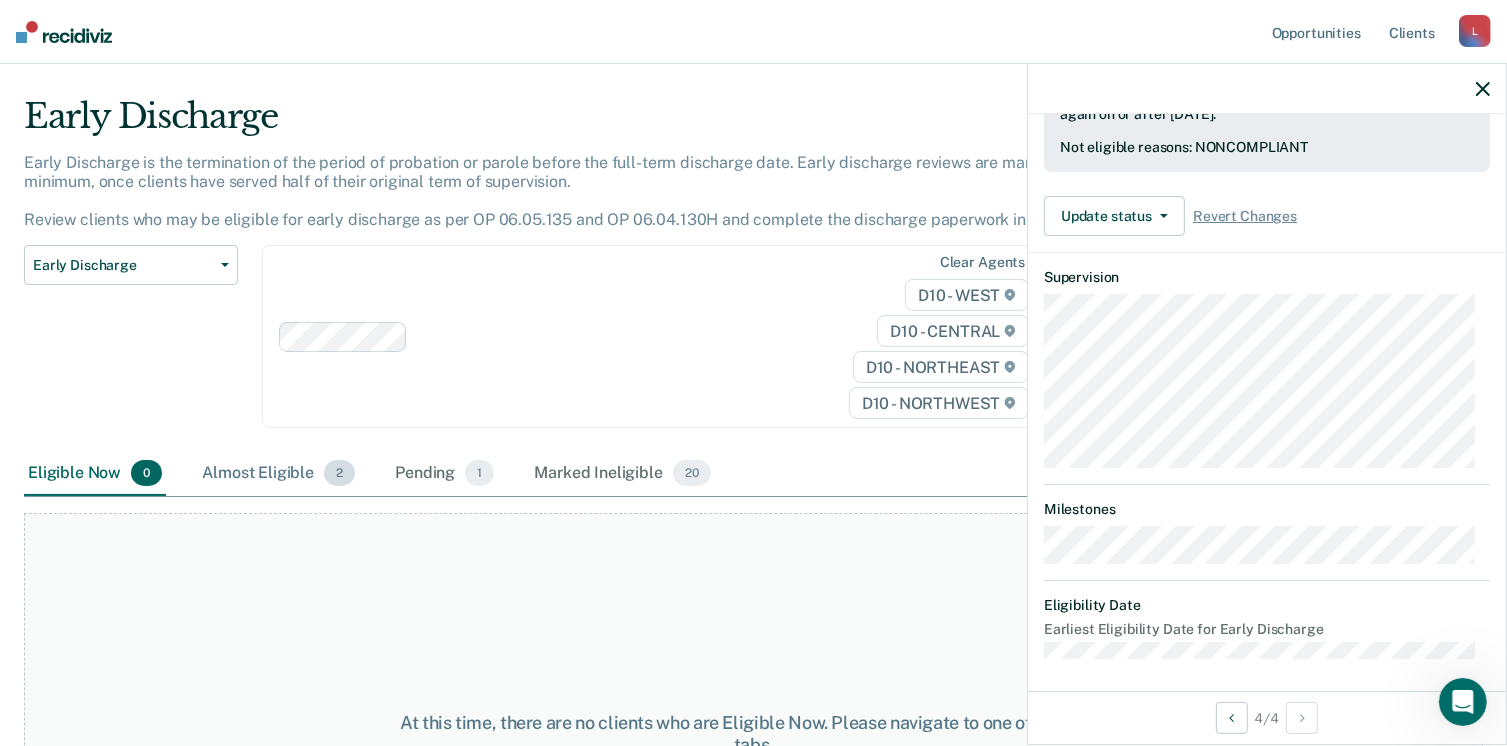 click on "Almost Eligible 2" at bounding box center (278, 474) 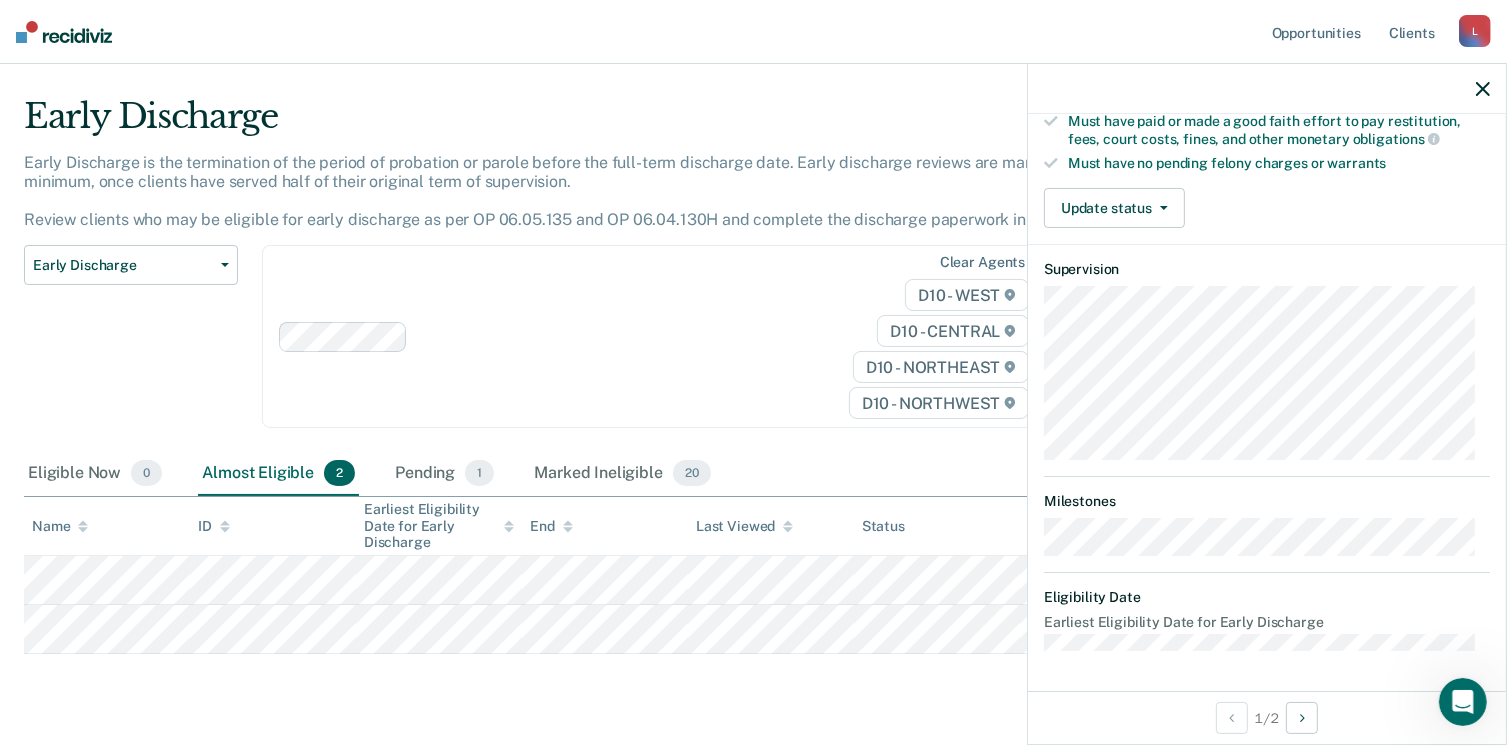 scroll, scrollTop: 392, scrollLeft: 0, axis: vertical 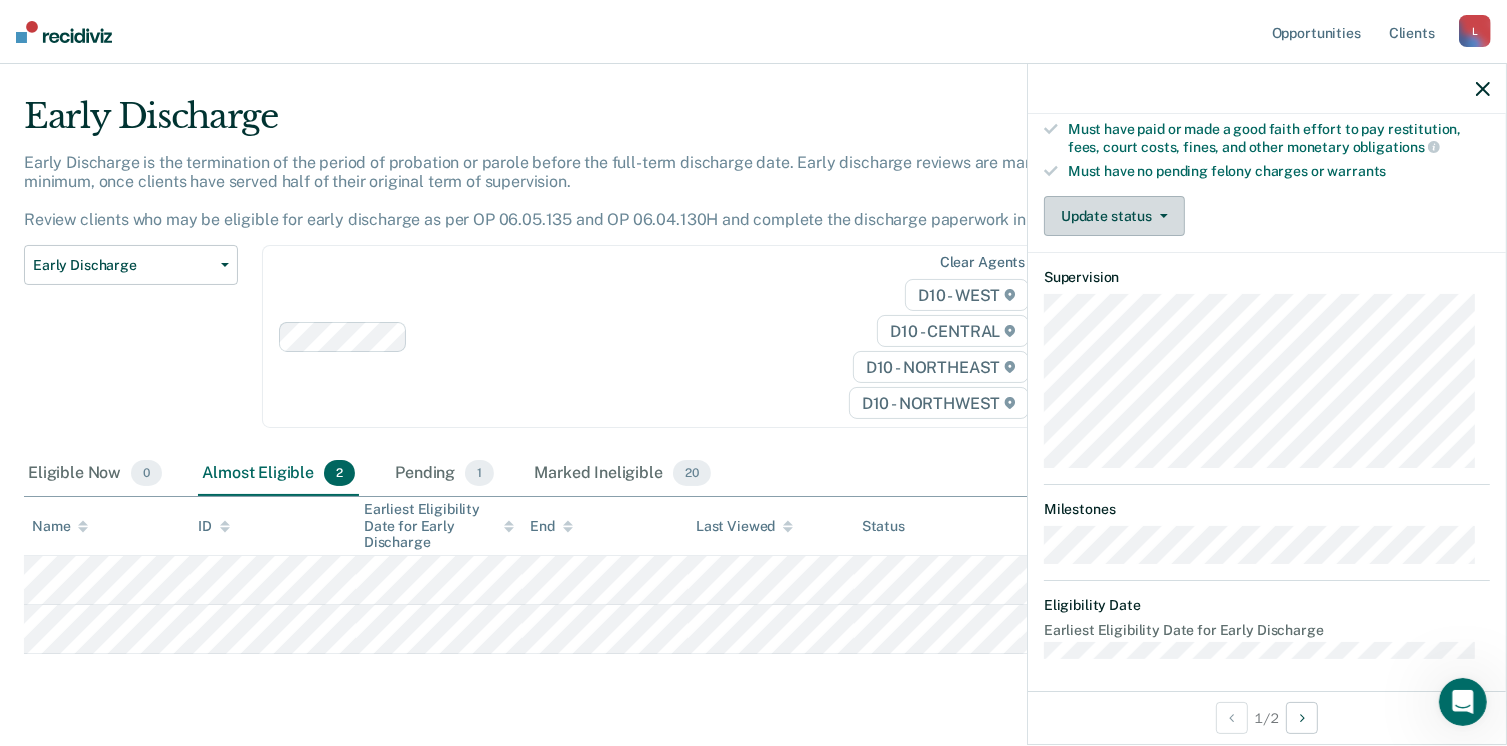click on "Update status" at bounding box center [1114, 216] 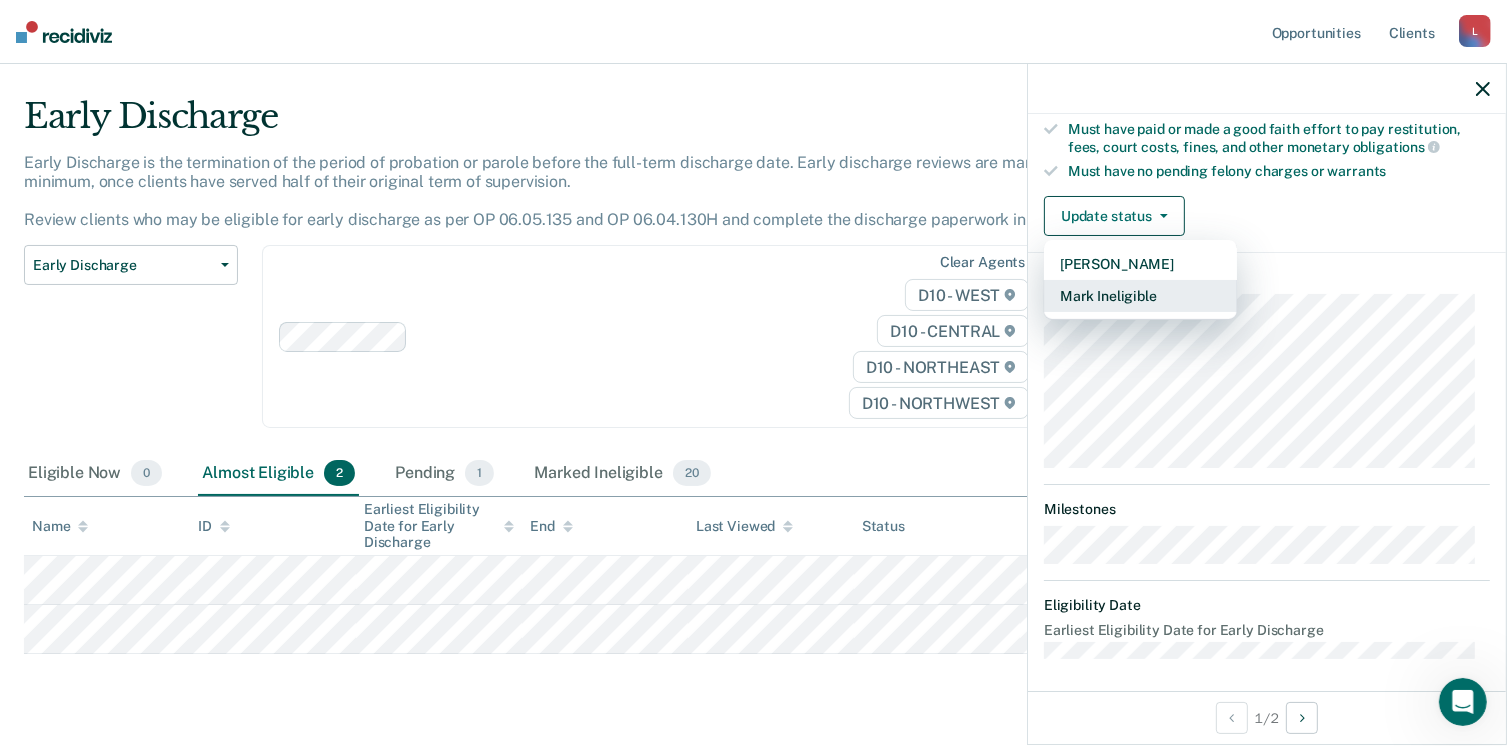 click on "Mark Ineligible" at bounding box center [1140, 296] 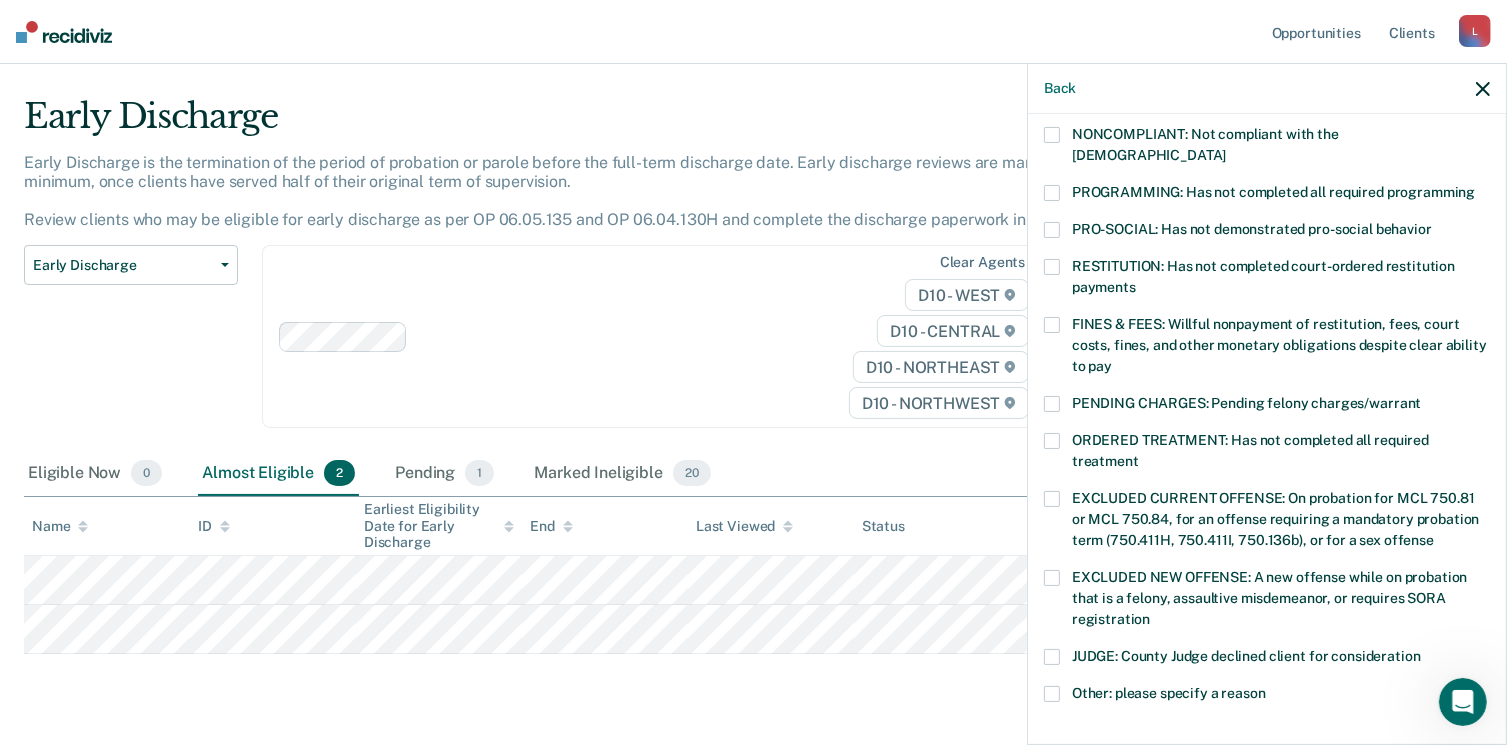 drag, startPoint x: 1059, startPoint y: 302, endPoint x: 1076, endPoint y: 334, distance: 36.23534 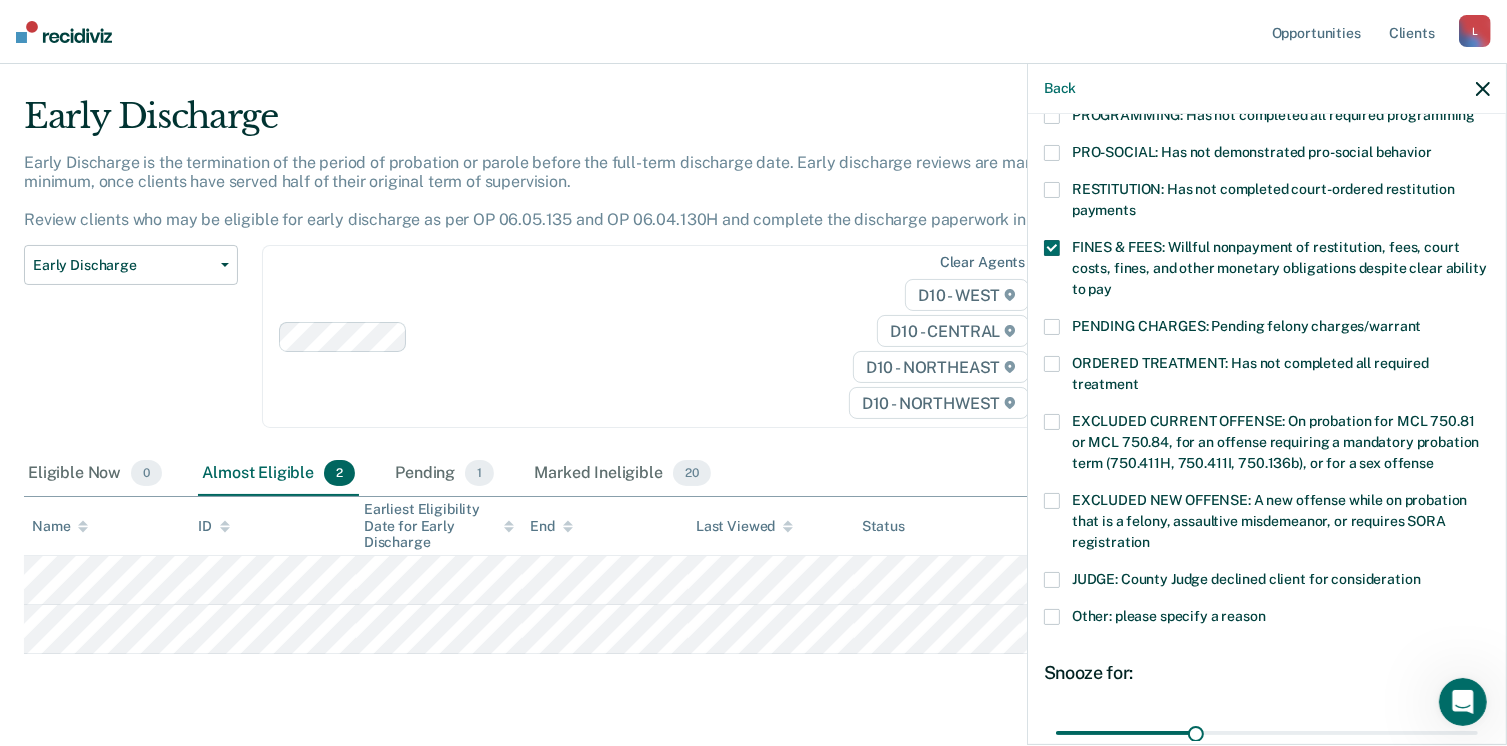 scroll, scrollTop: 630, scrollLeft: 0, axis: vertical 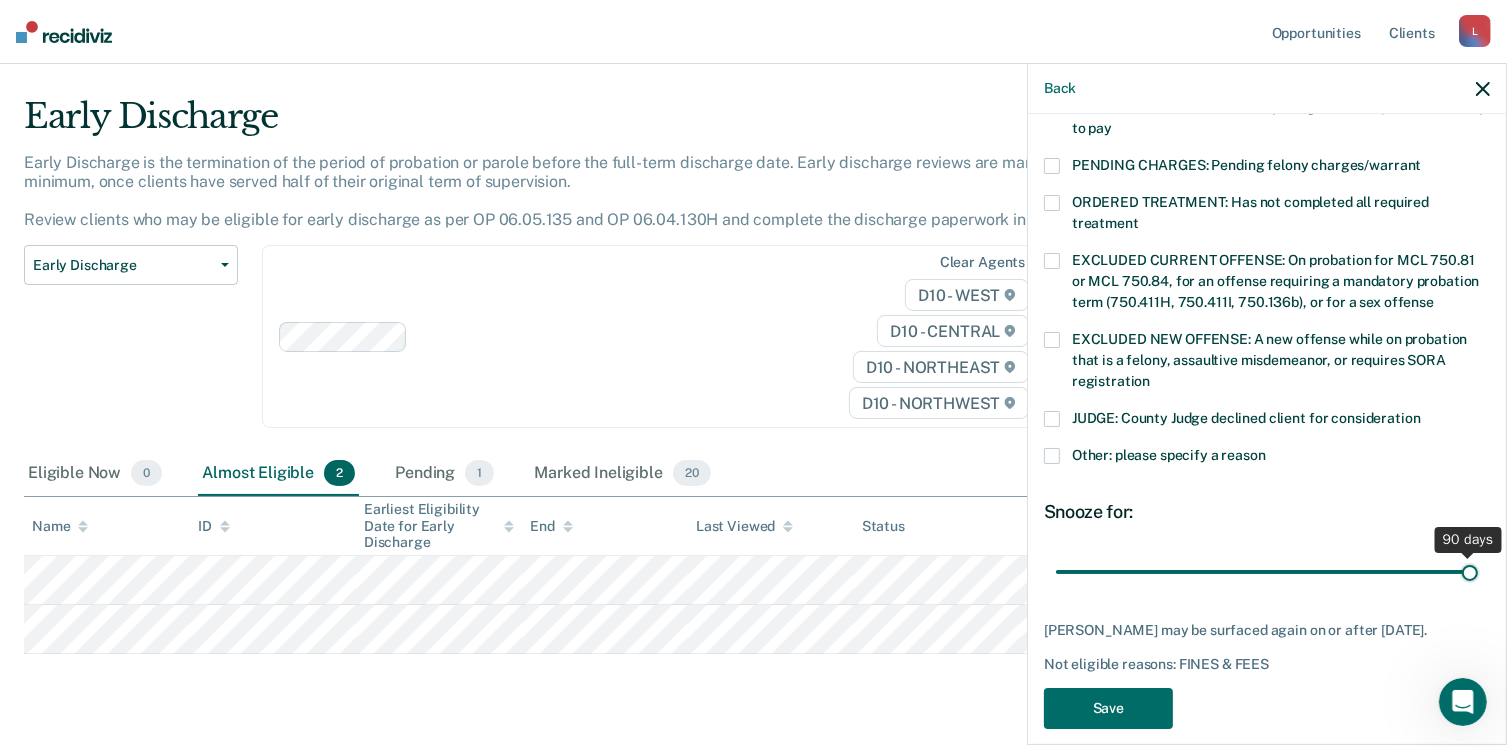 drag, startPoint x: 1191, startPoint y: 542, endPoint x: 1496, endPoint y: 561, distance: 305.59122 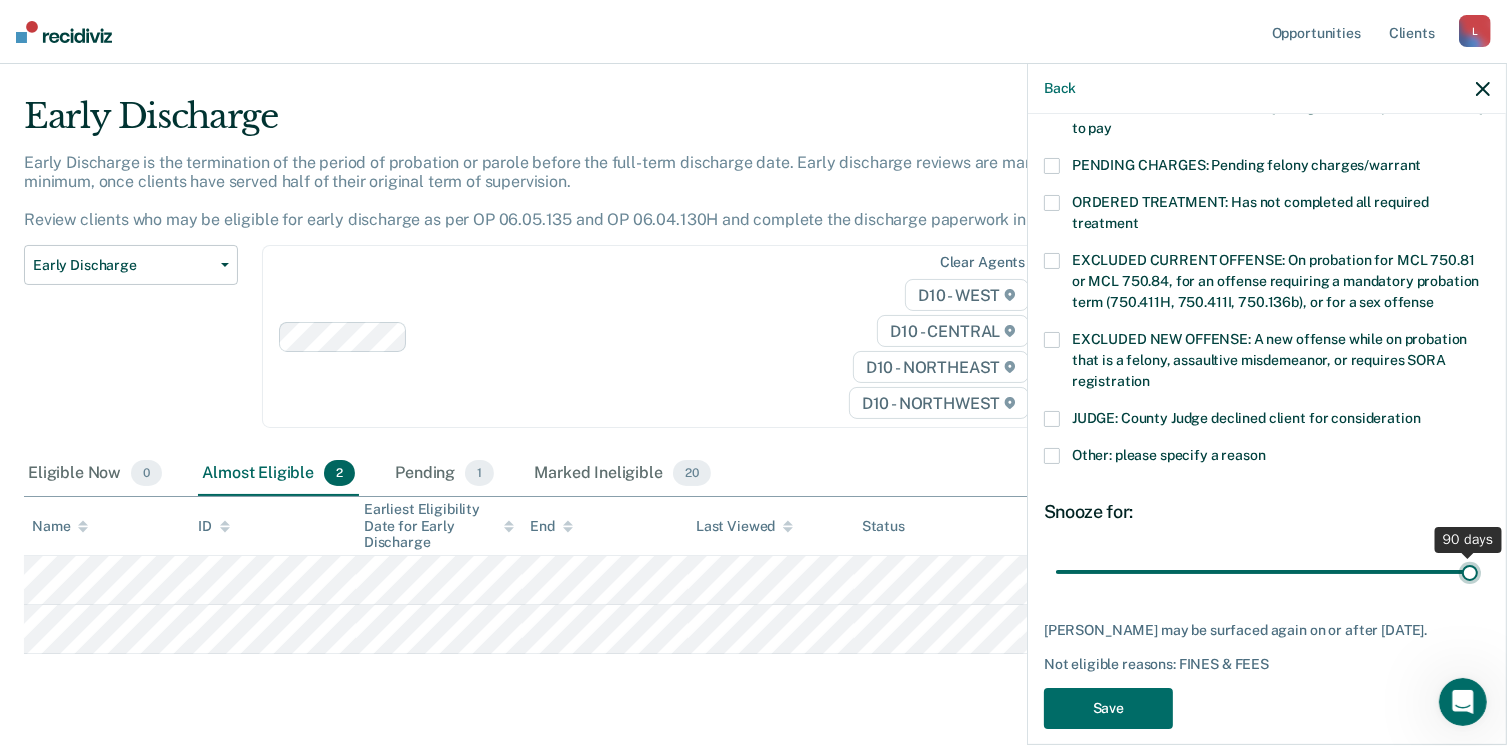 type on "90" 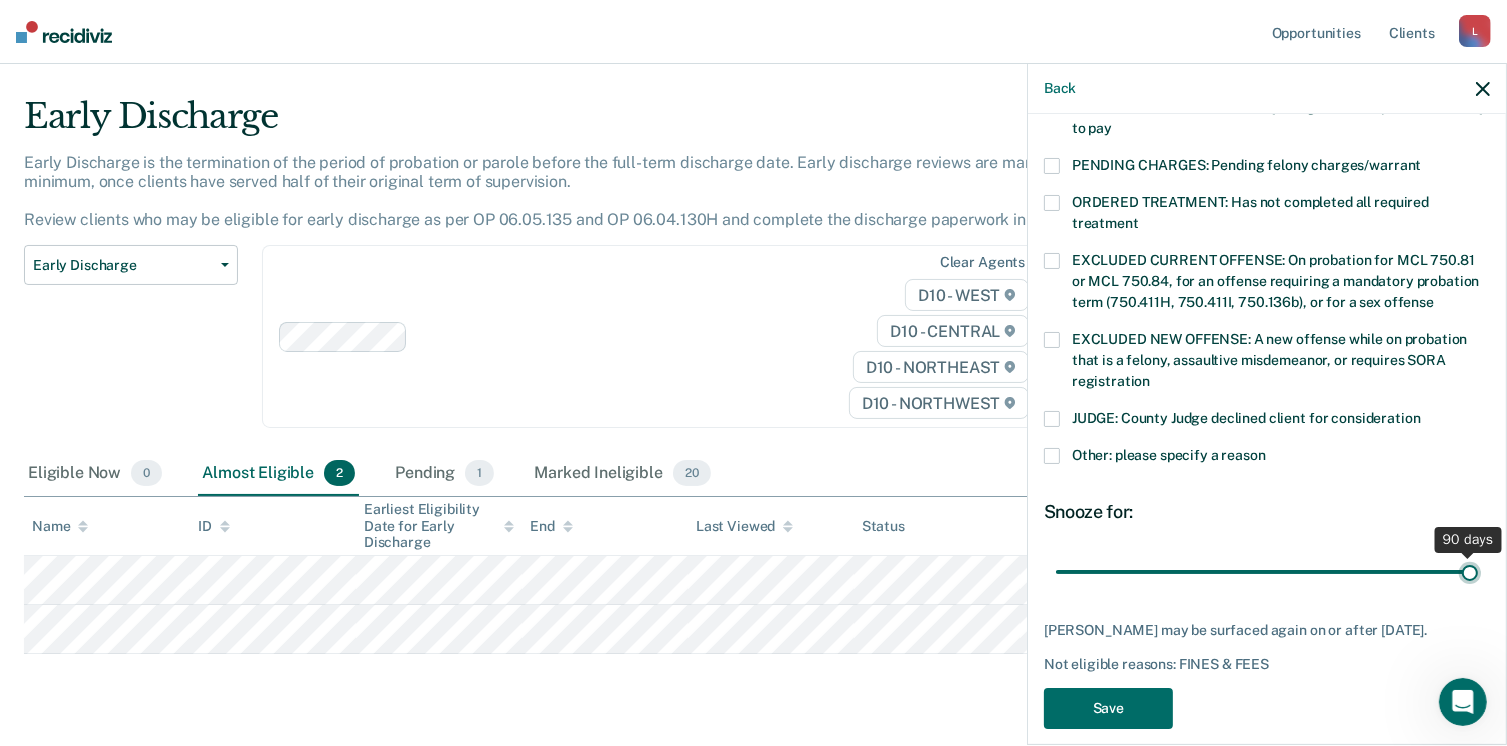 click at bounding box center (1267, 572) 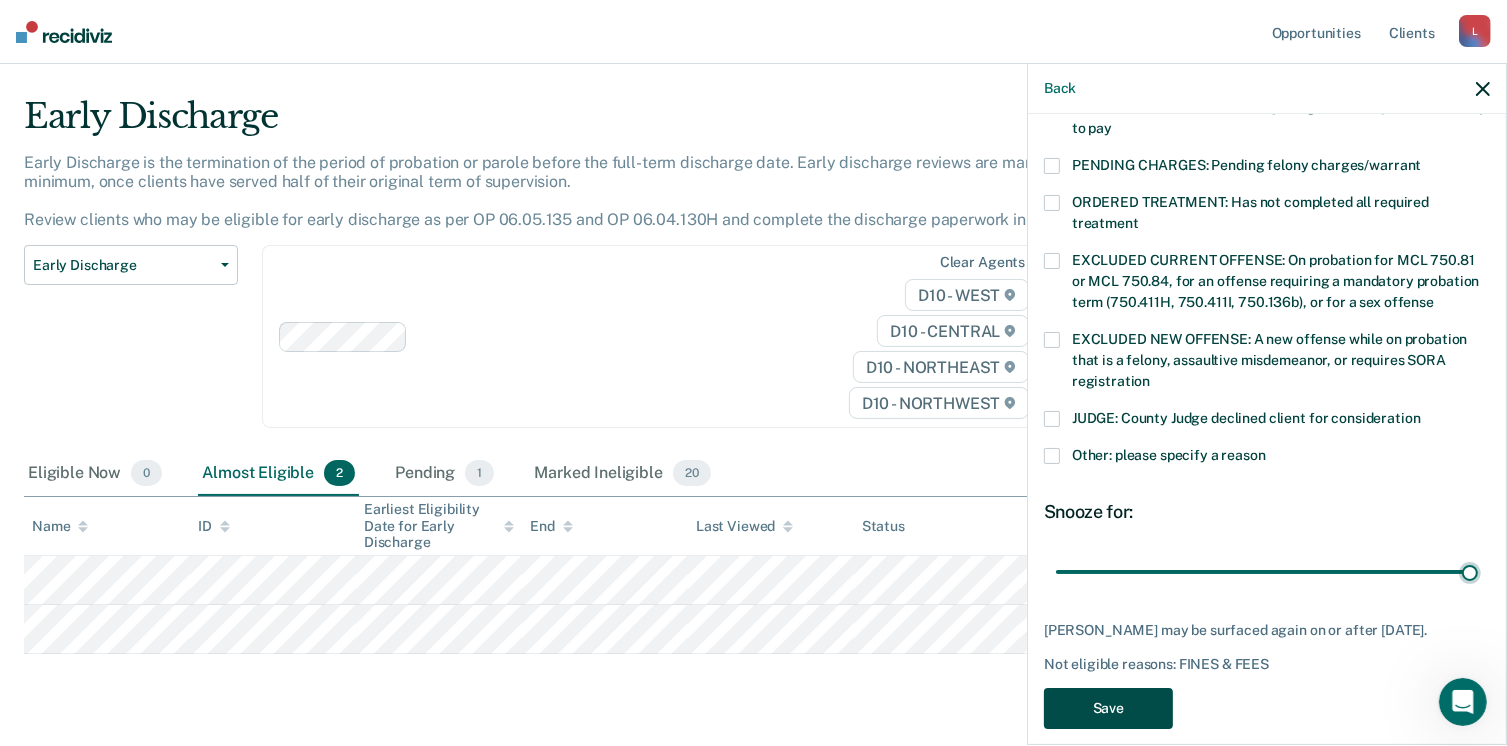 click on "Save" at bounding box center [1108, 708] 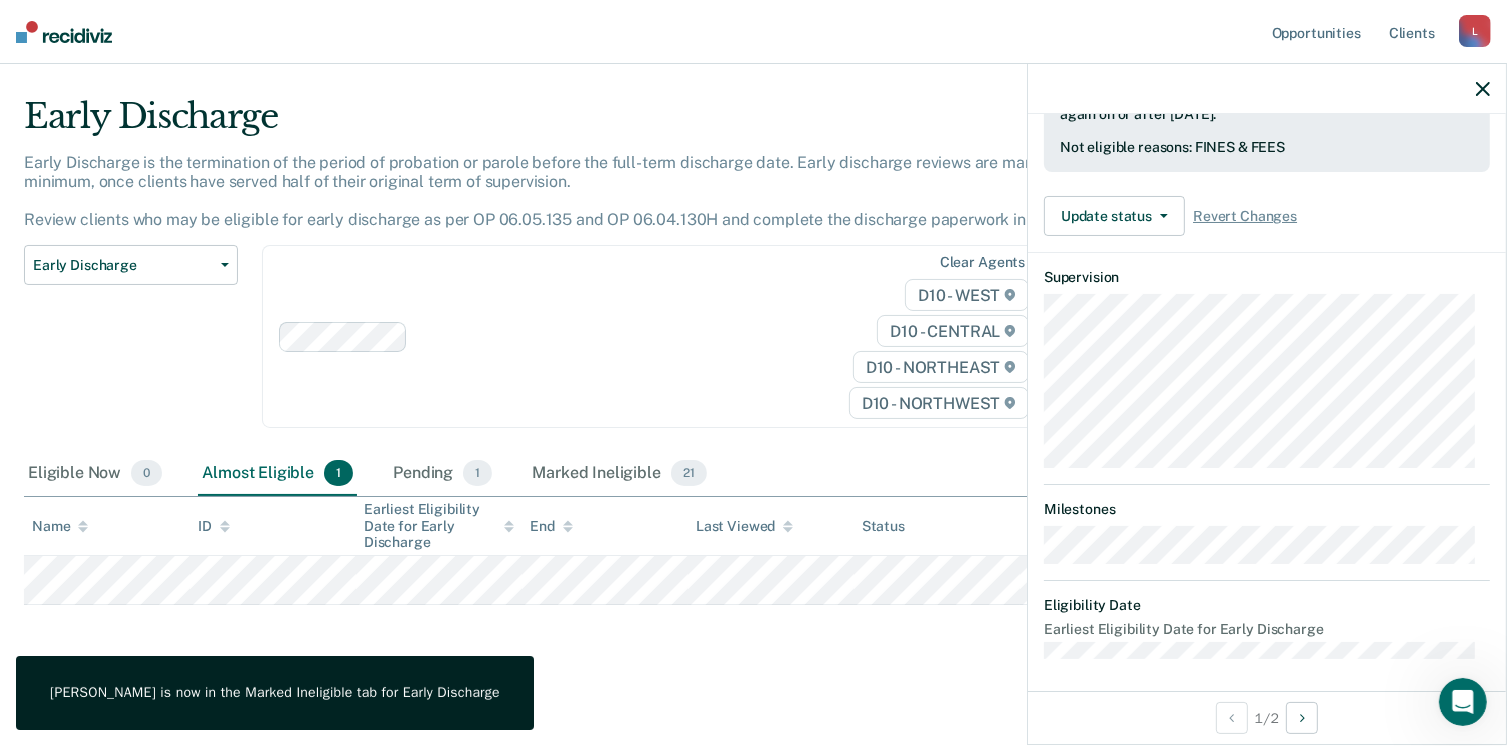 scroll, scrollTop: 392, scrollLeft: 0, axis: vertical 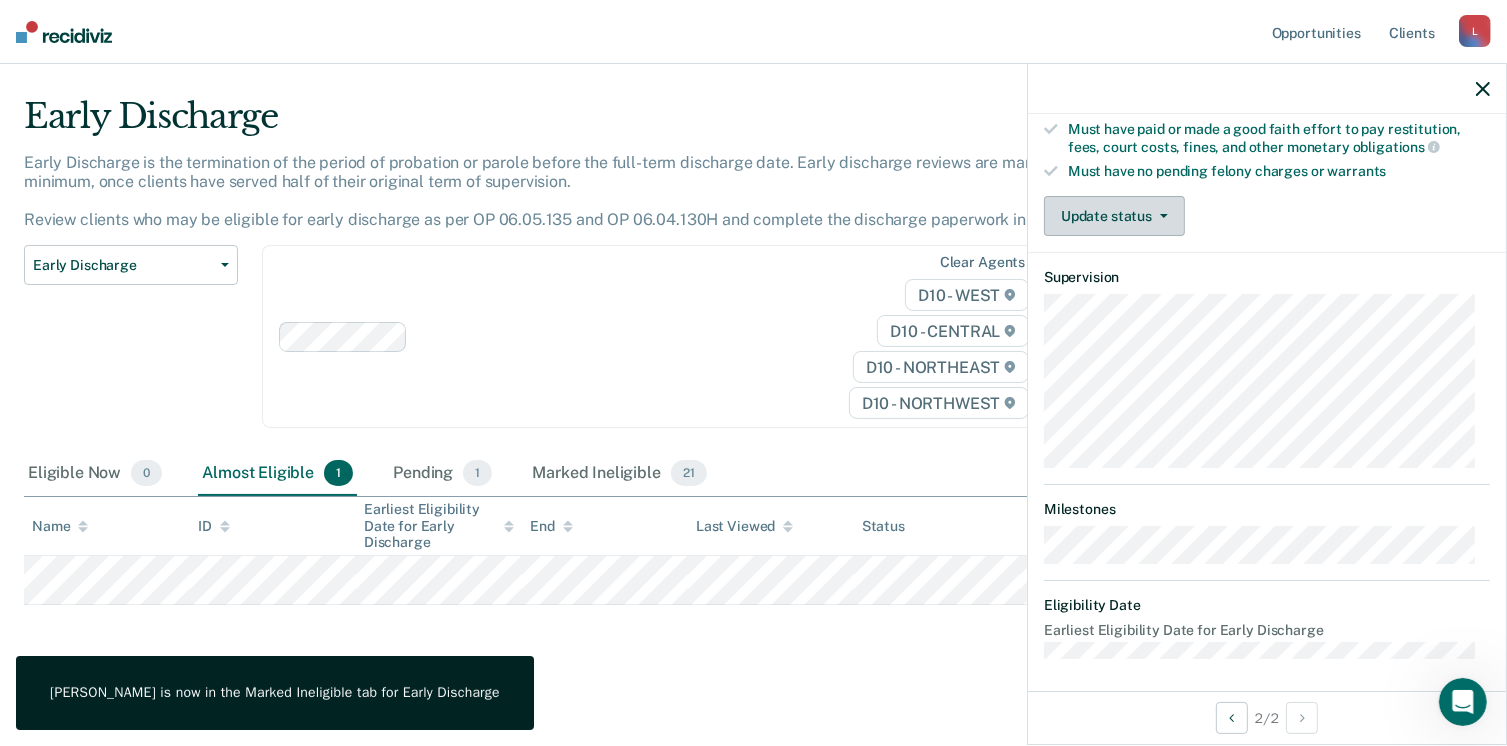 click on "Update status" at bounding box center [1114, 216] 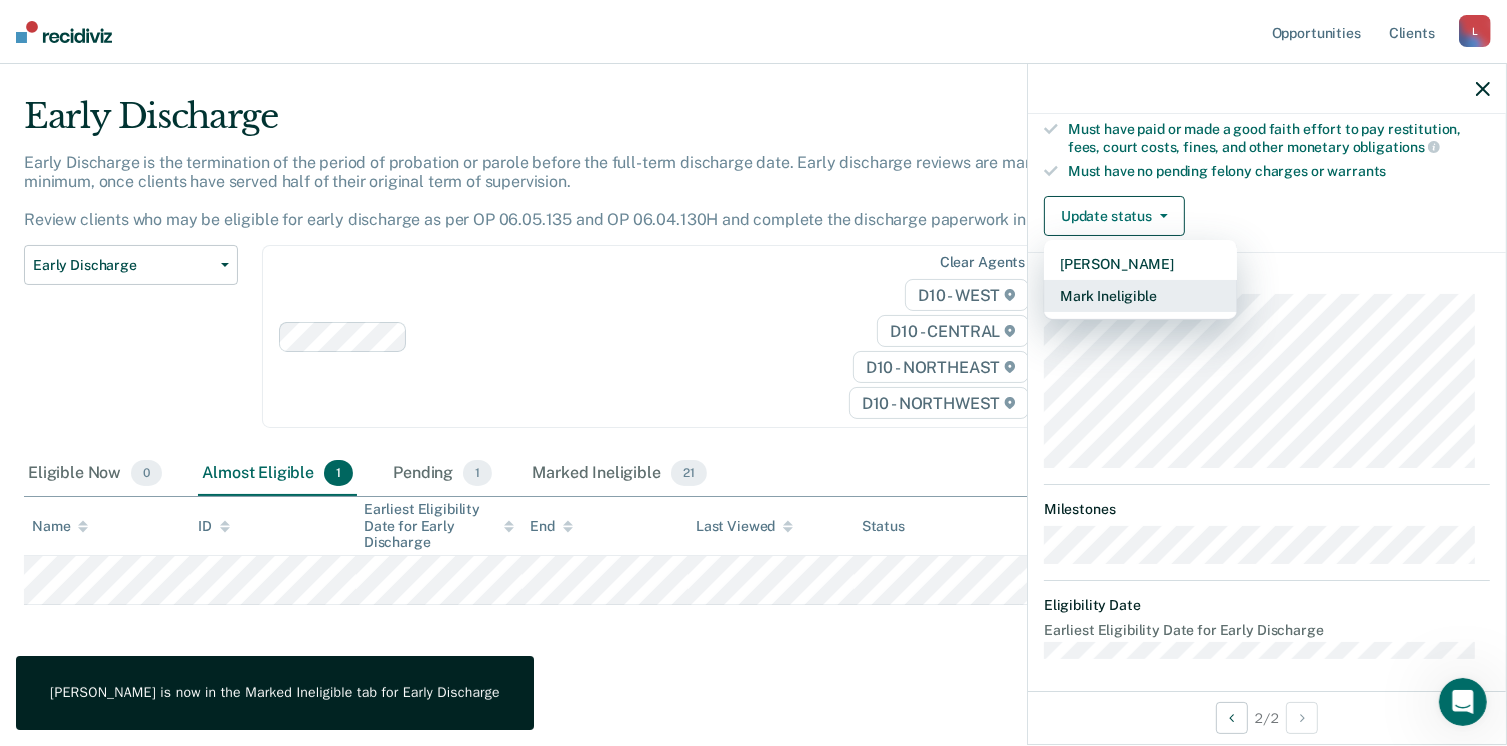 click on "Mark Ineligible" at bounding box center (1140, 296) 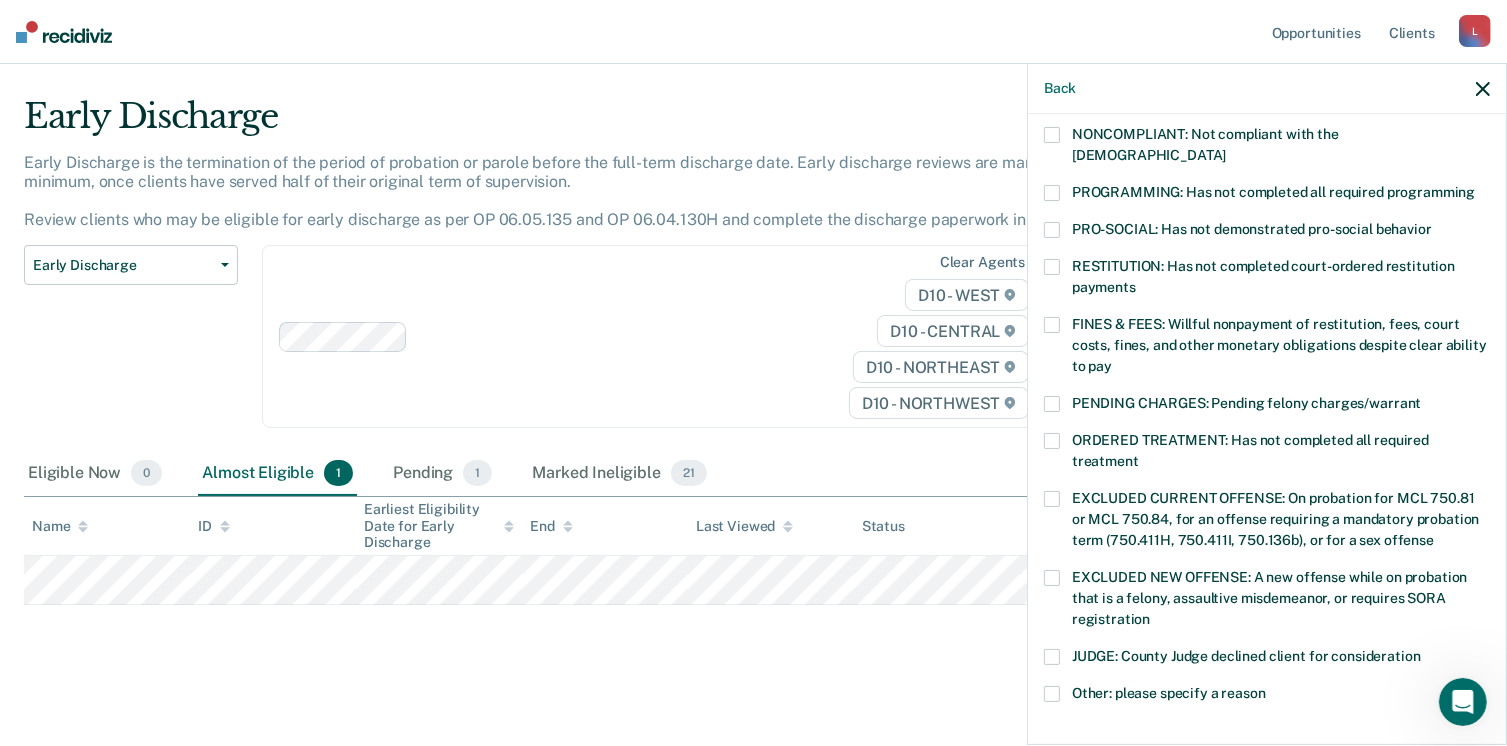 click at bounding box center [1052, 267] 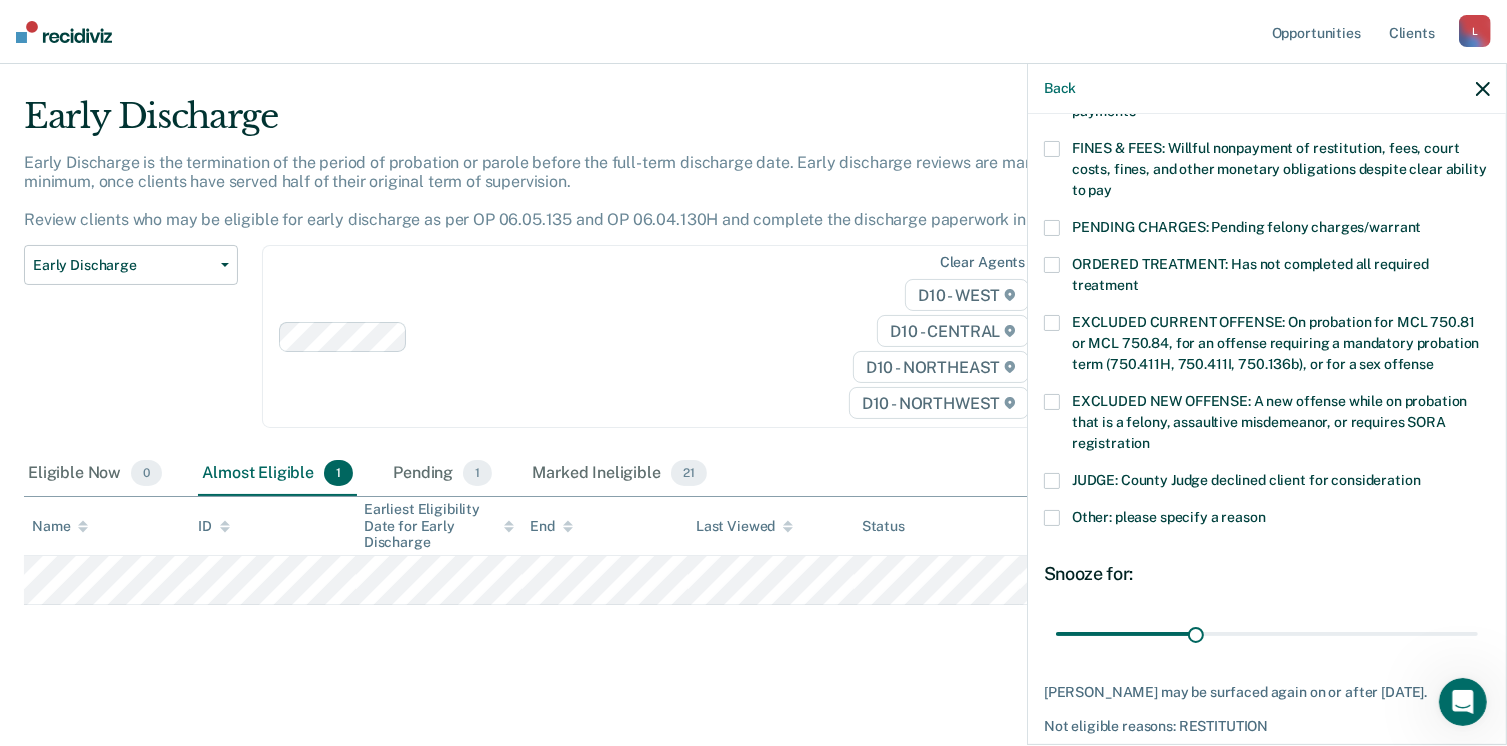 scroll, scrollTop: 630, scrollLeft: 0, axis: vertical 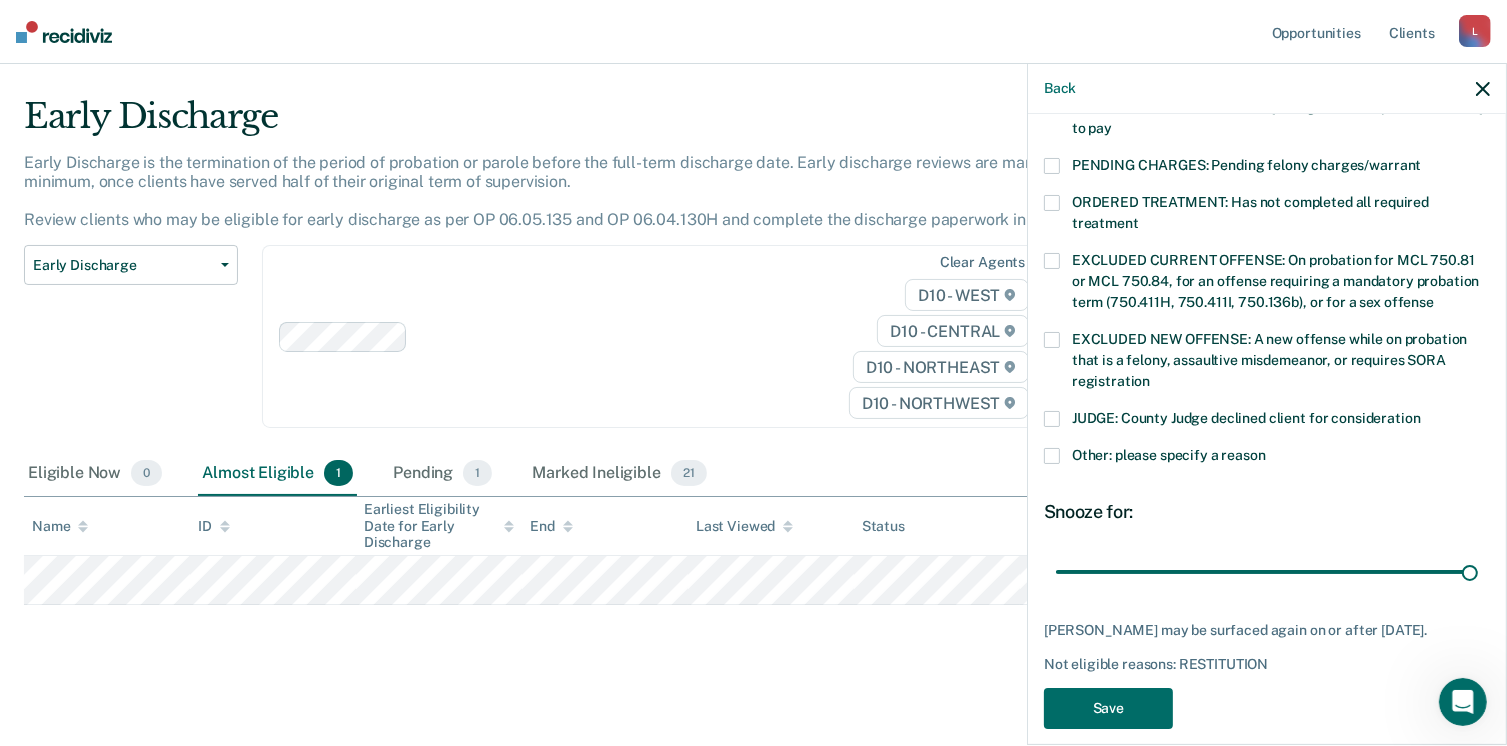 drag, startPoint x: 1190, startPoint y: 548, endPoint x: 1499, endPoint y: 563, distance: 309.36386 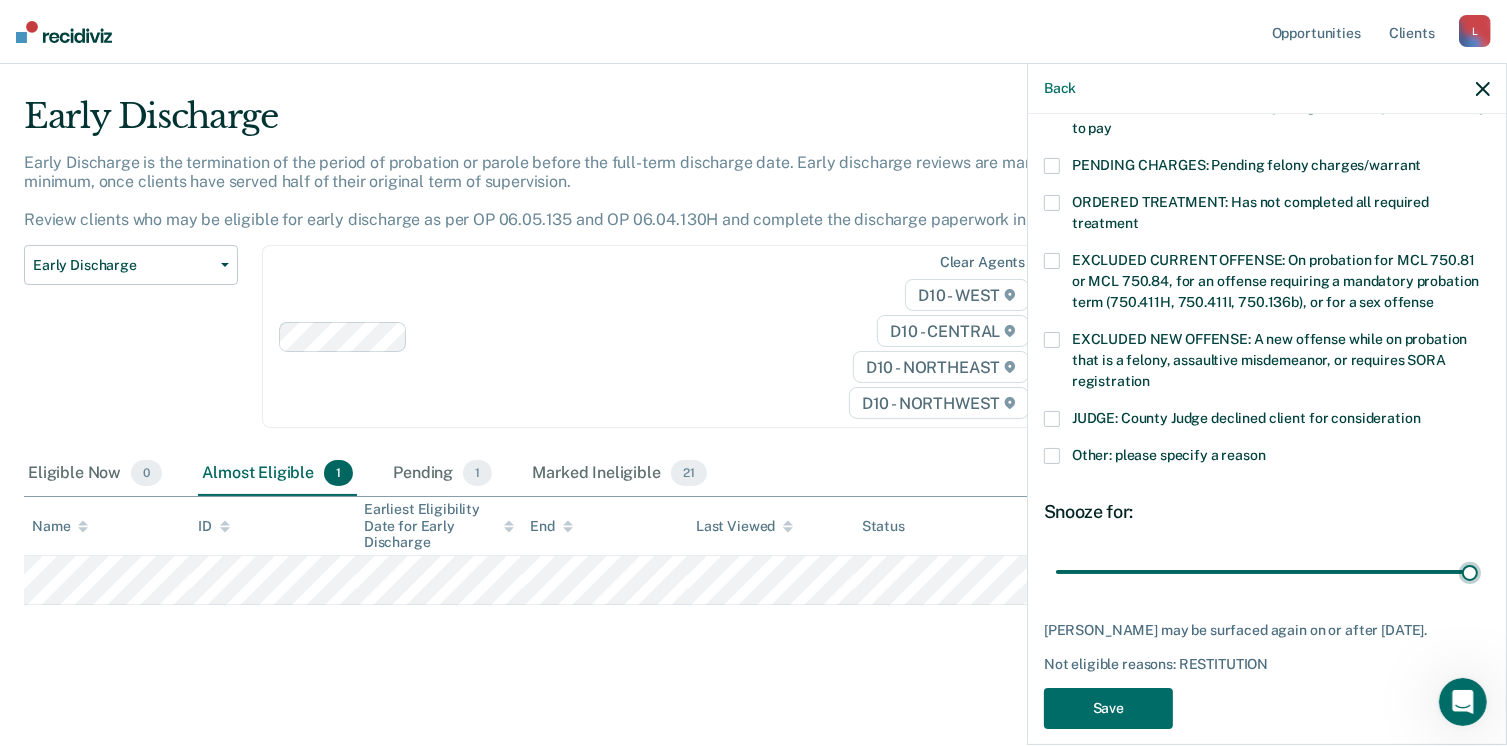 type on "90" 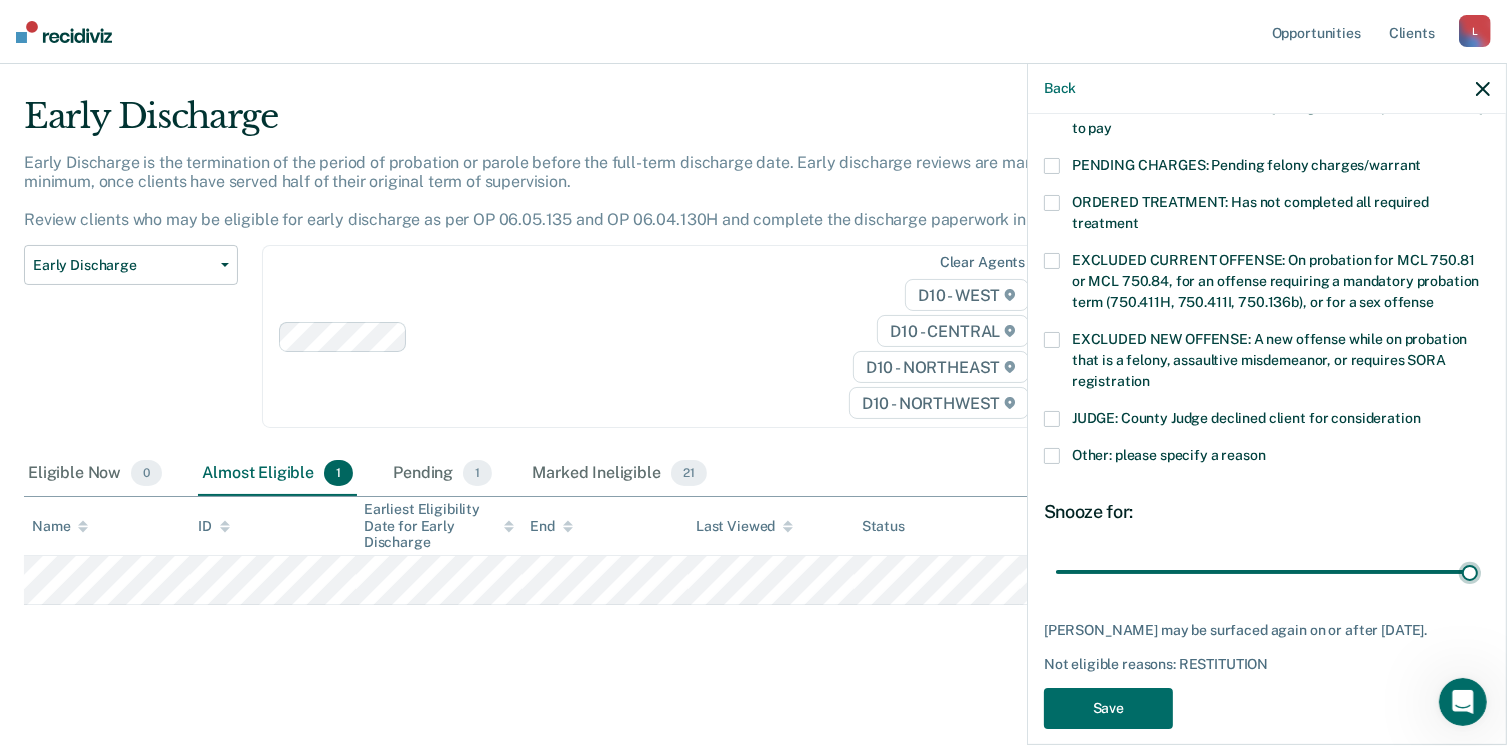 click at bounding box center [1267, 572] 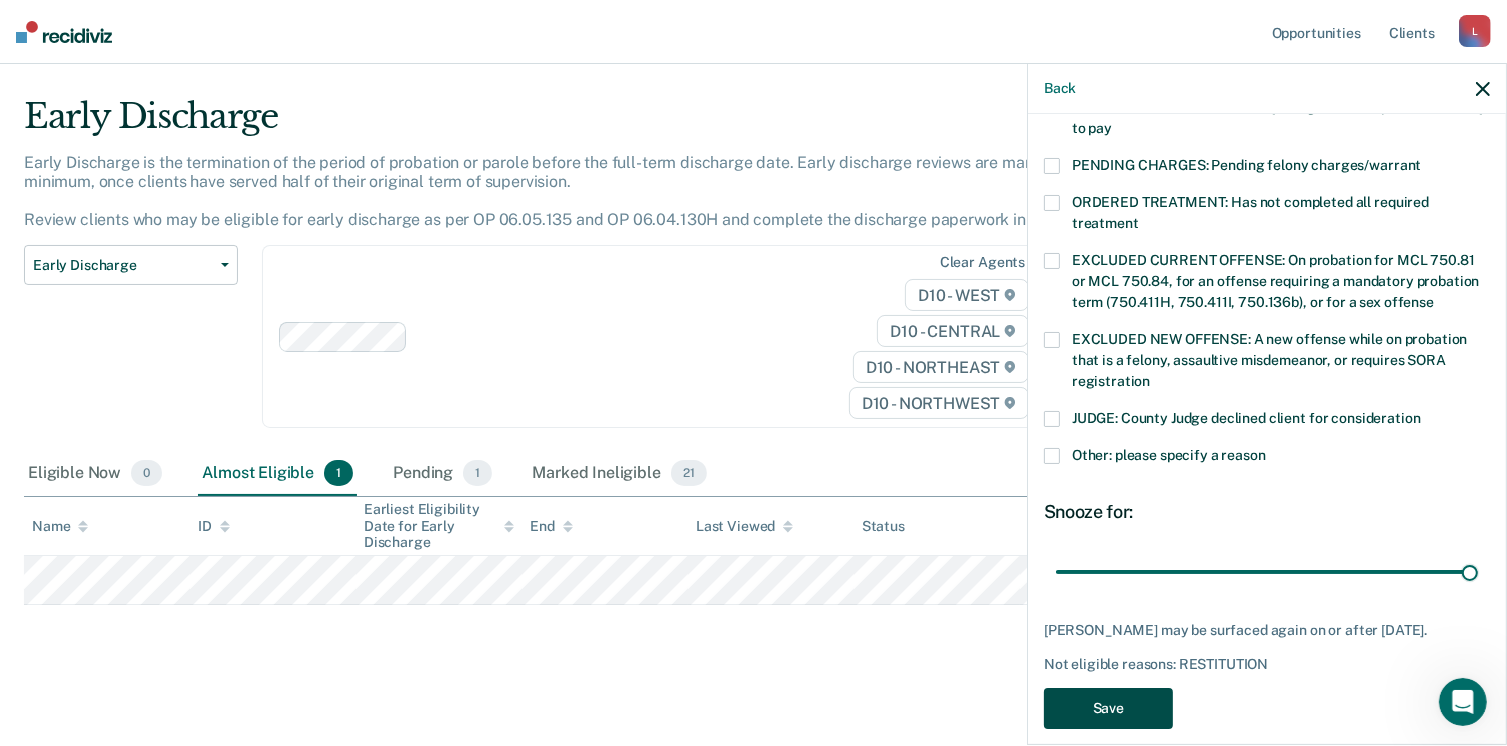 click on "Save" at bounding box center [1108, 708] 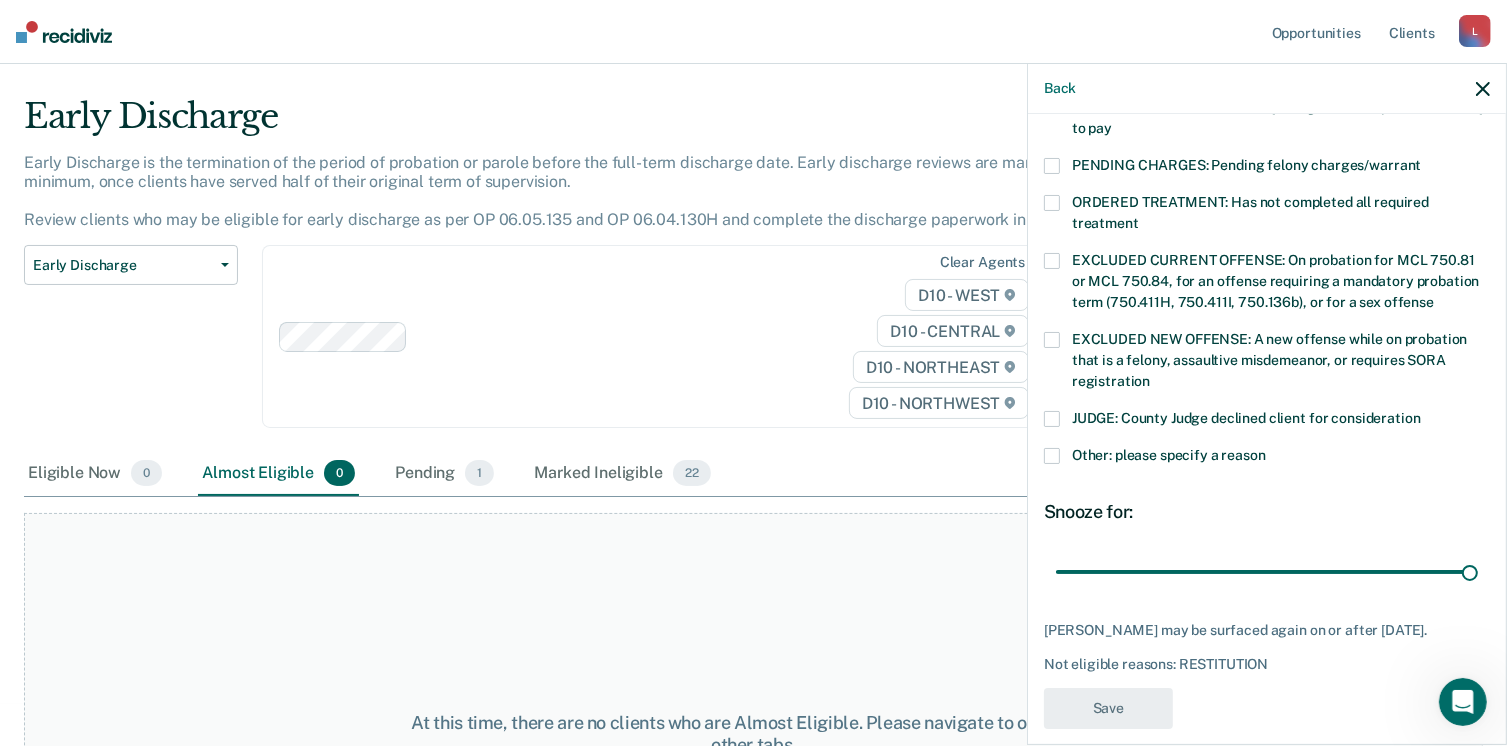 scroll, scrollTop: 540, scrollLeft: 0, axis: vertical 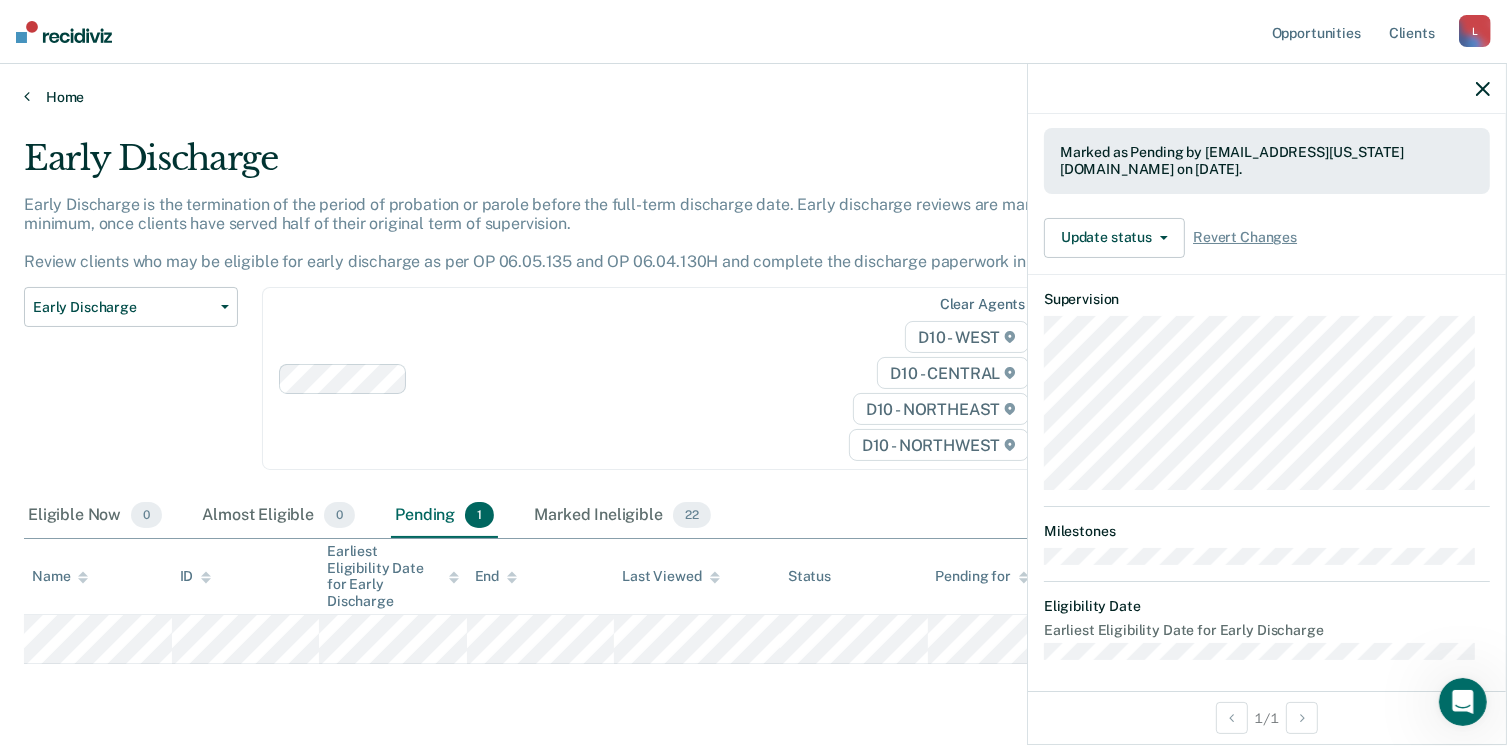 click at bounding box center [27, 96] 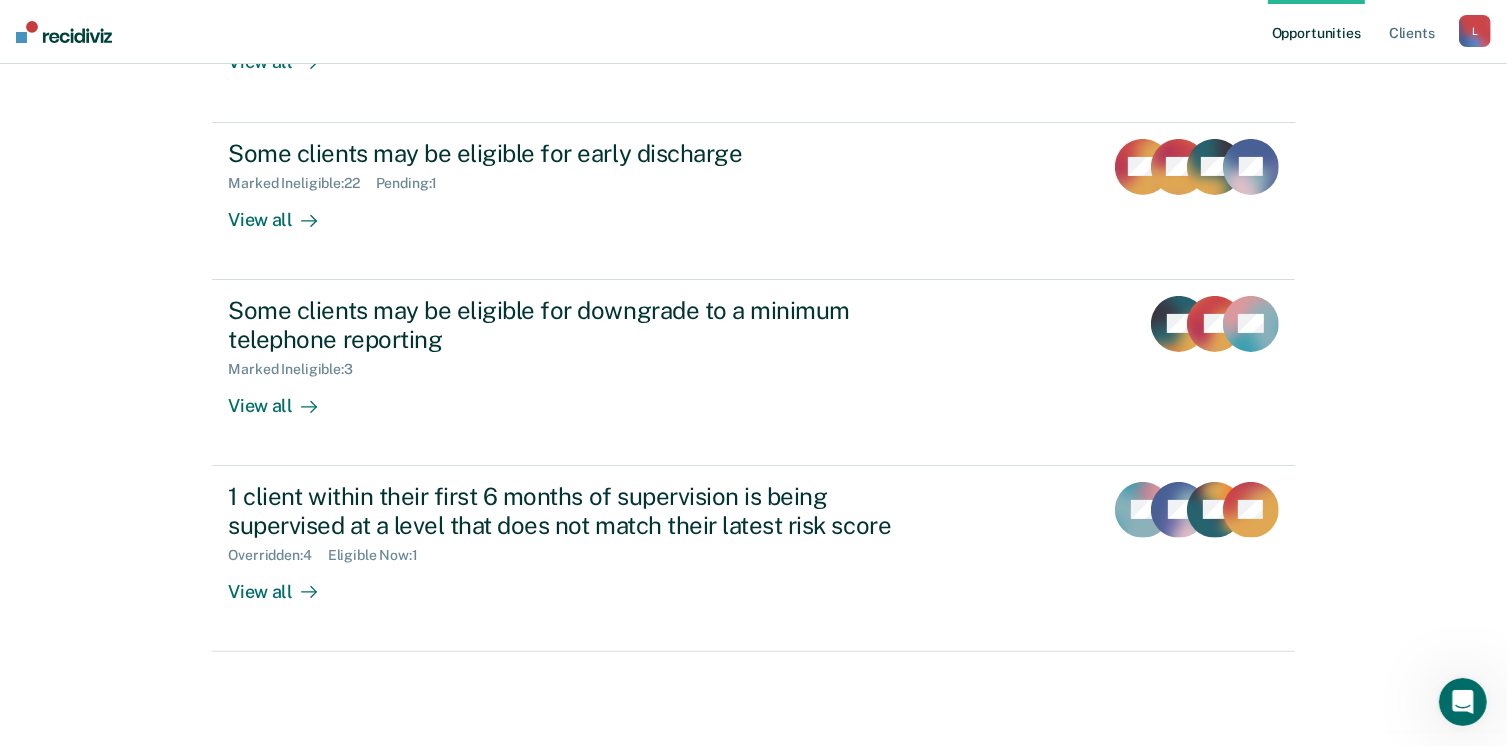 scroll, scrollTop: 458, scrollLeft: 0, axis: vertical 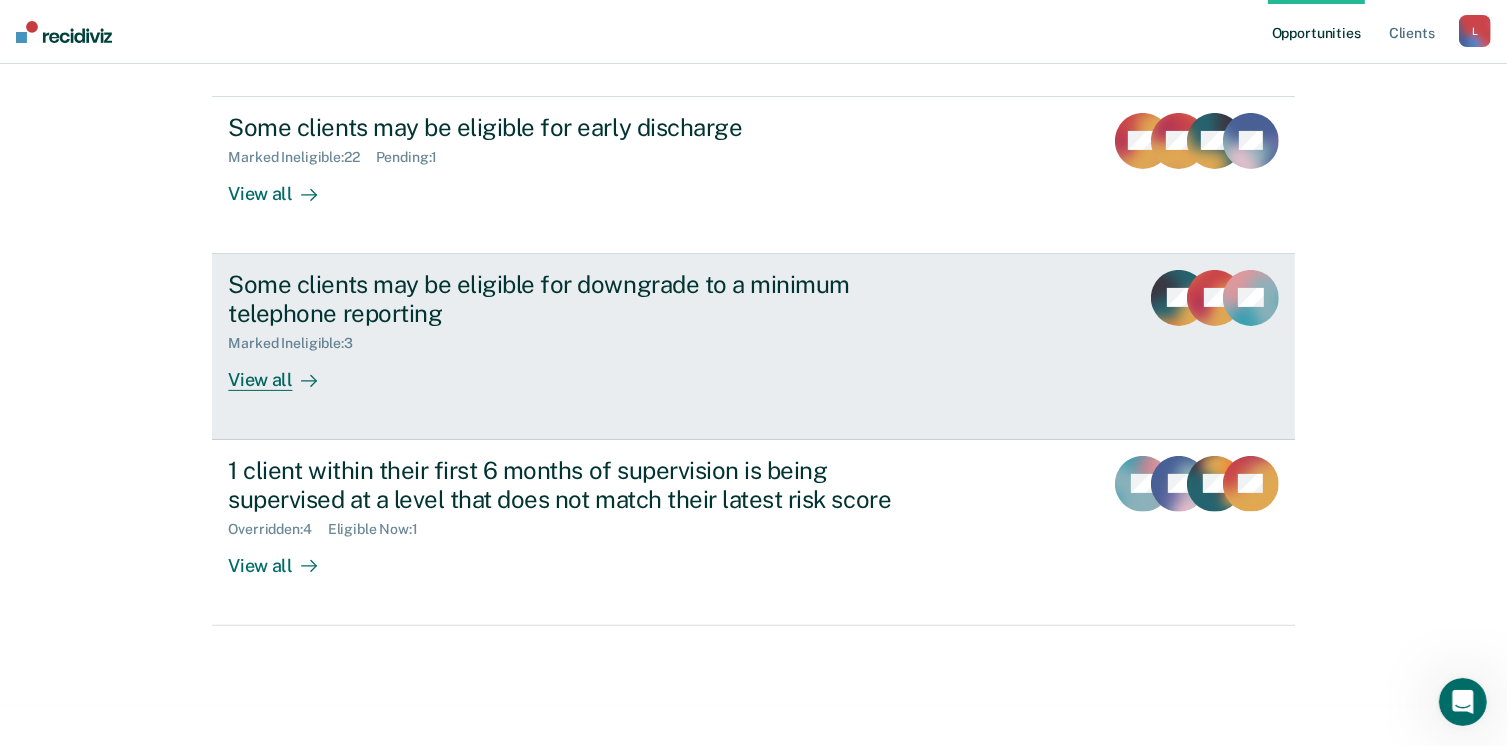 click on "View all" at bounding box center (284, 371) 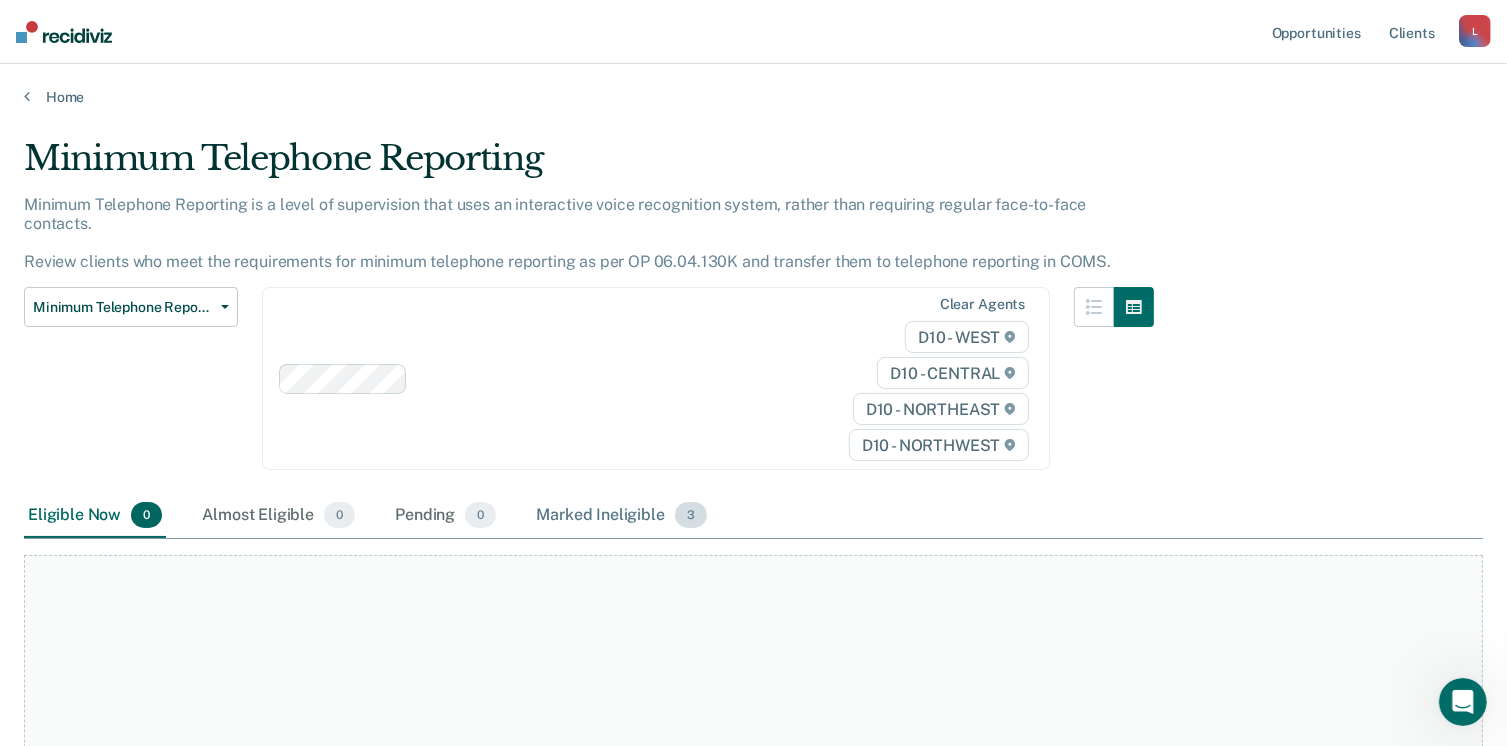 click on "Marked Ineligible 3" at bounding box center (621, 516) 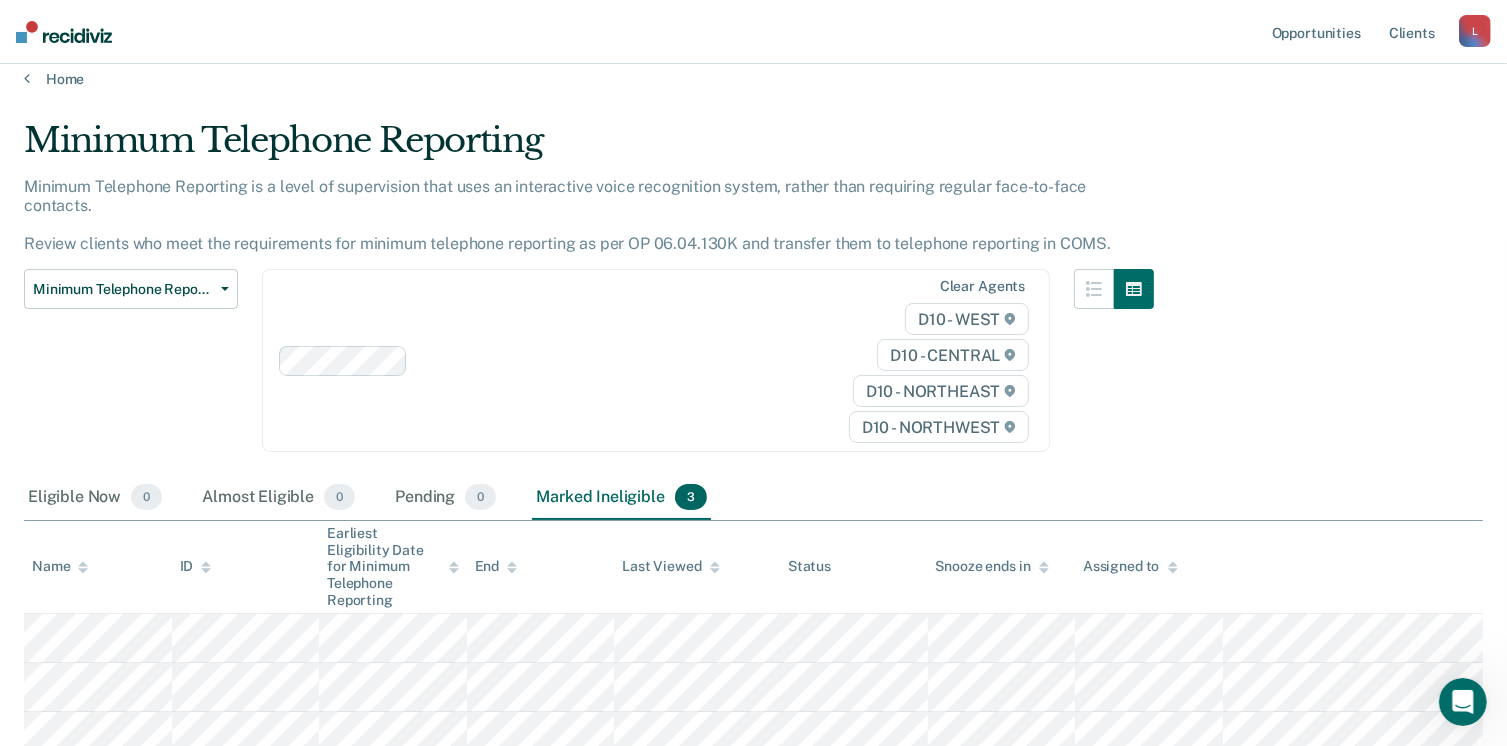 scroll, scrollTop: 0, scrollLeft: 0, axis: both 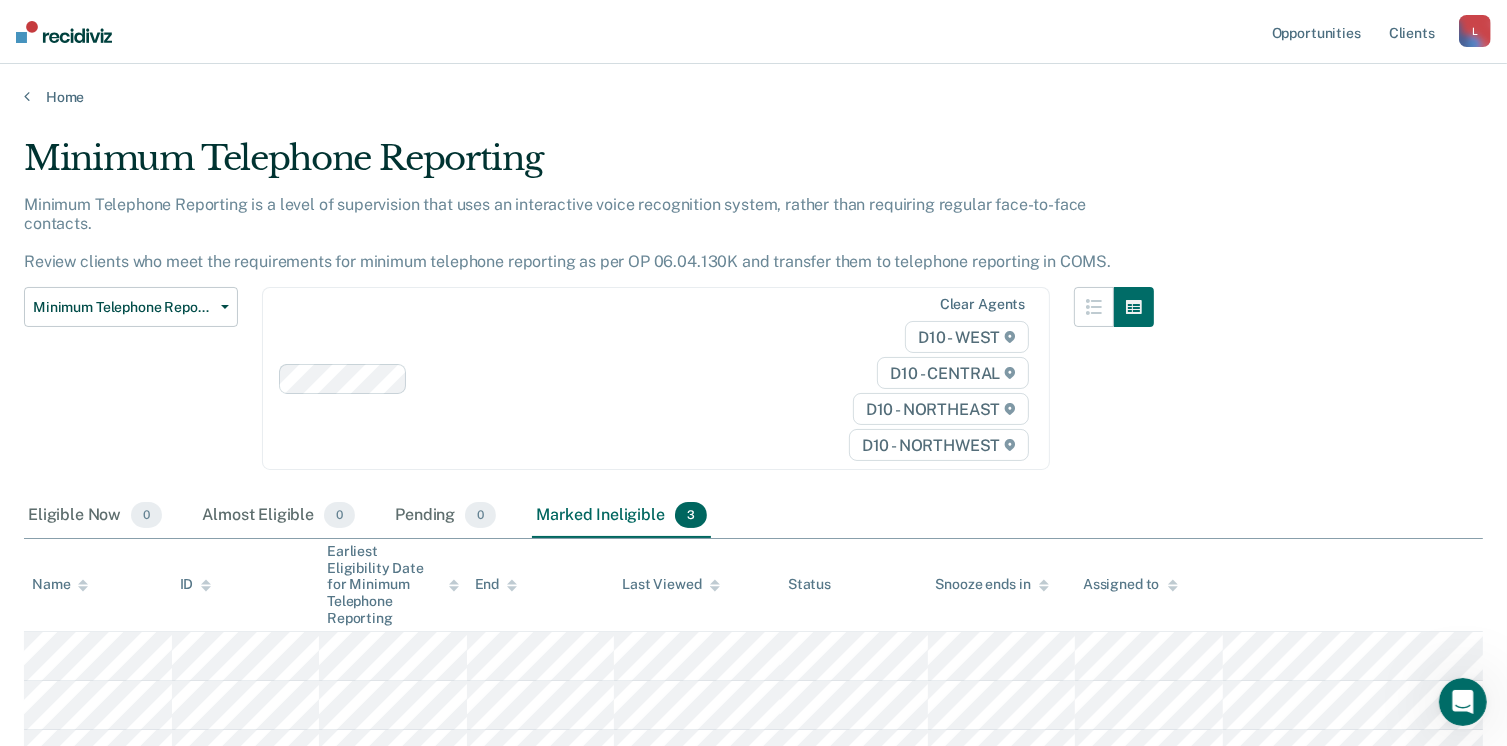 click on "Home" at bounding box center (753, 85) 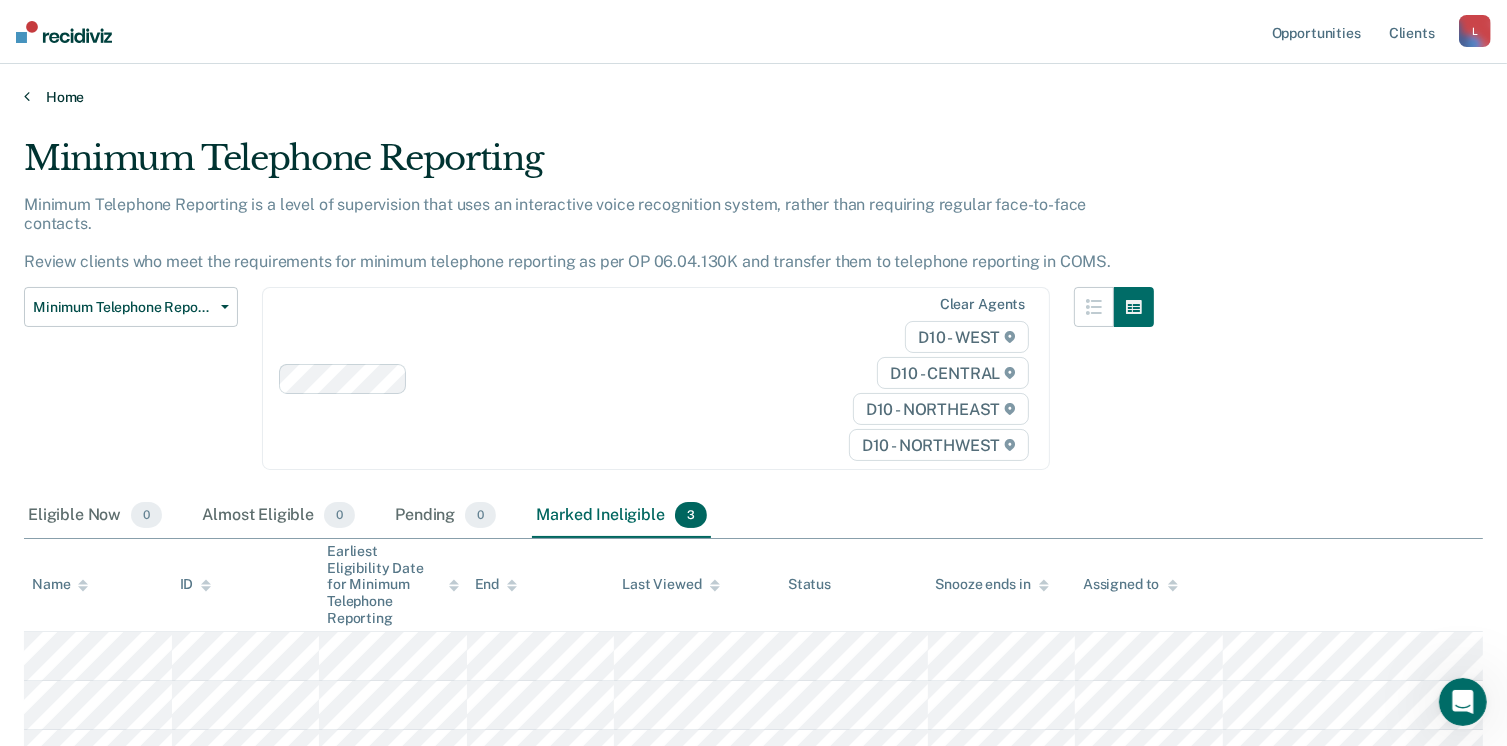 click at bounding box center (27, 96) 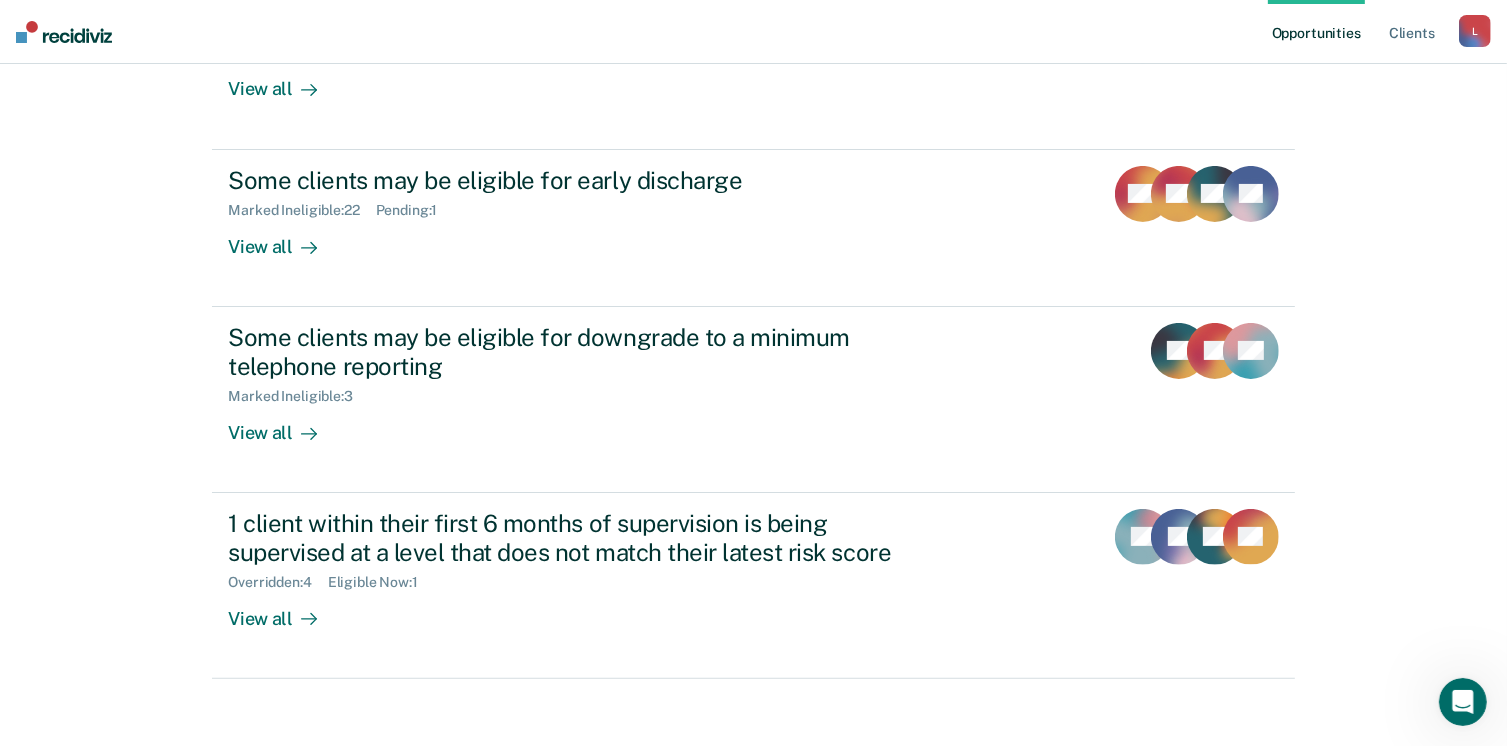 scroll, scrollTop: 458, scrollLeft: 0, axis: vertical 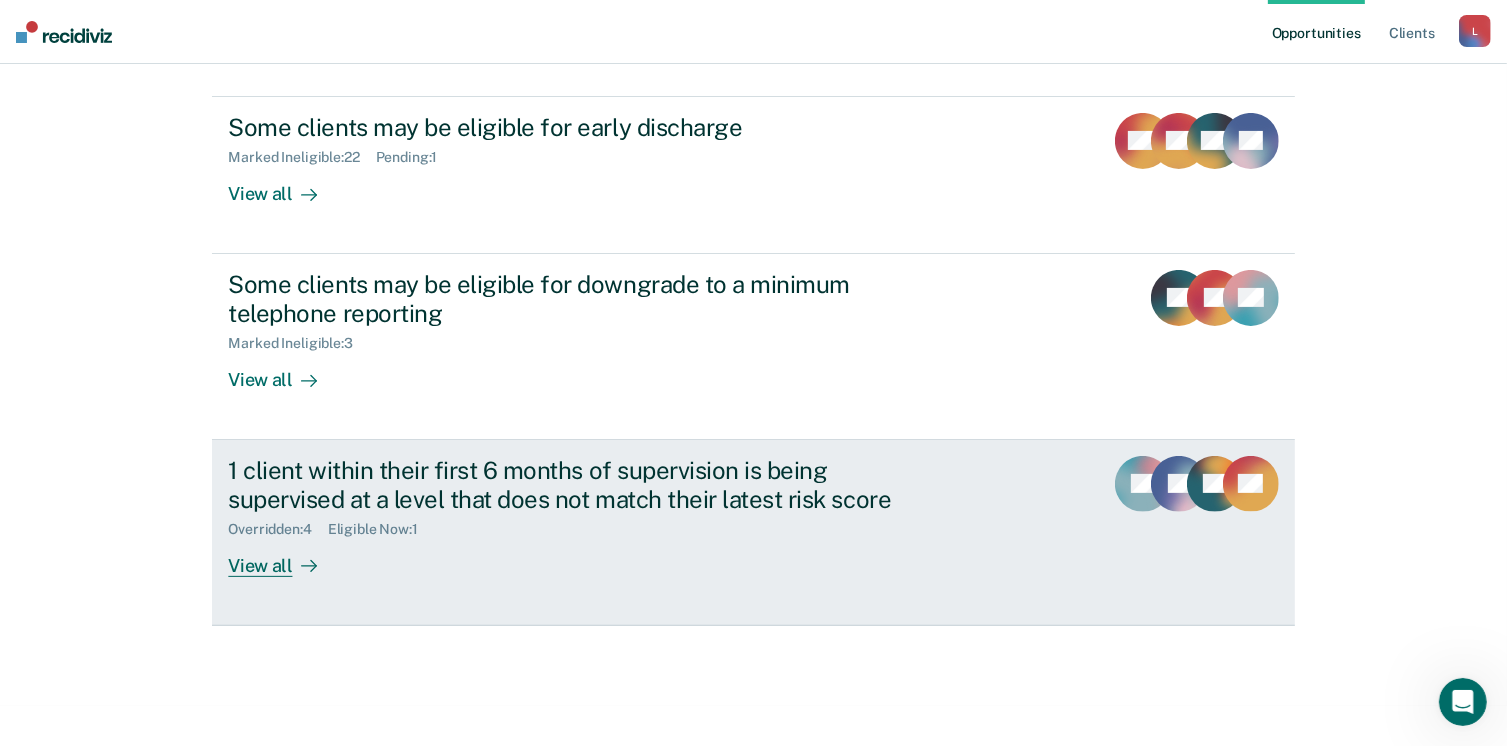 click on "View all" at bounding box center (284, 557) 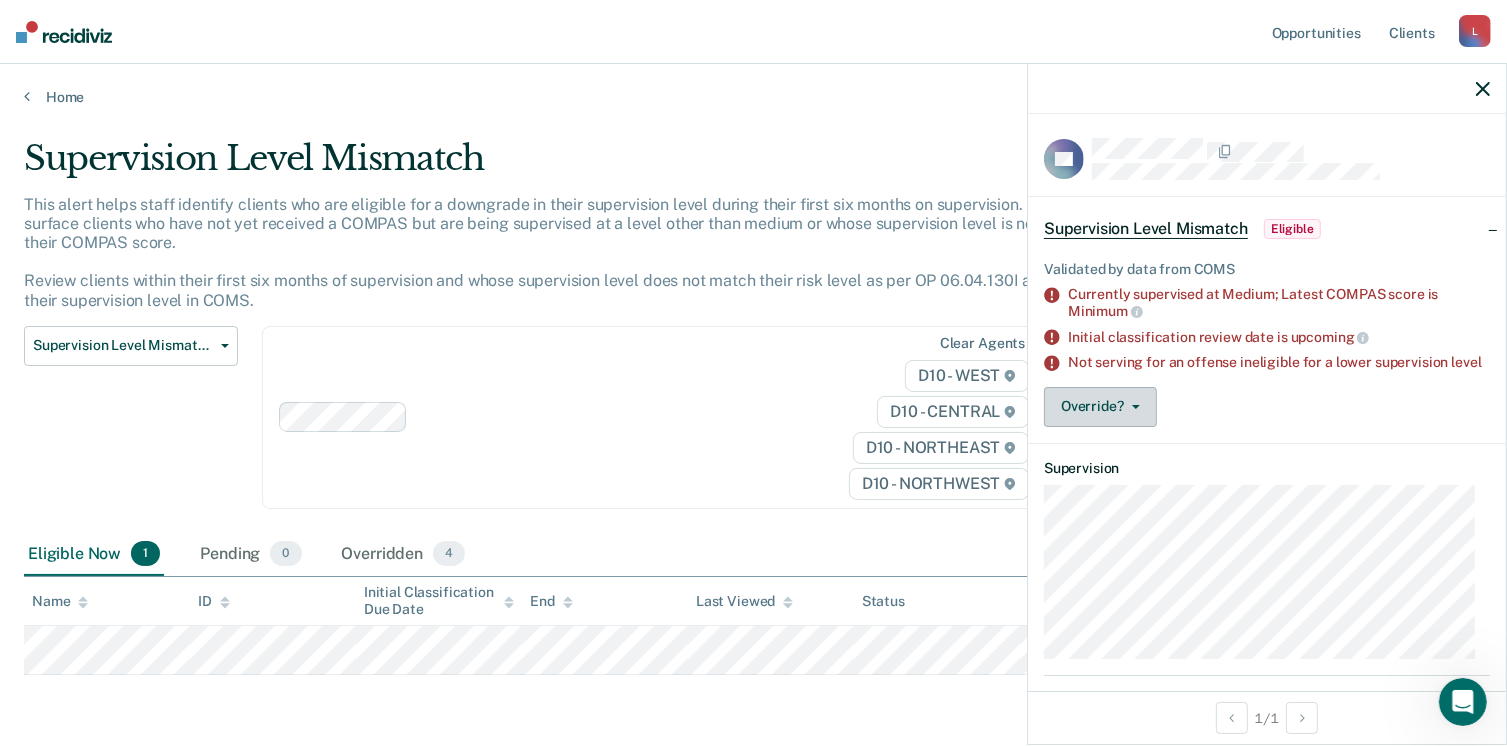 click on "Override?" at bounding box center (1100, 407) 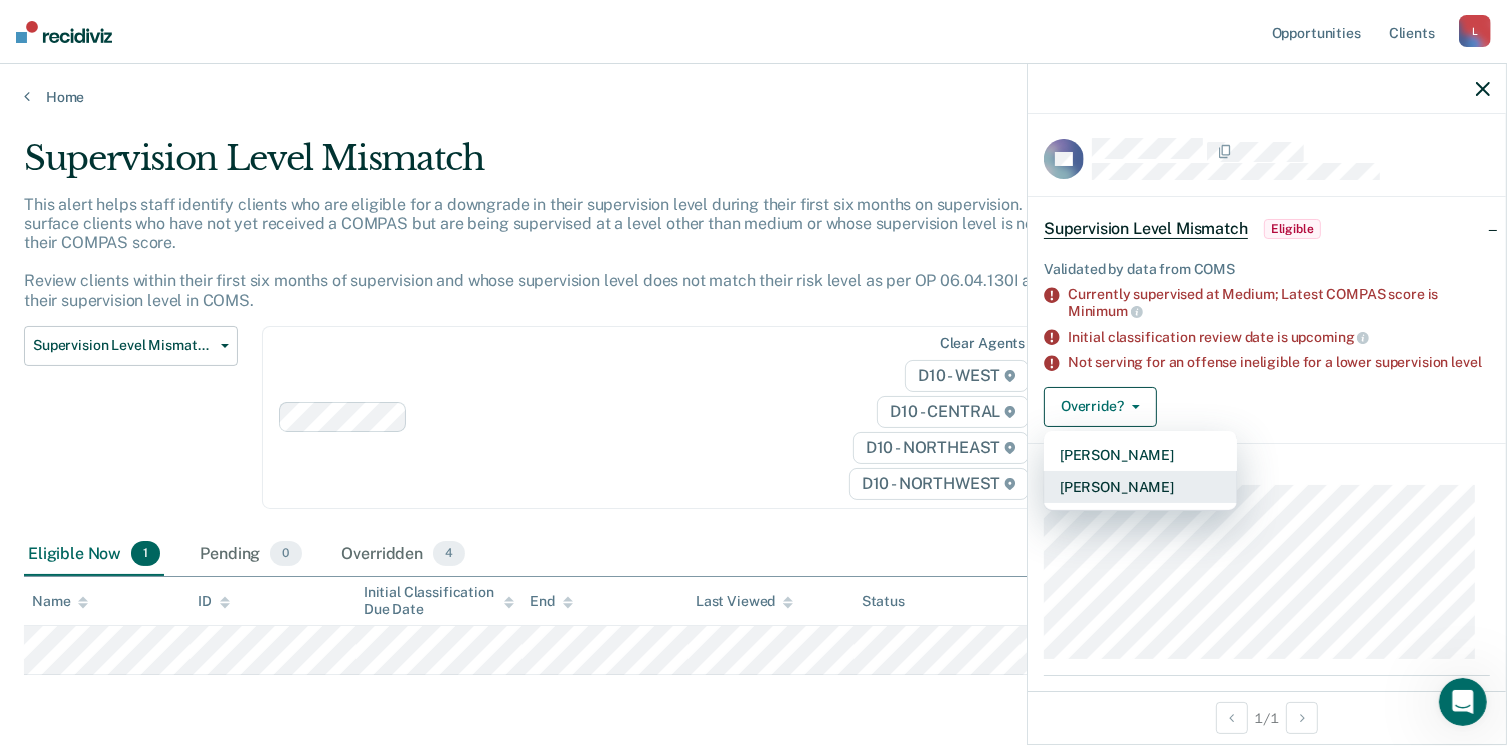 click on "[PERSON_NAME]" at bounding box center (1140, 487) 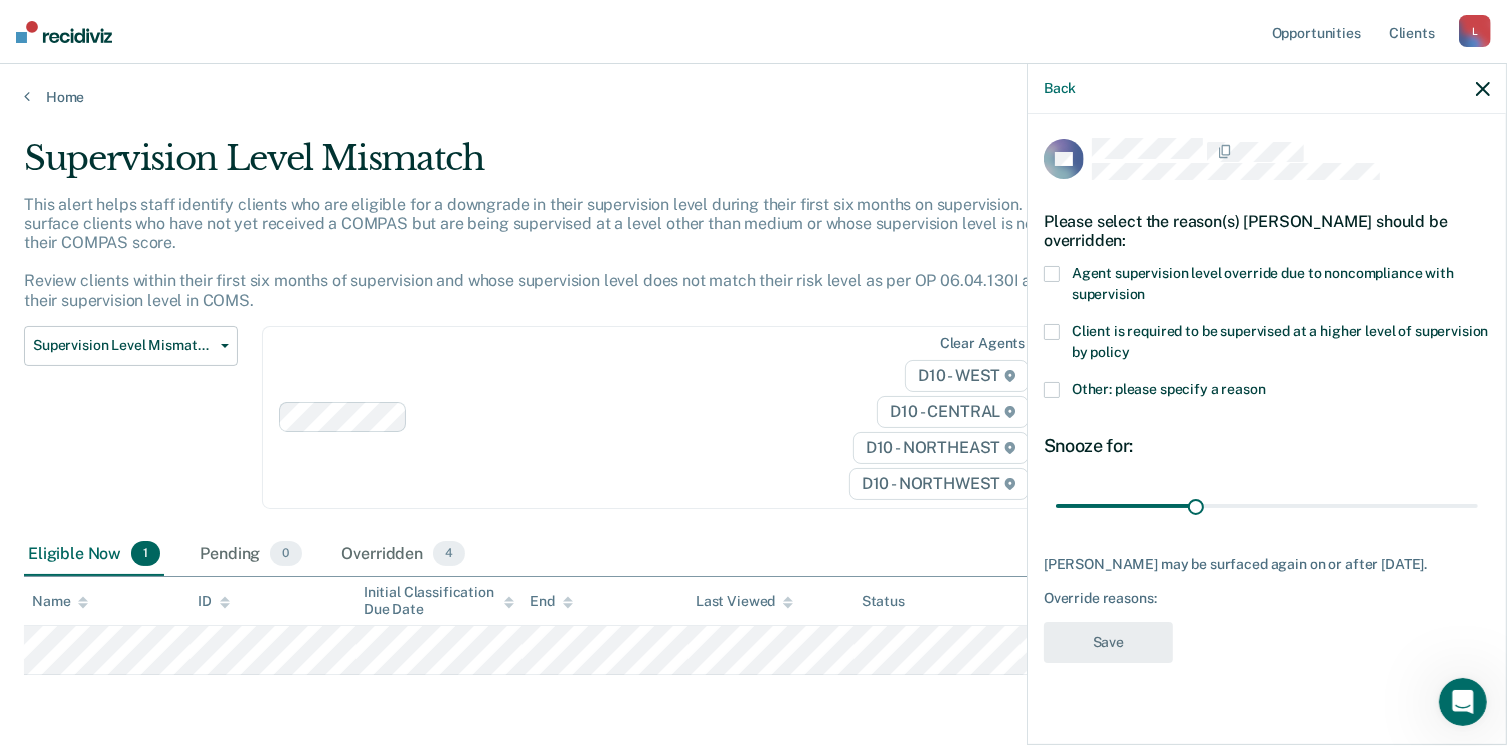 click at bounding box center [1052, 390] 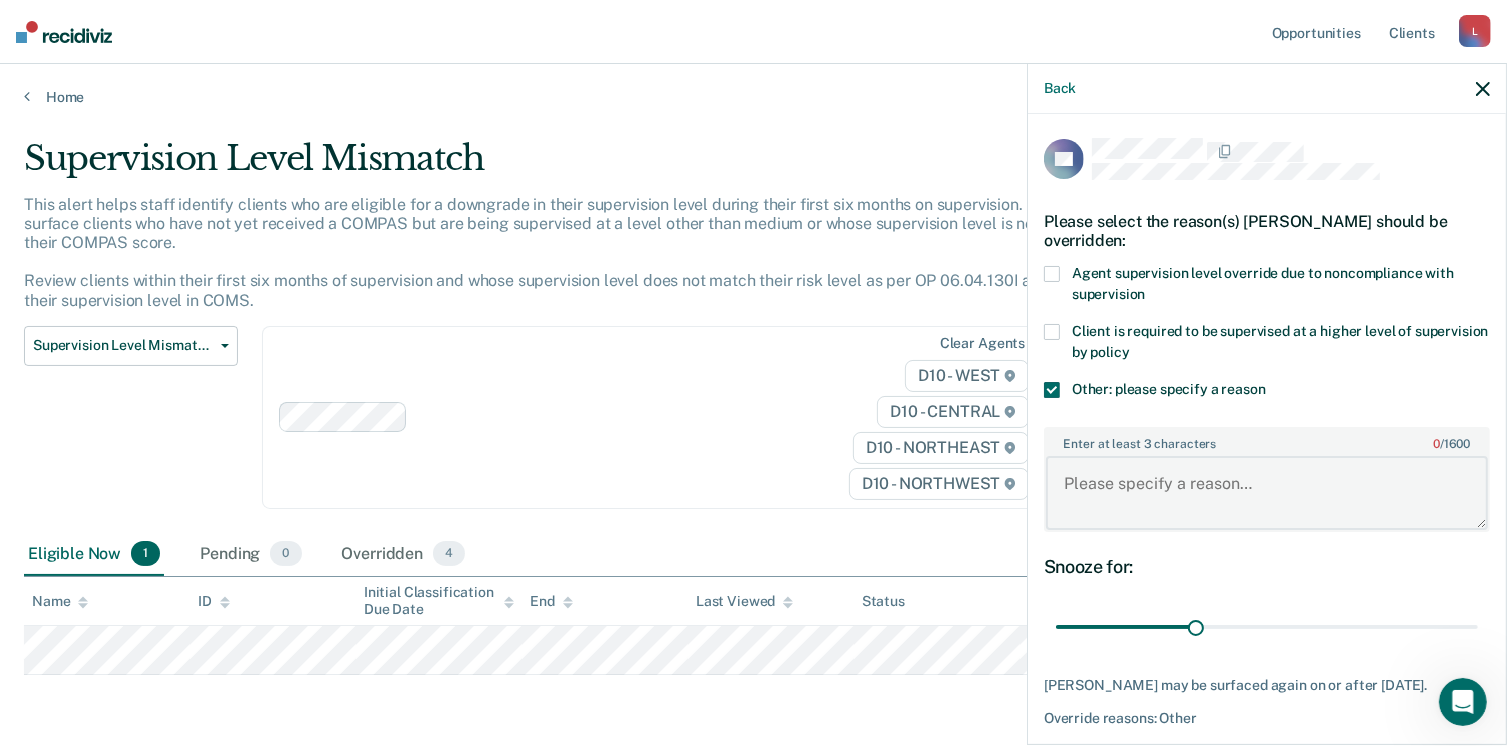 click on "Enter at least 3 characters 0  /  1600" at bounding box center (1267, 493) 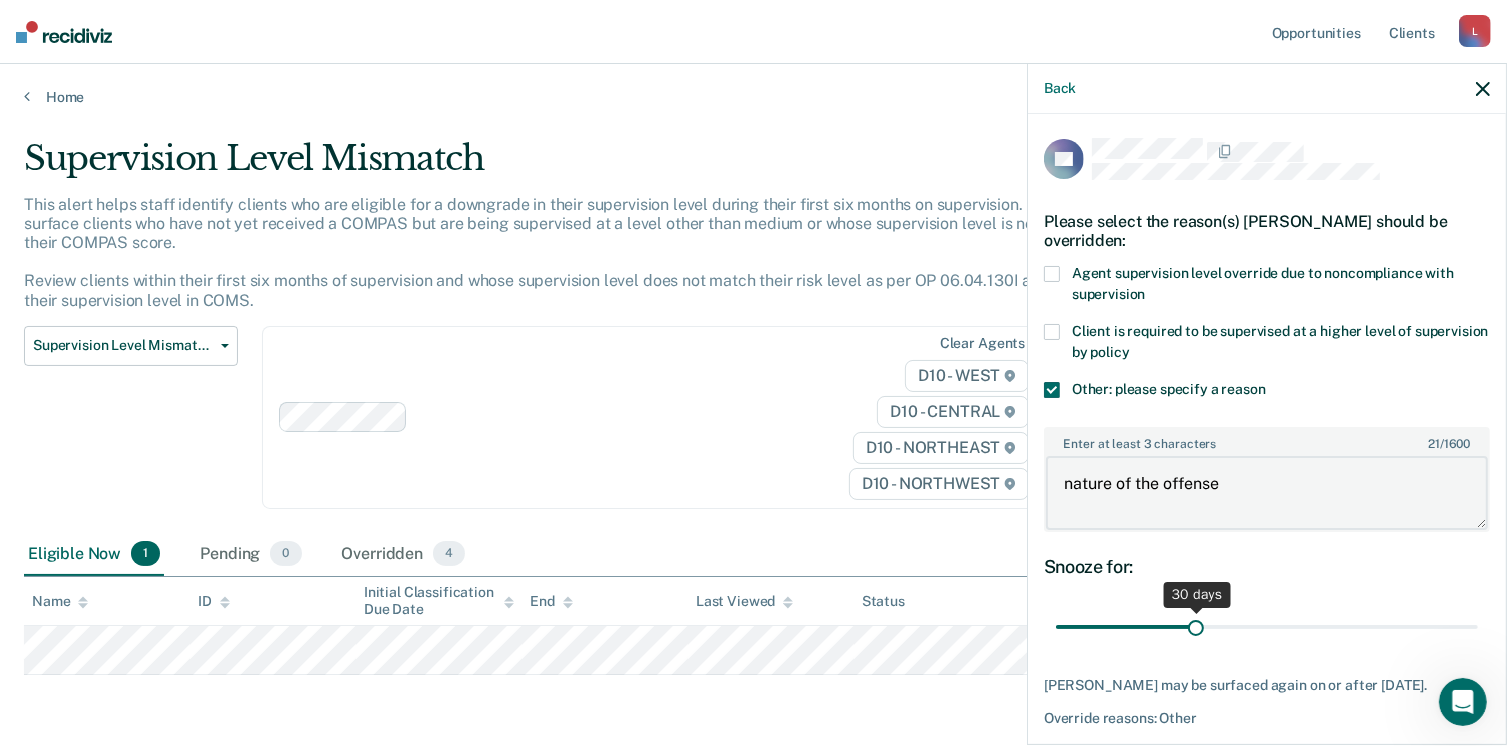 type on "nature of the offense" 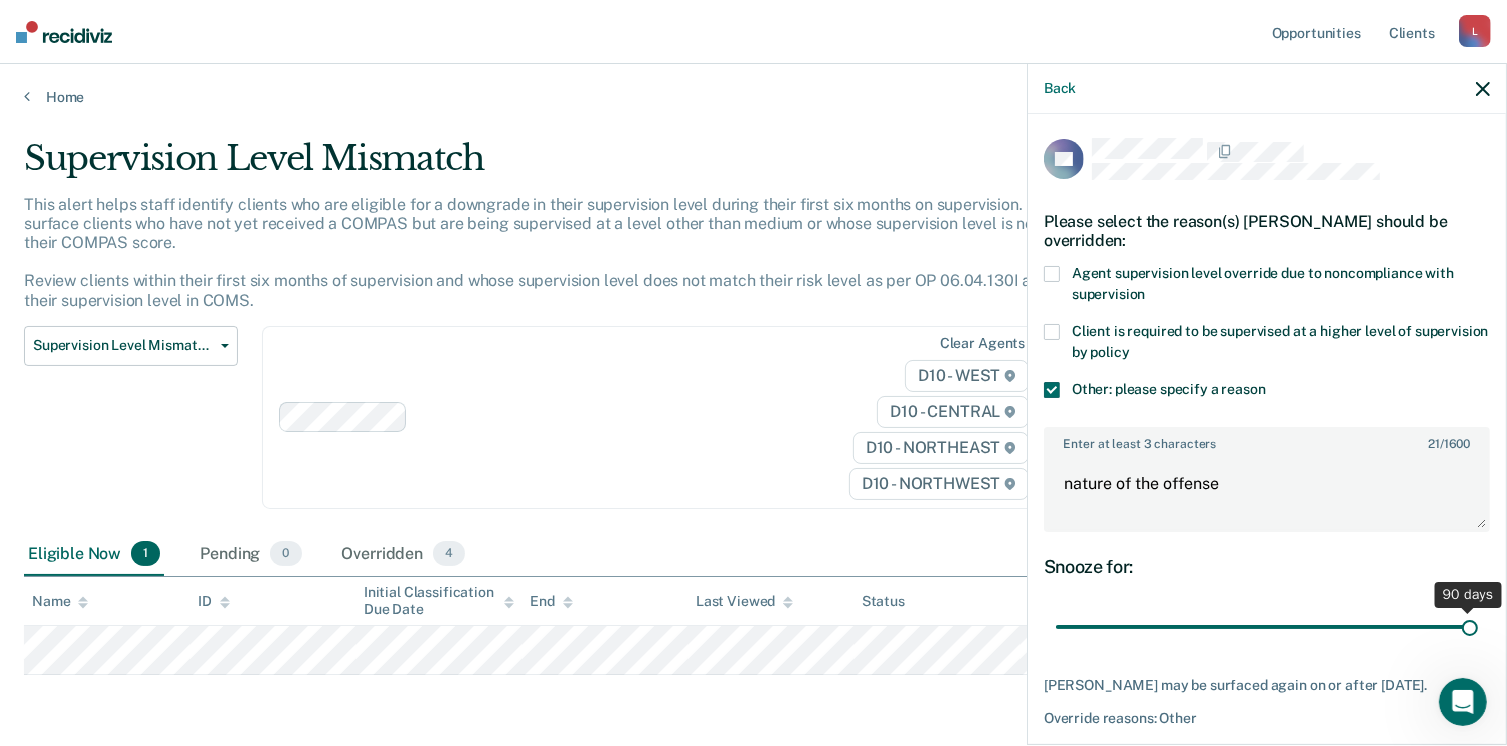 drag, startPoint x: 1194, startPoint y: 622, endPoint x: 1490, endPoint y: 603, distance: 296.60916 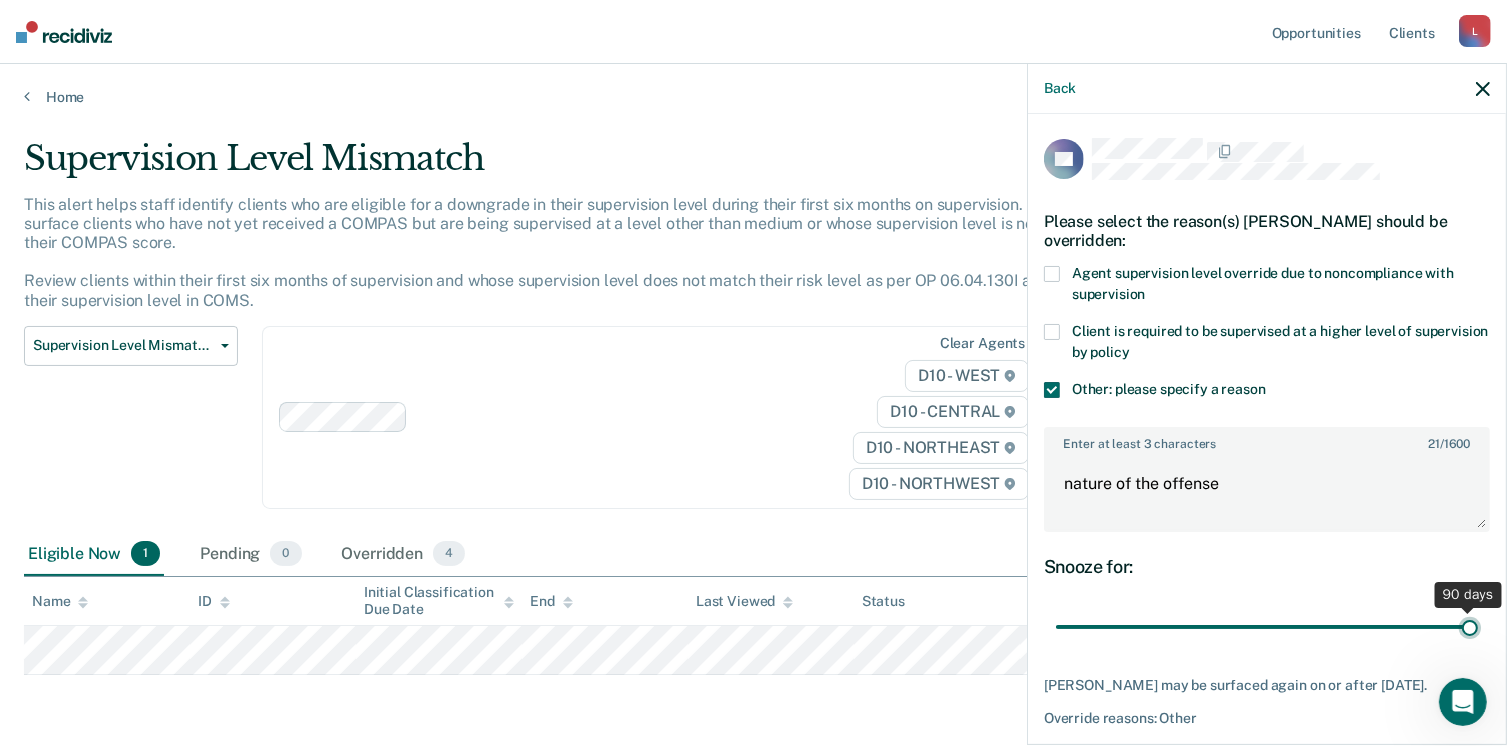 type on "90" 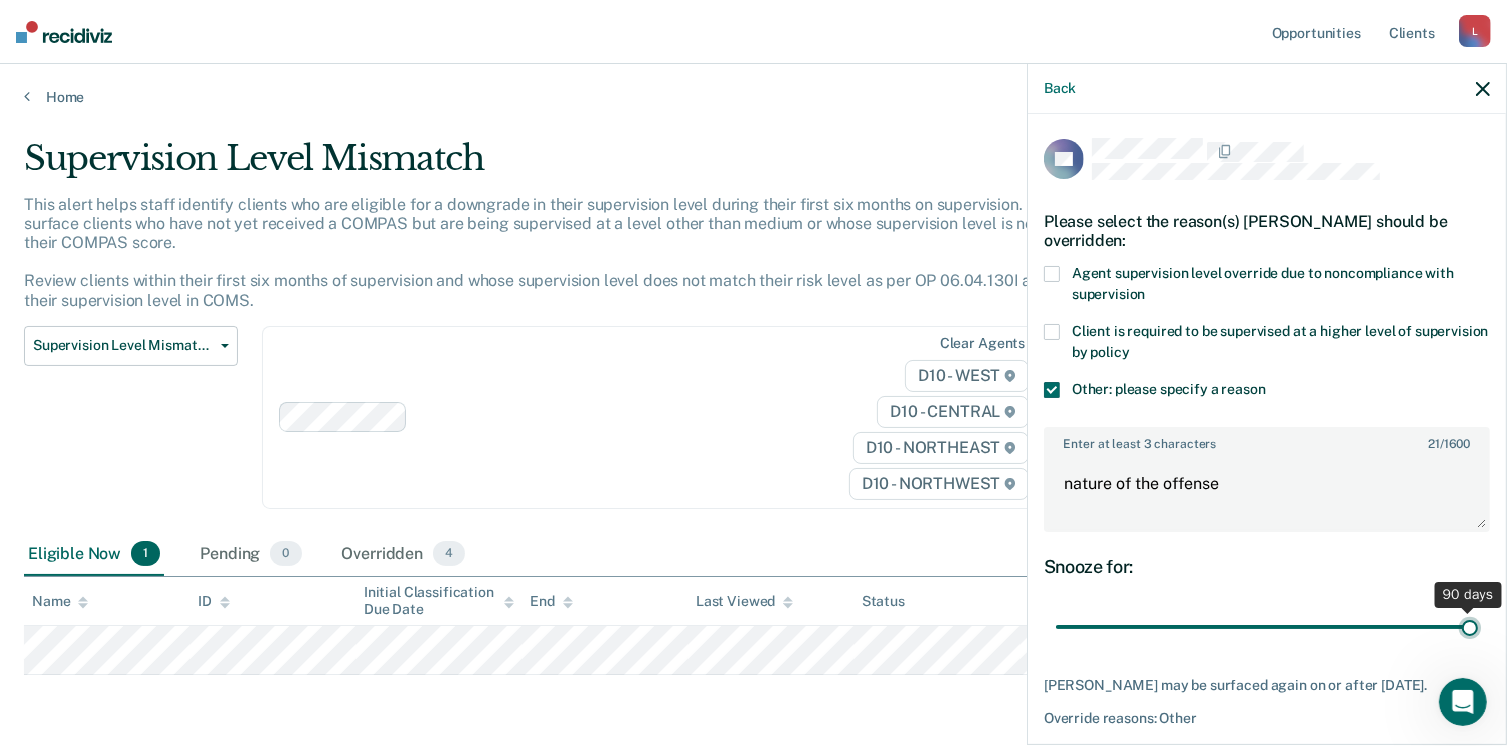 click at bounding box center (1267, 627) 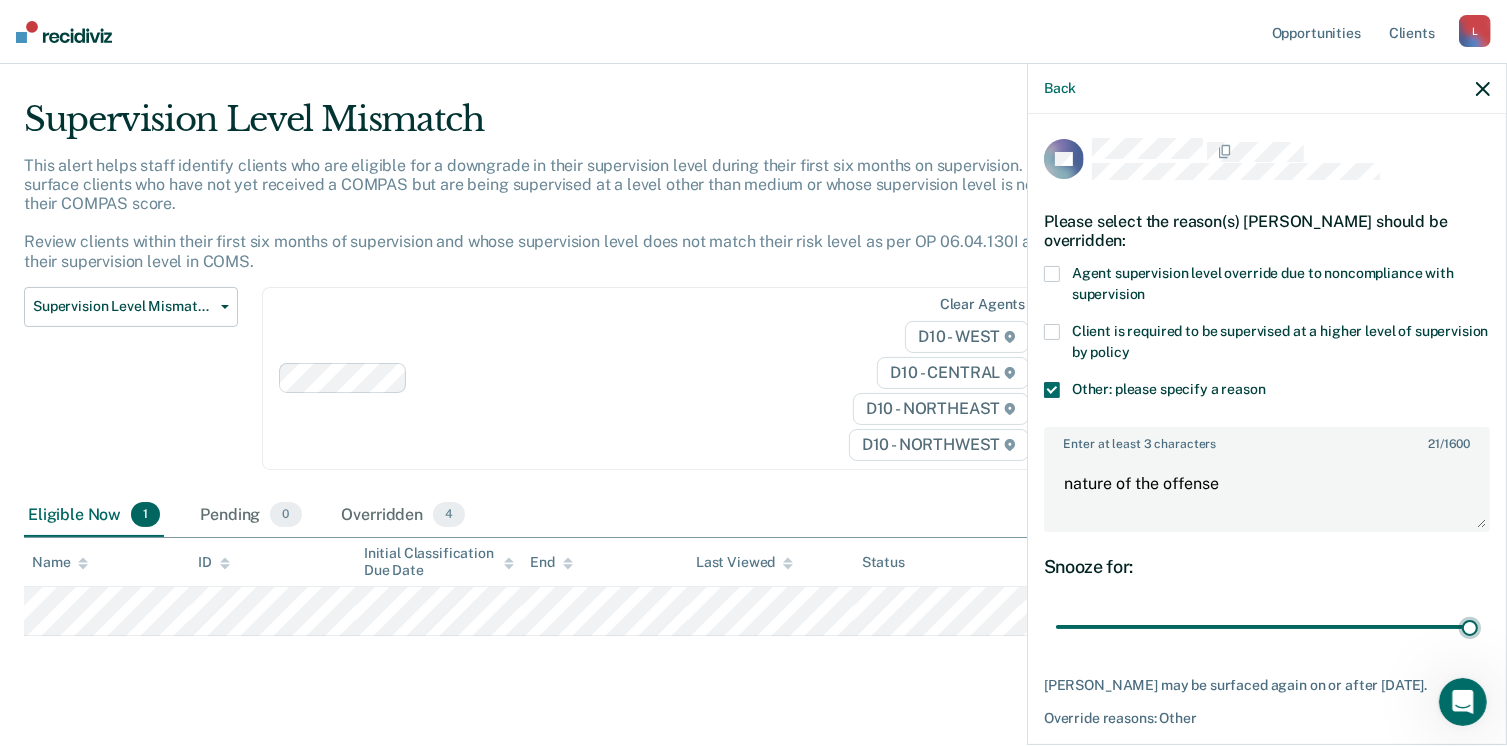 scroll, scrollTop: 71, scrollLeft: 0, axis: vertical 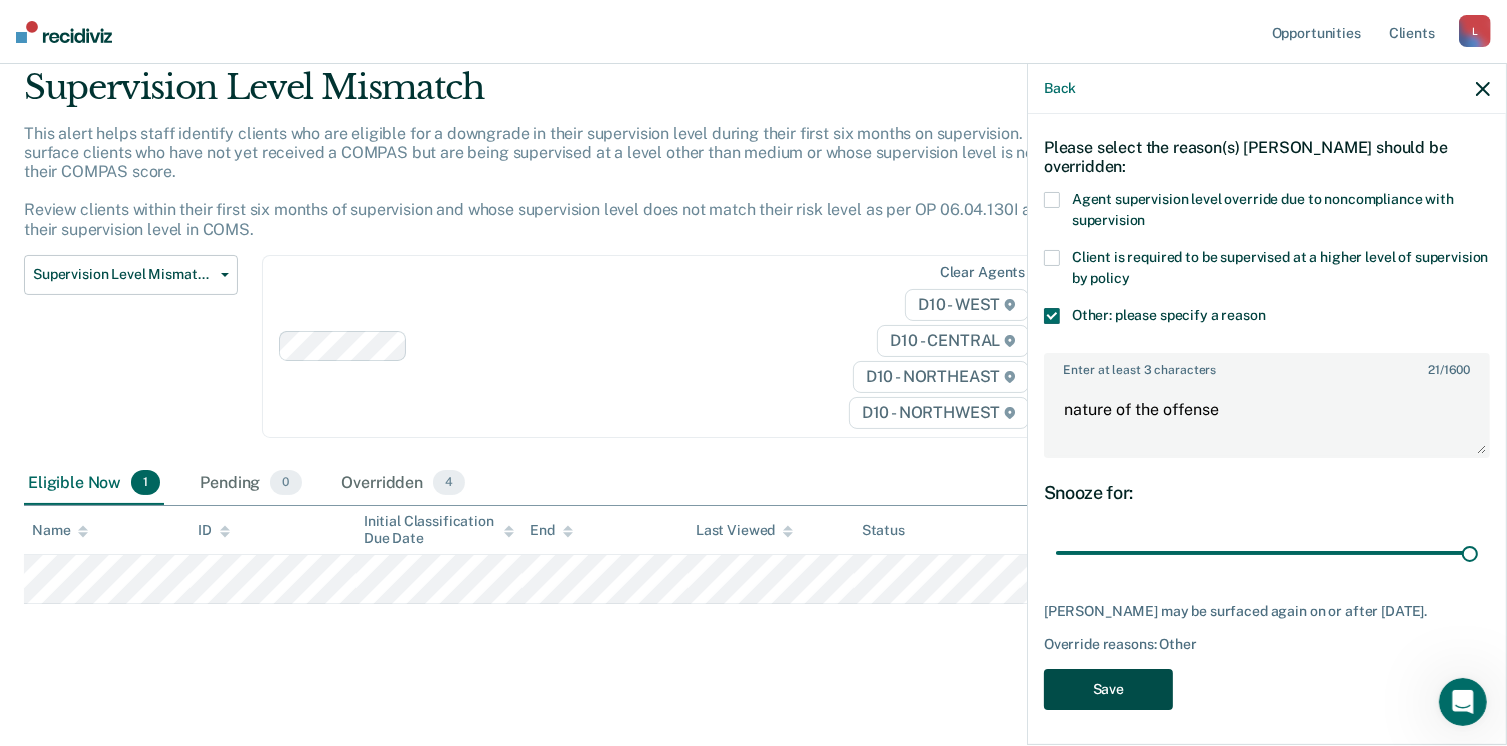 click on "Save" at bounding box center (1108, 689) 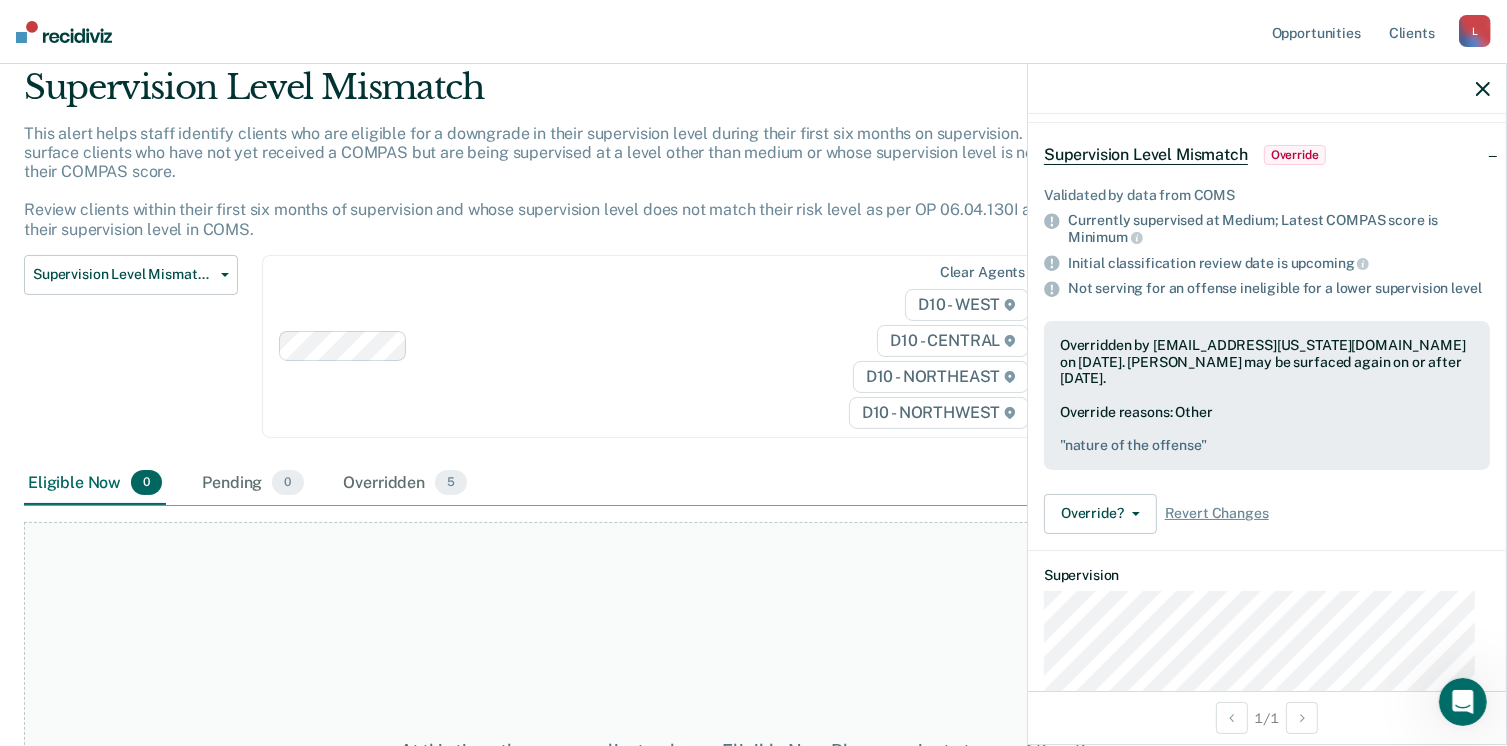 click 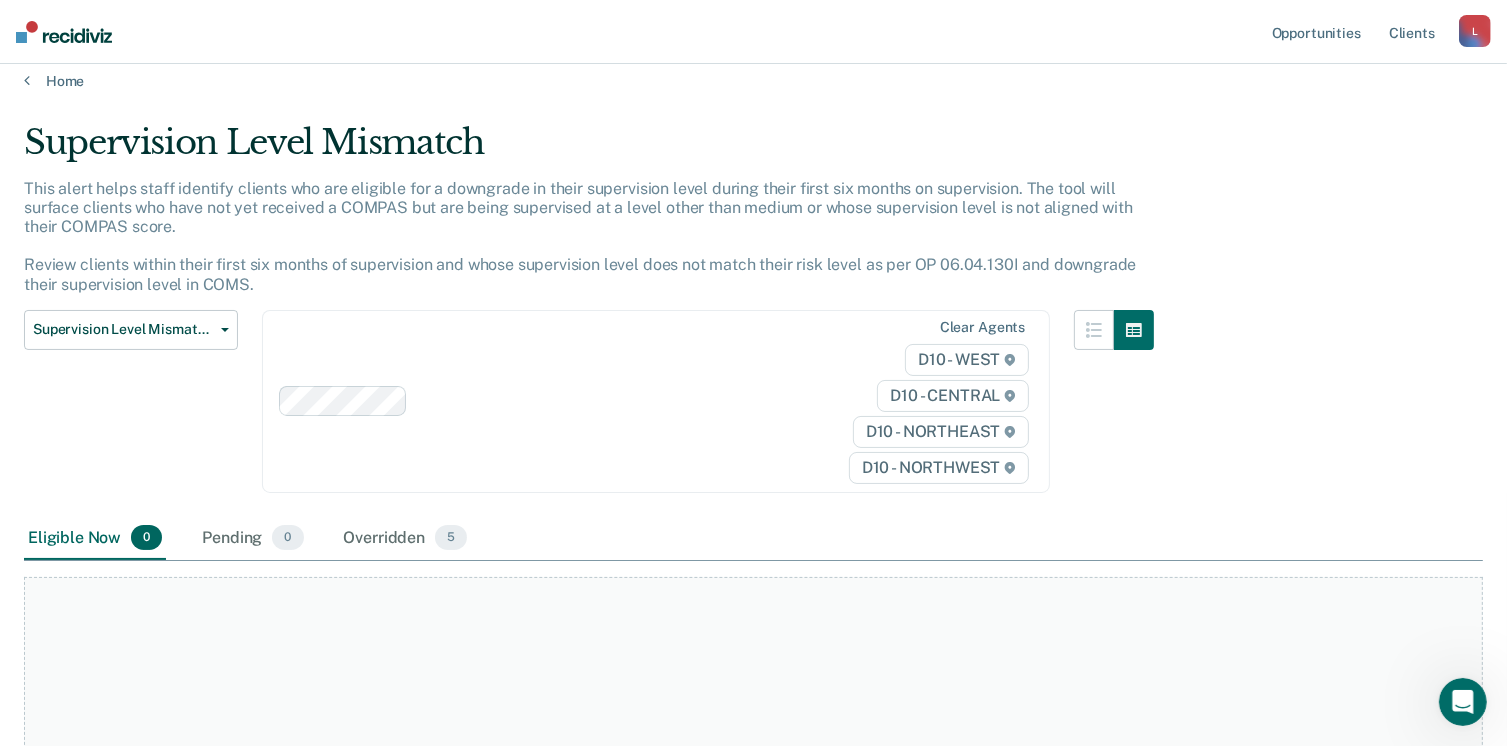 scroll, scrollTop: 0, scrollLeft: 0, axis: both 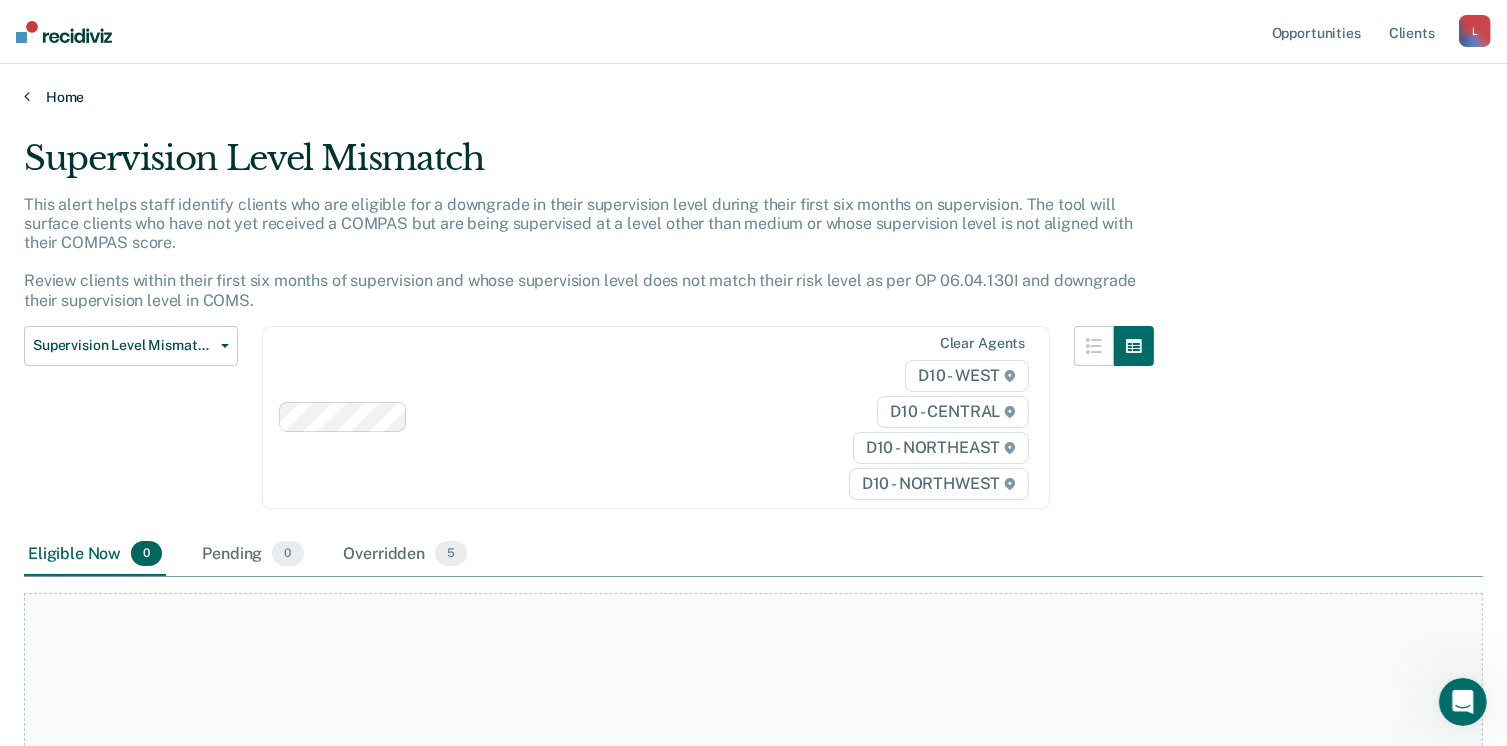 click at bounding box center (27, 96) 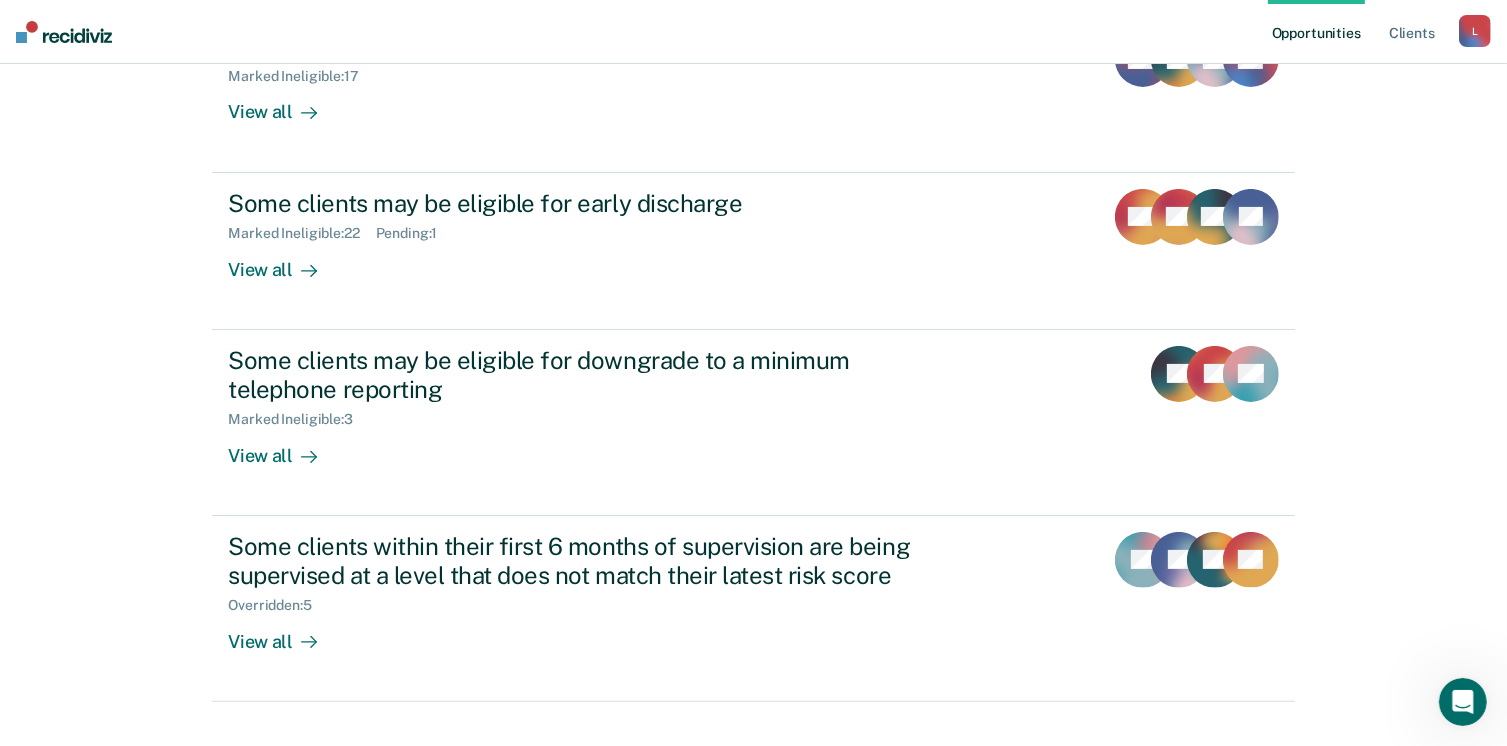 scroll, scrollTop: 384, scrollLeft: 0, axis: vertical 